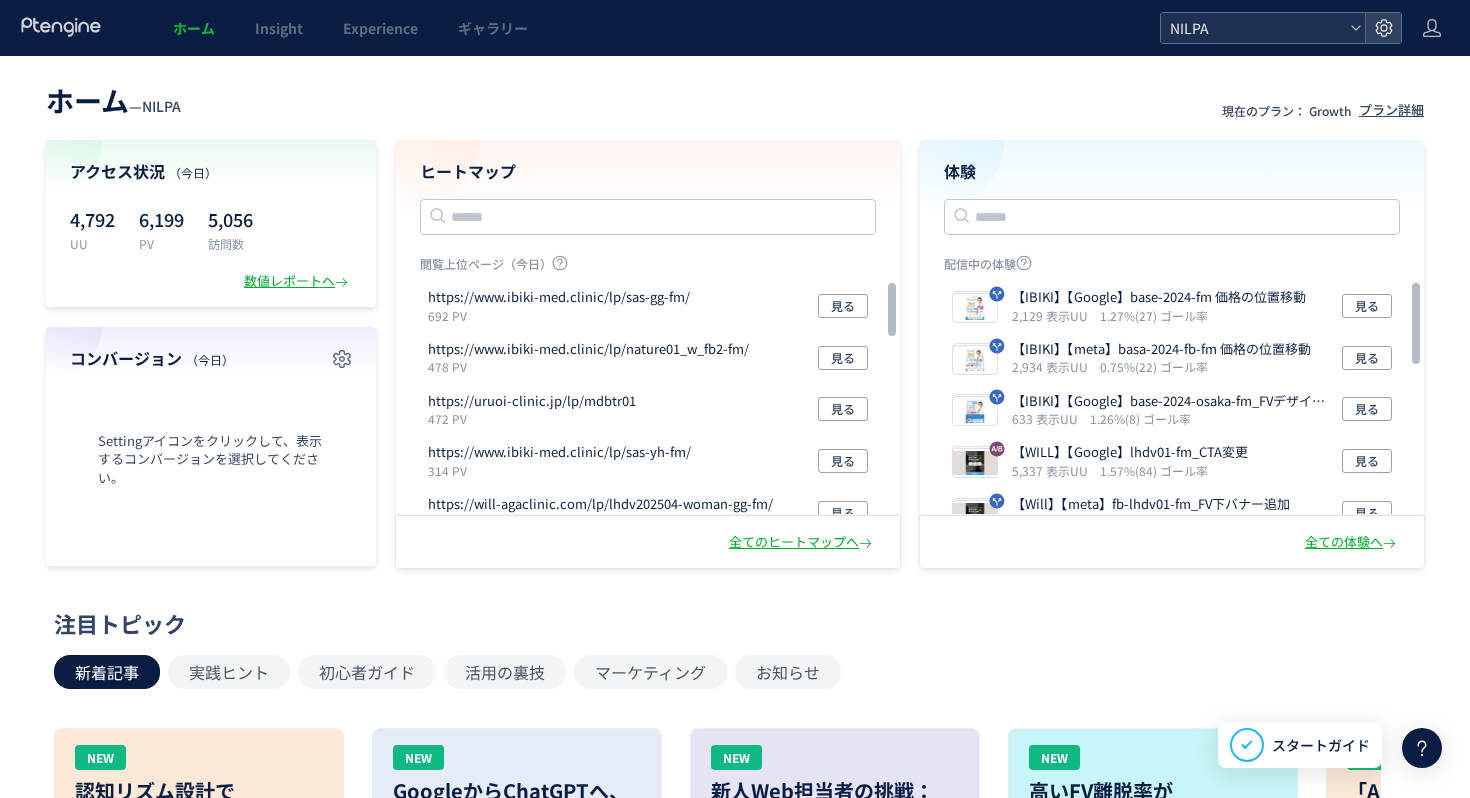 scroll, scrollTop: 0, scrollLeft: 0, axis: both 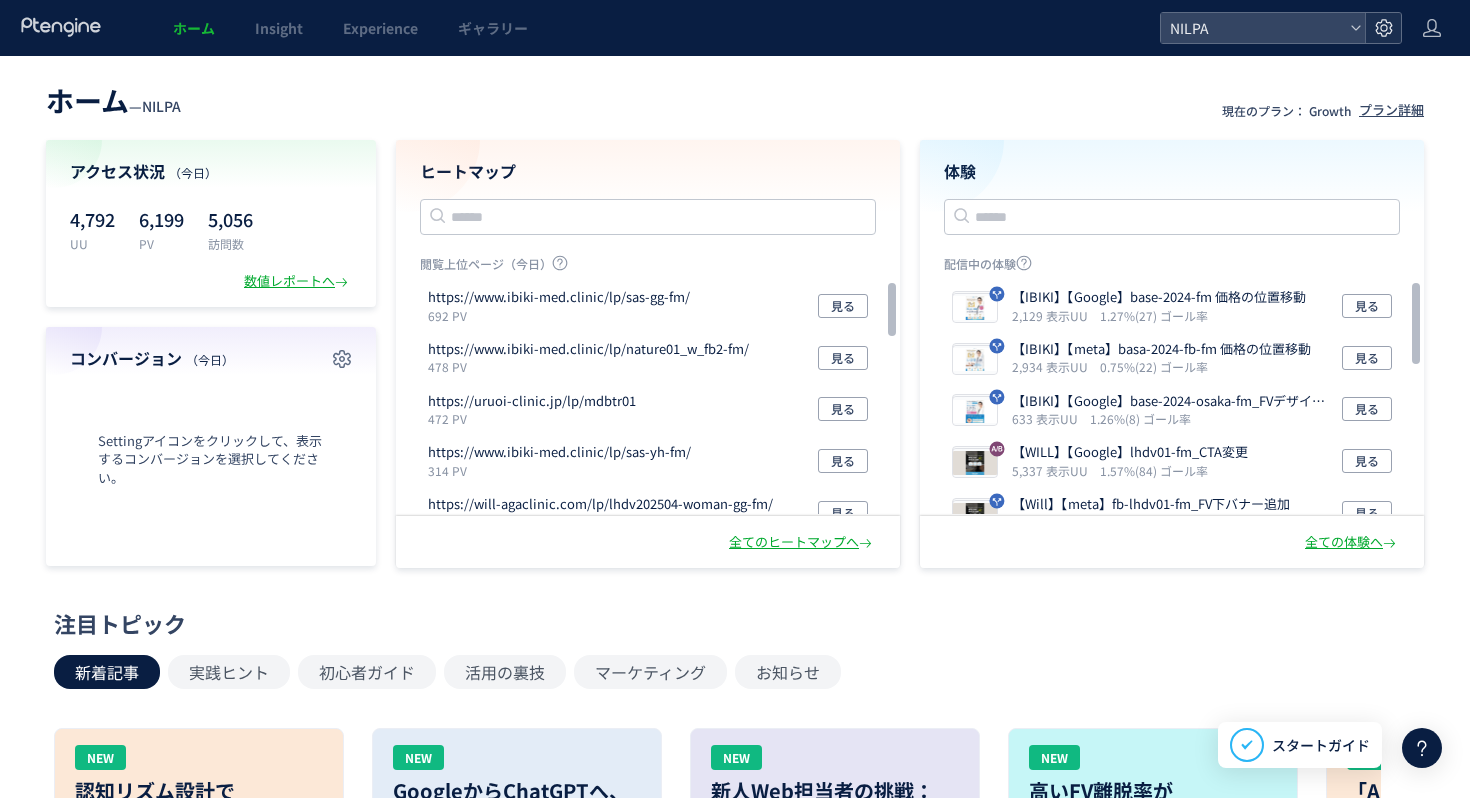 click 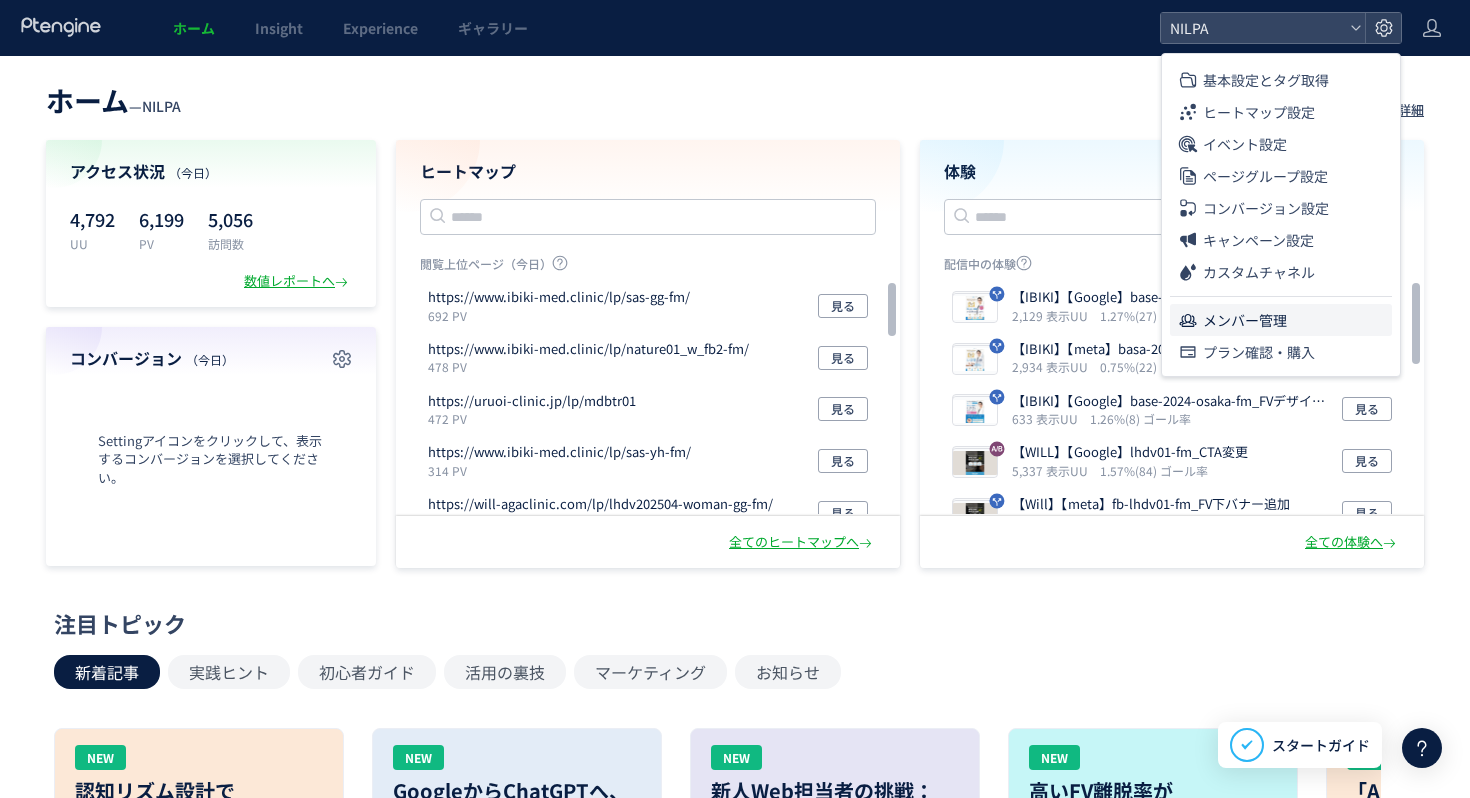 click on "メンバー管理" at bounding box center [1245, 320] 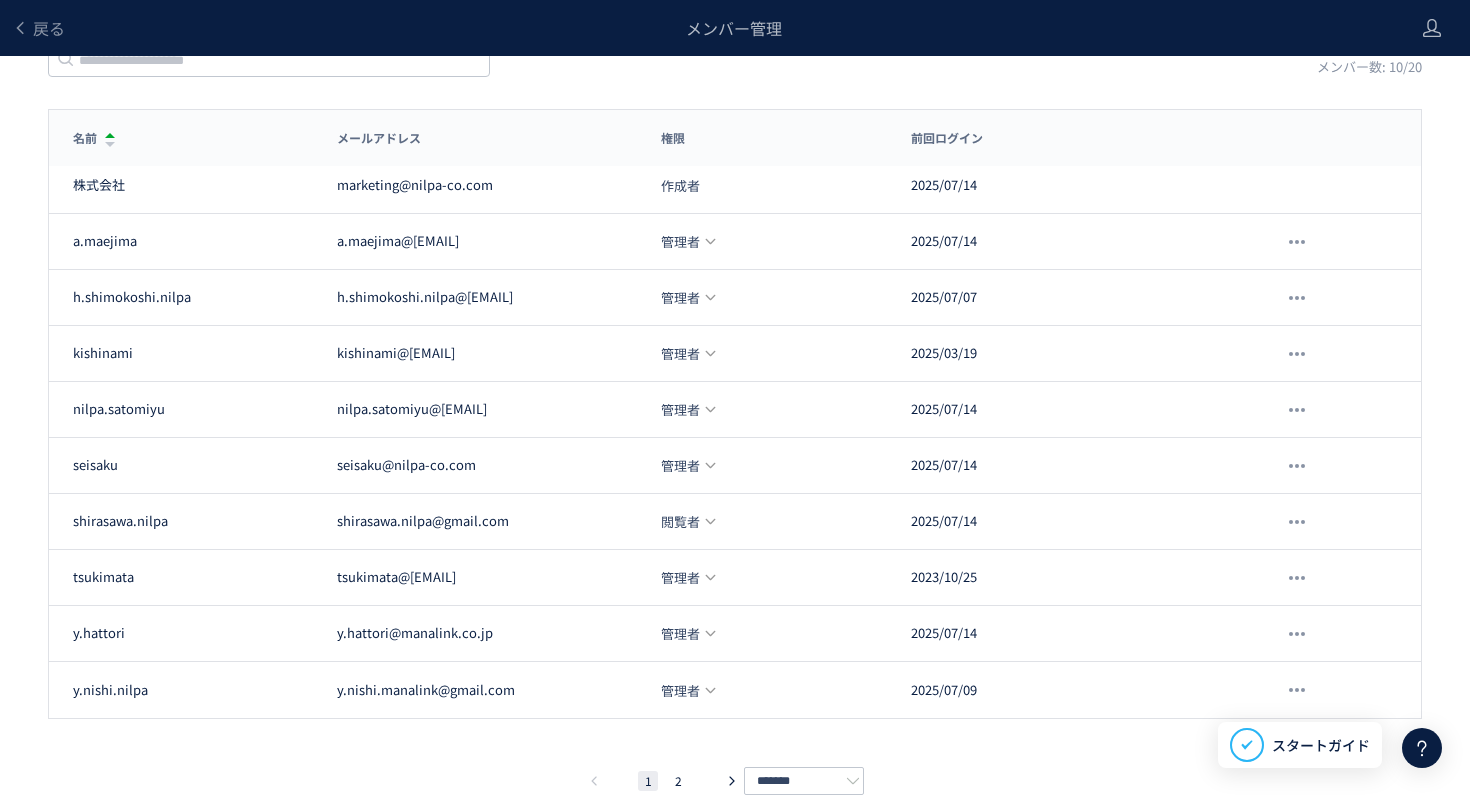 scroll, scrollTop: 171, scrollLeft: 0, axis: vertical 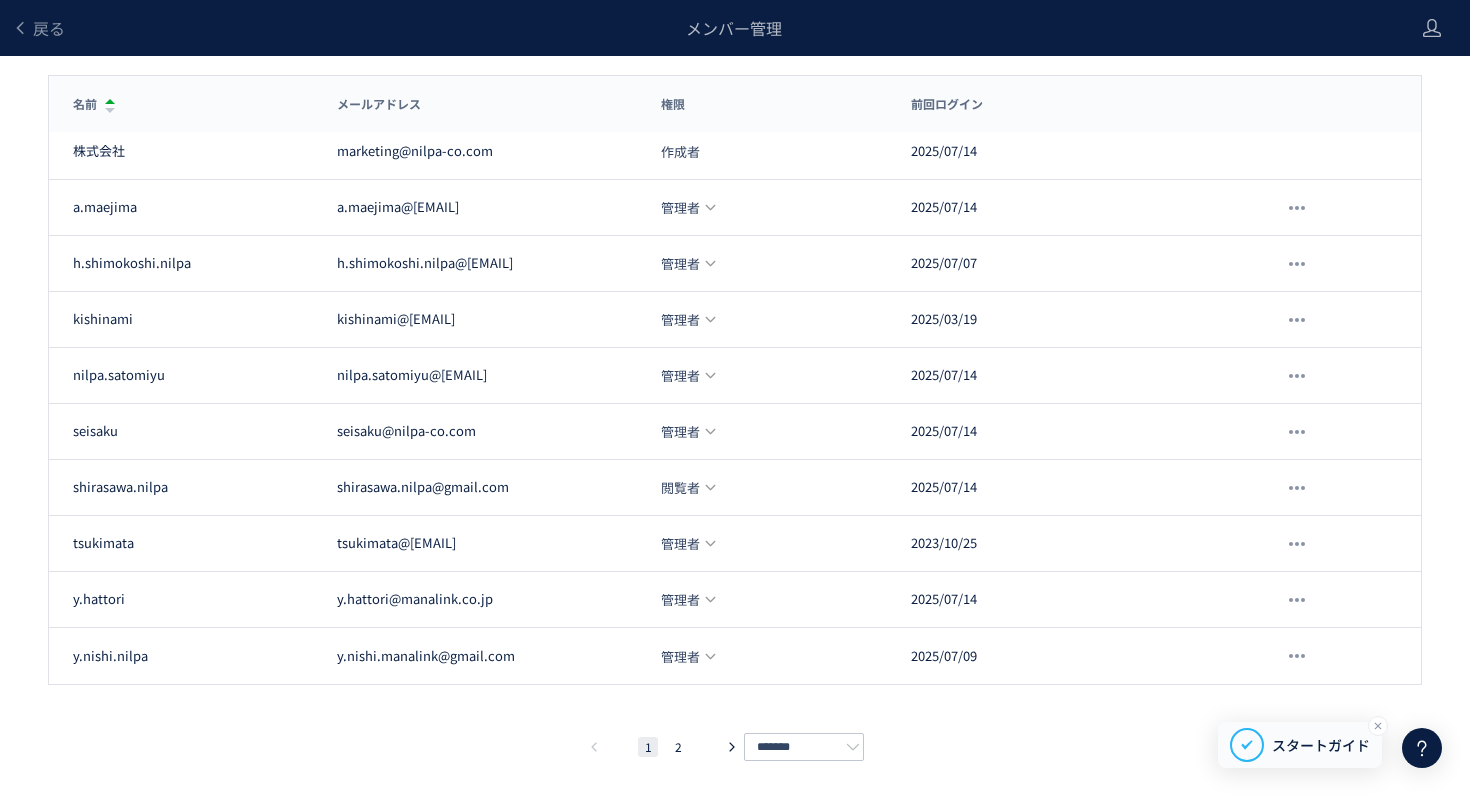 click on "スタートガイド" at bounding box center [1321, 745] 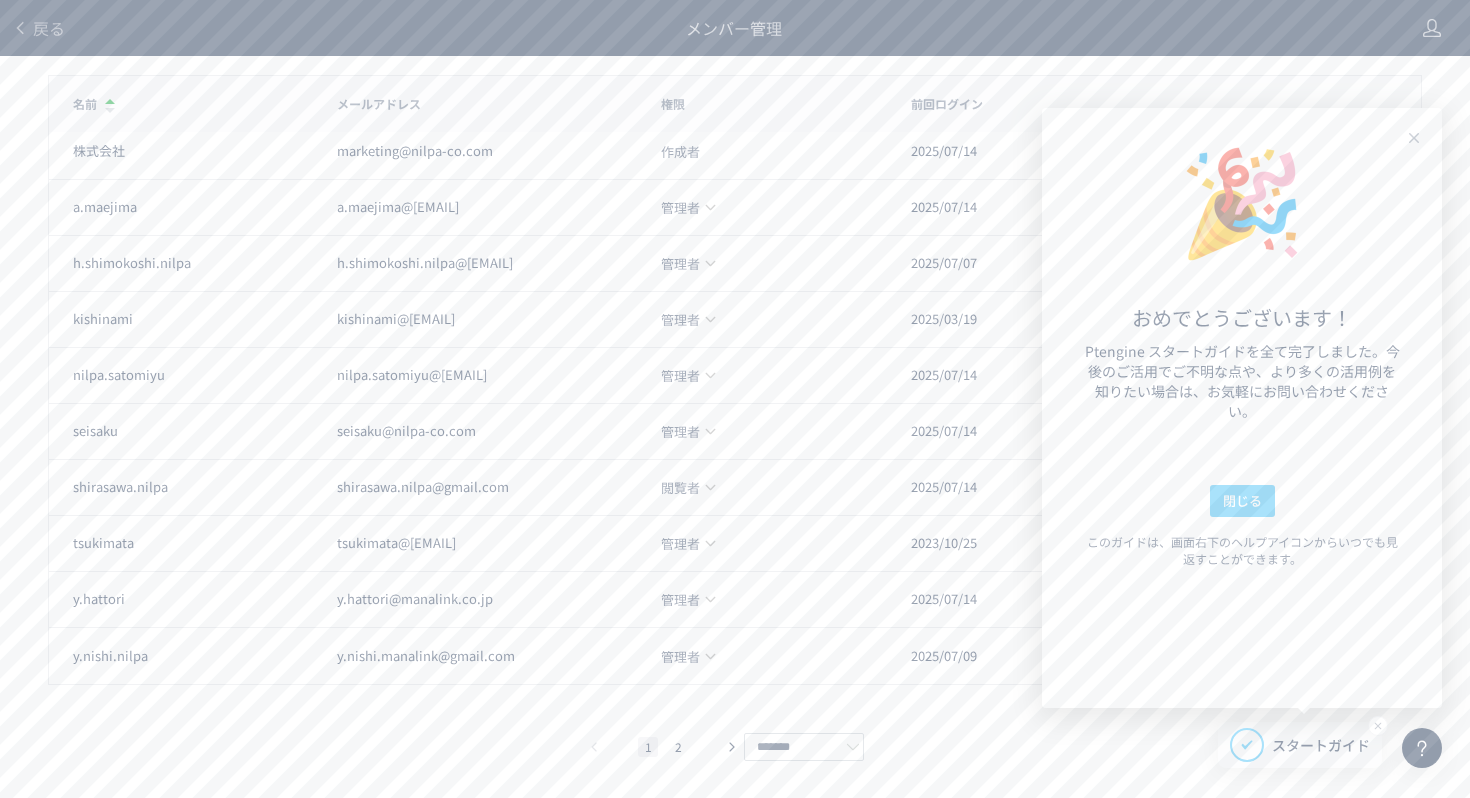 click on "スタートガイド" at bounding box center [1300, 745] 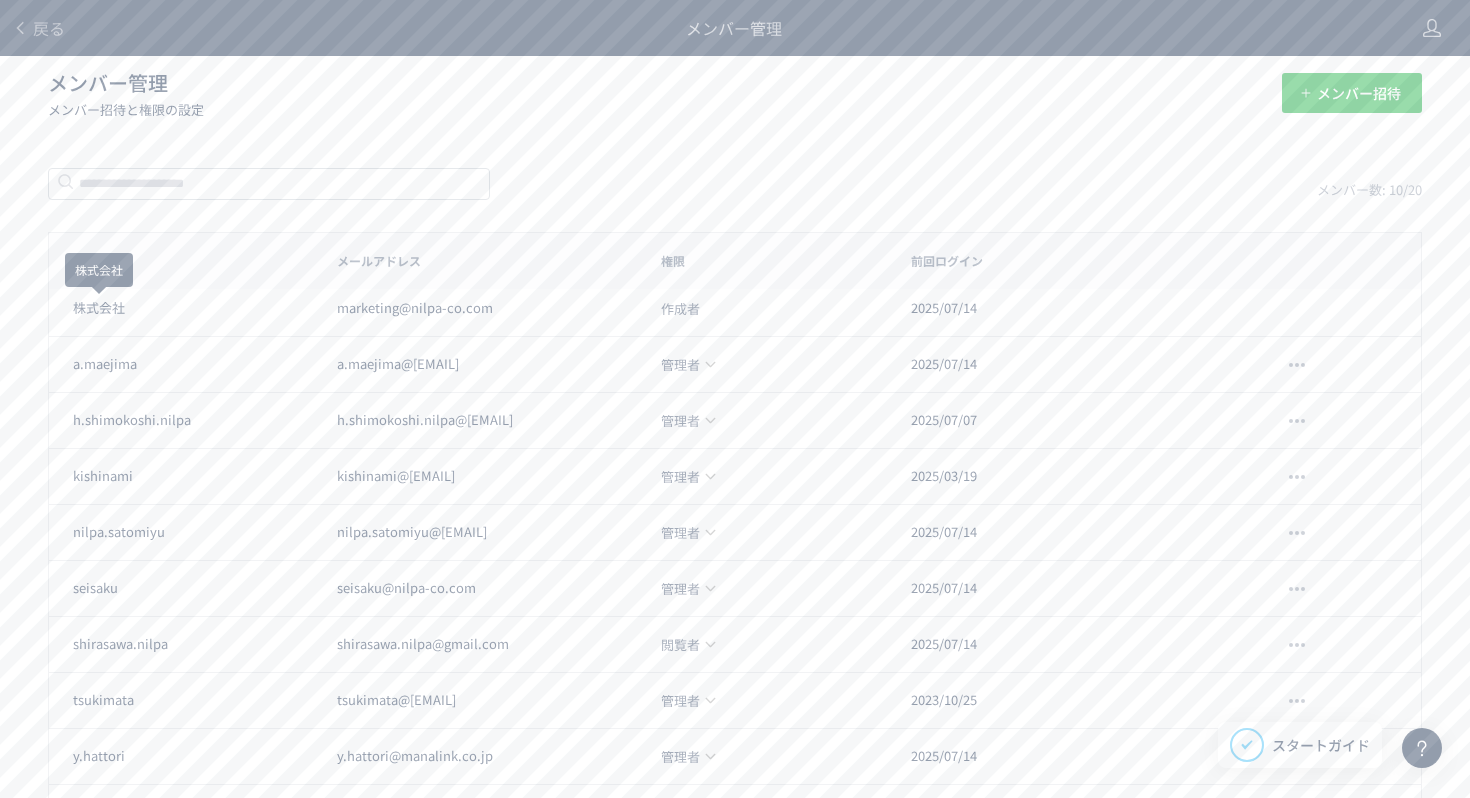 scroll, scrollTop: 0, scrollLeft: 0, axis: both 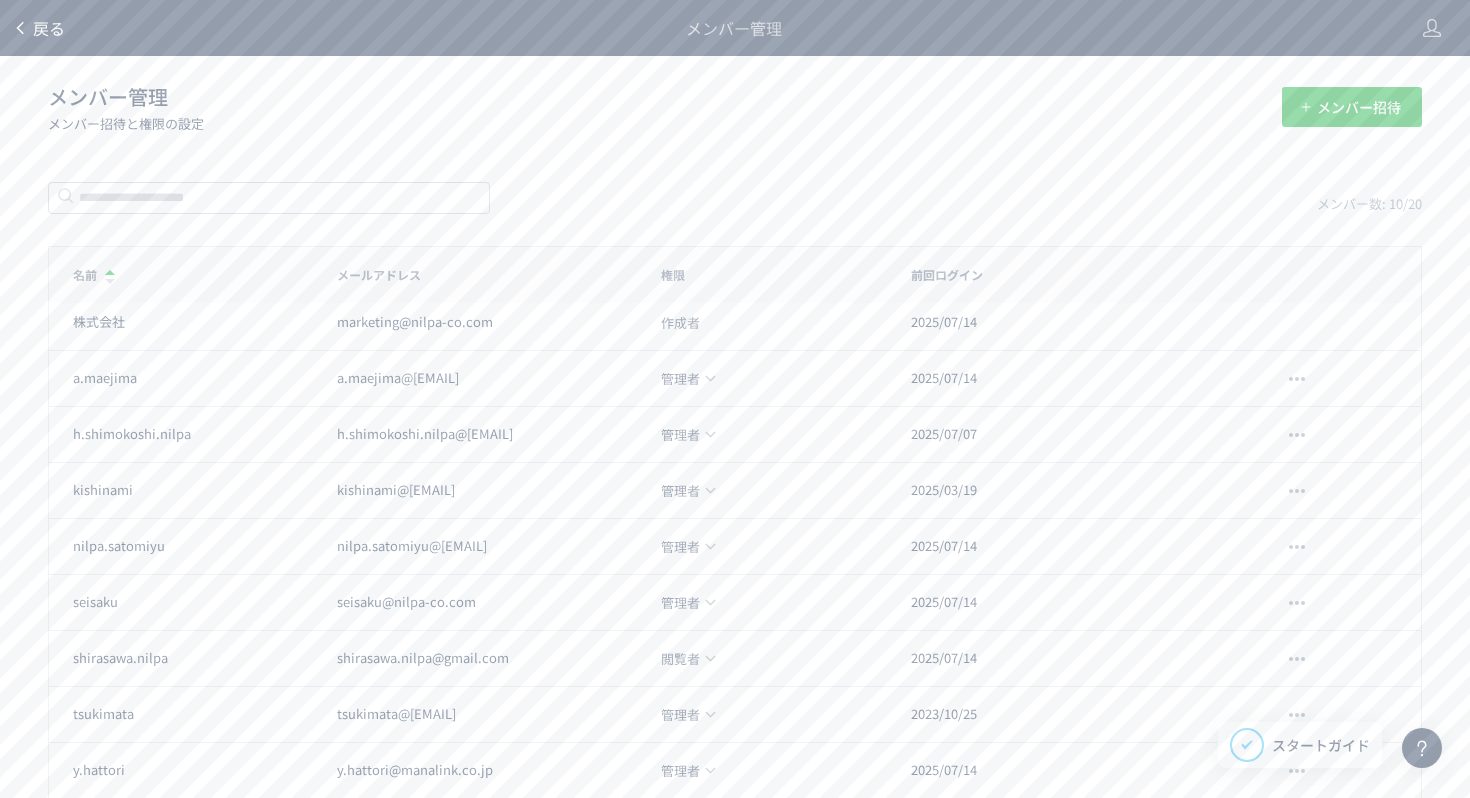 click on "戻る" 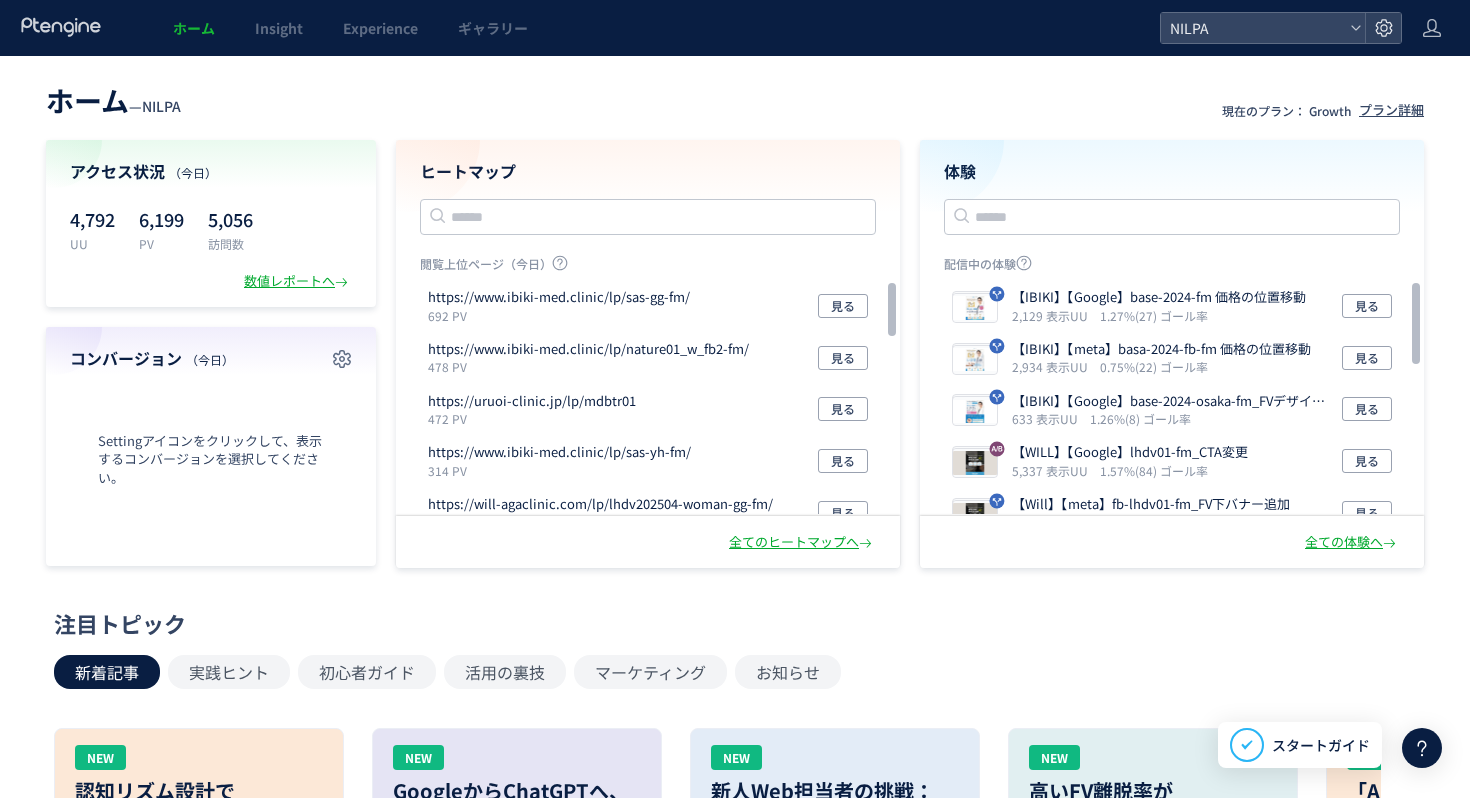 click 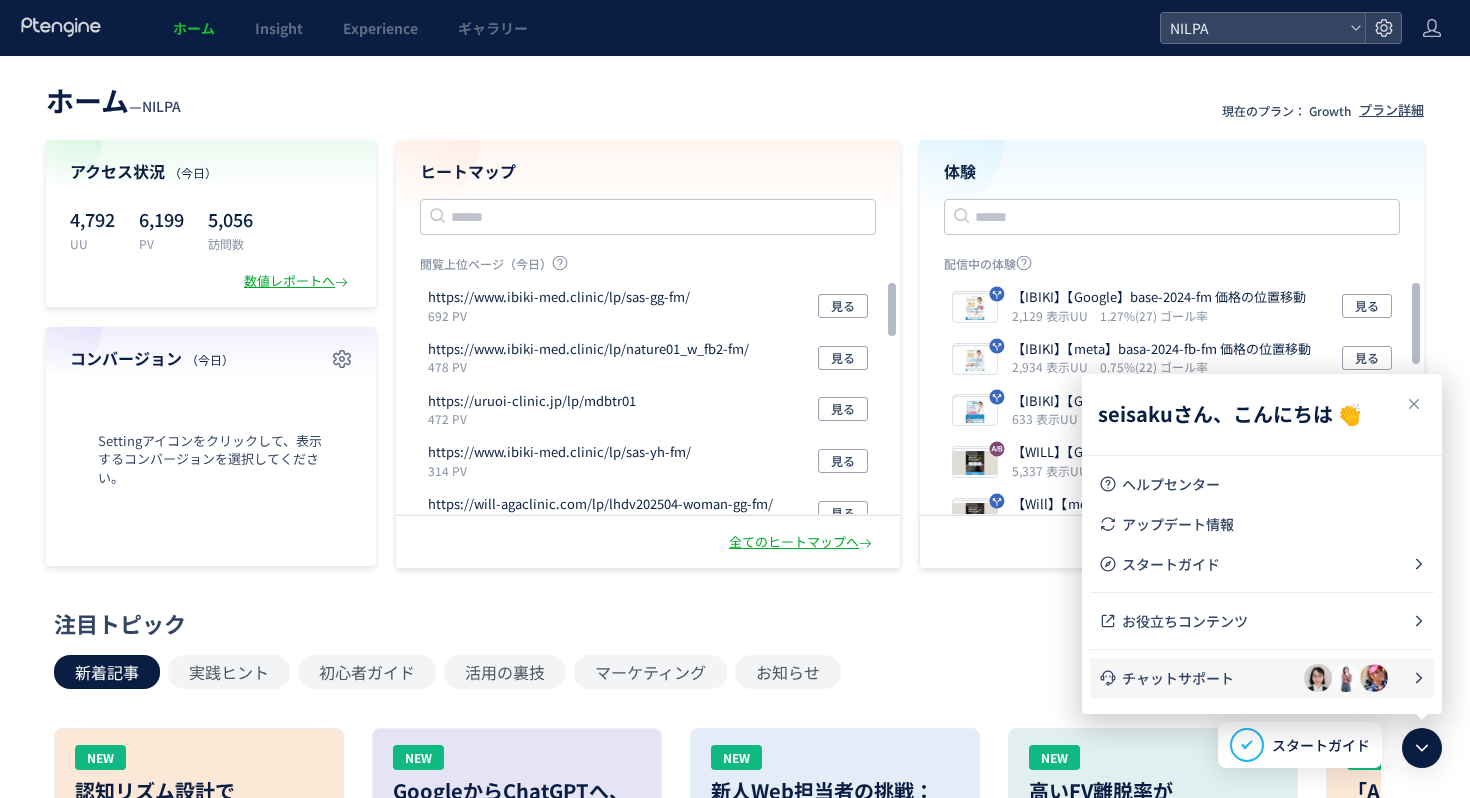 click on "チャットサポート" 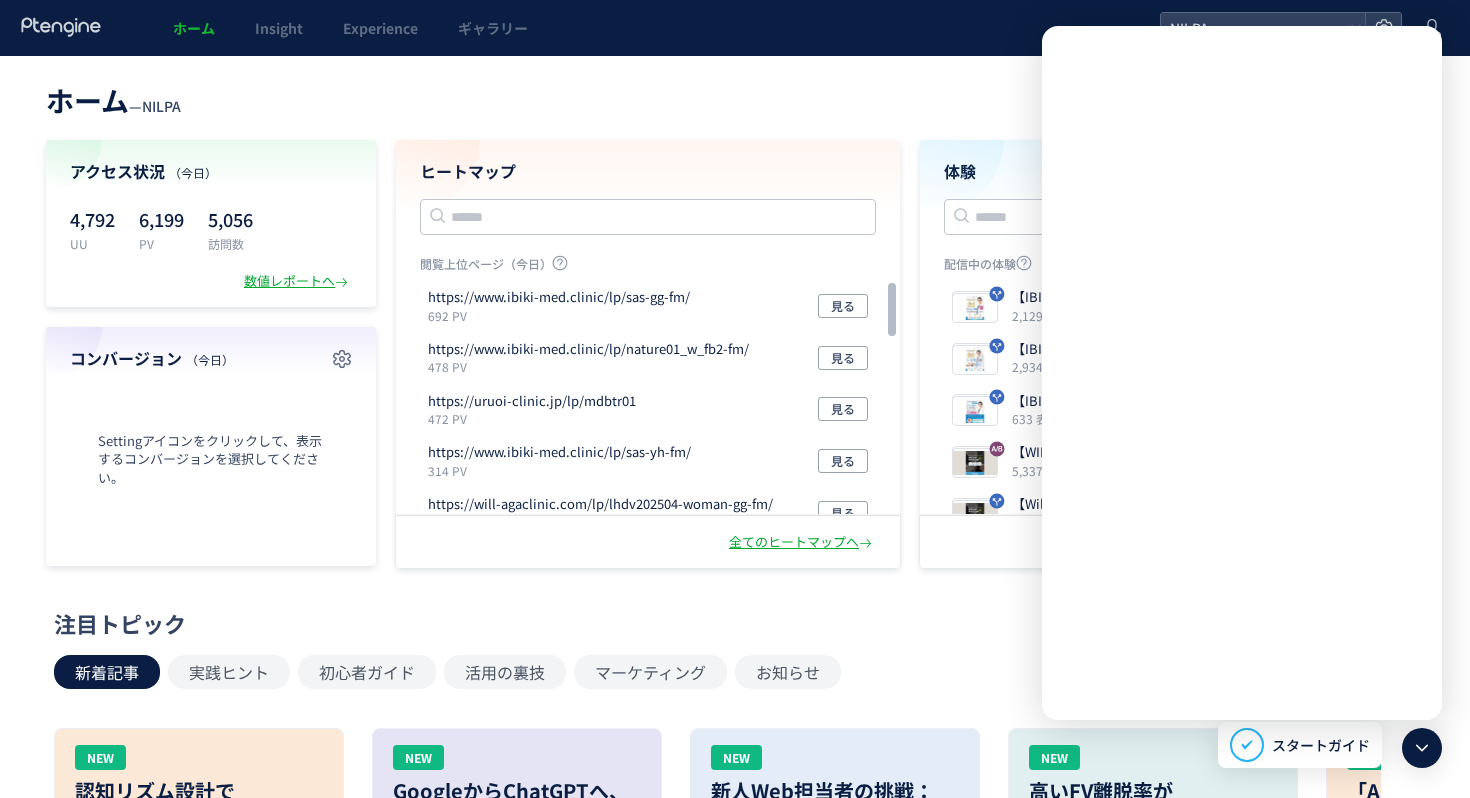 scroll, scrollTop: 0, scrollLeft: 0, axis: both 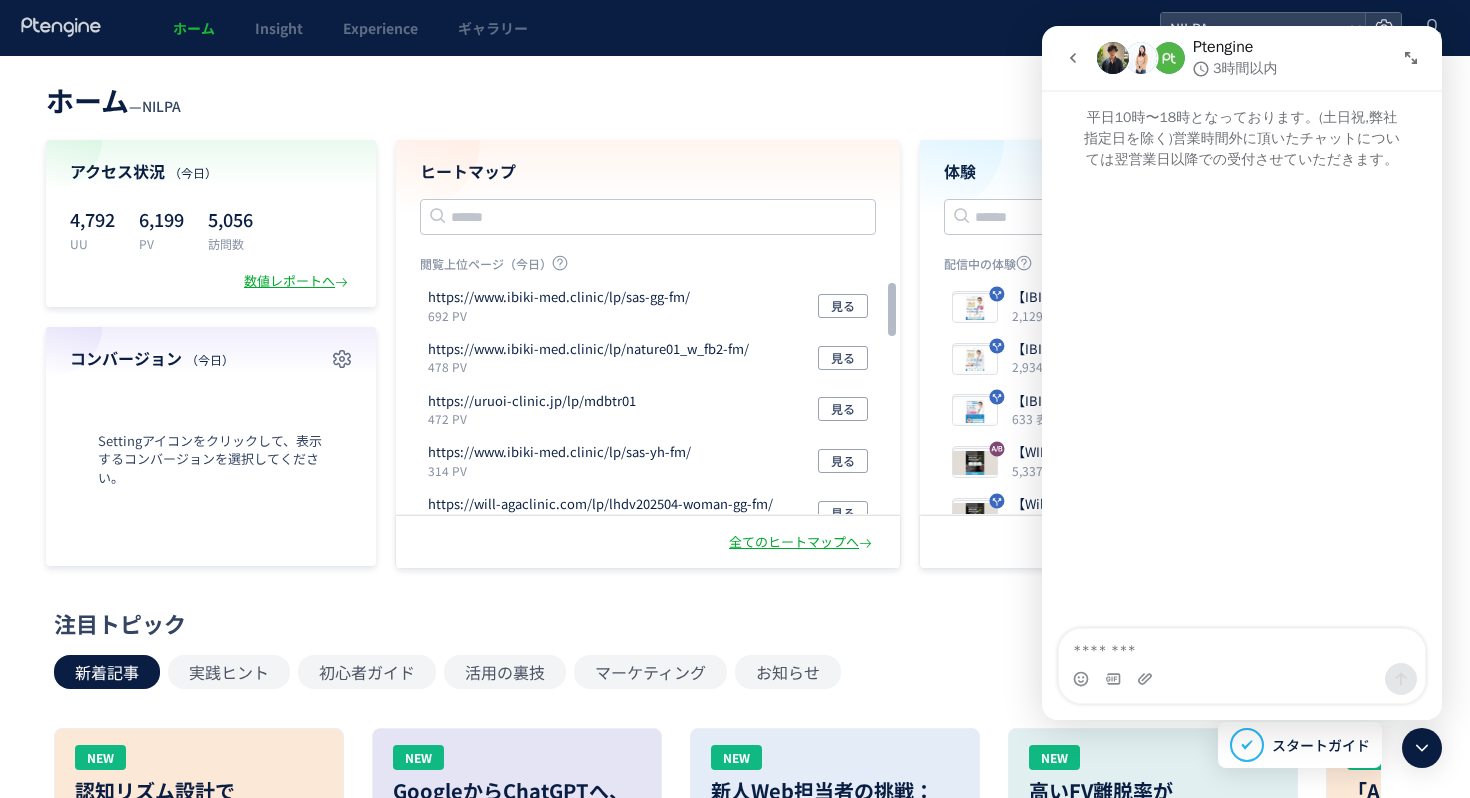 drag, startPoint x: 1223, startPoint y: 171, endPoint x: 1129, endPoint y: 115, distance: 109.41663 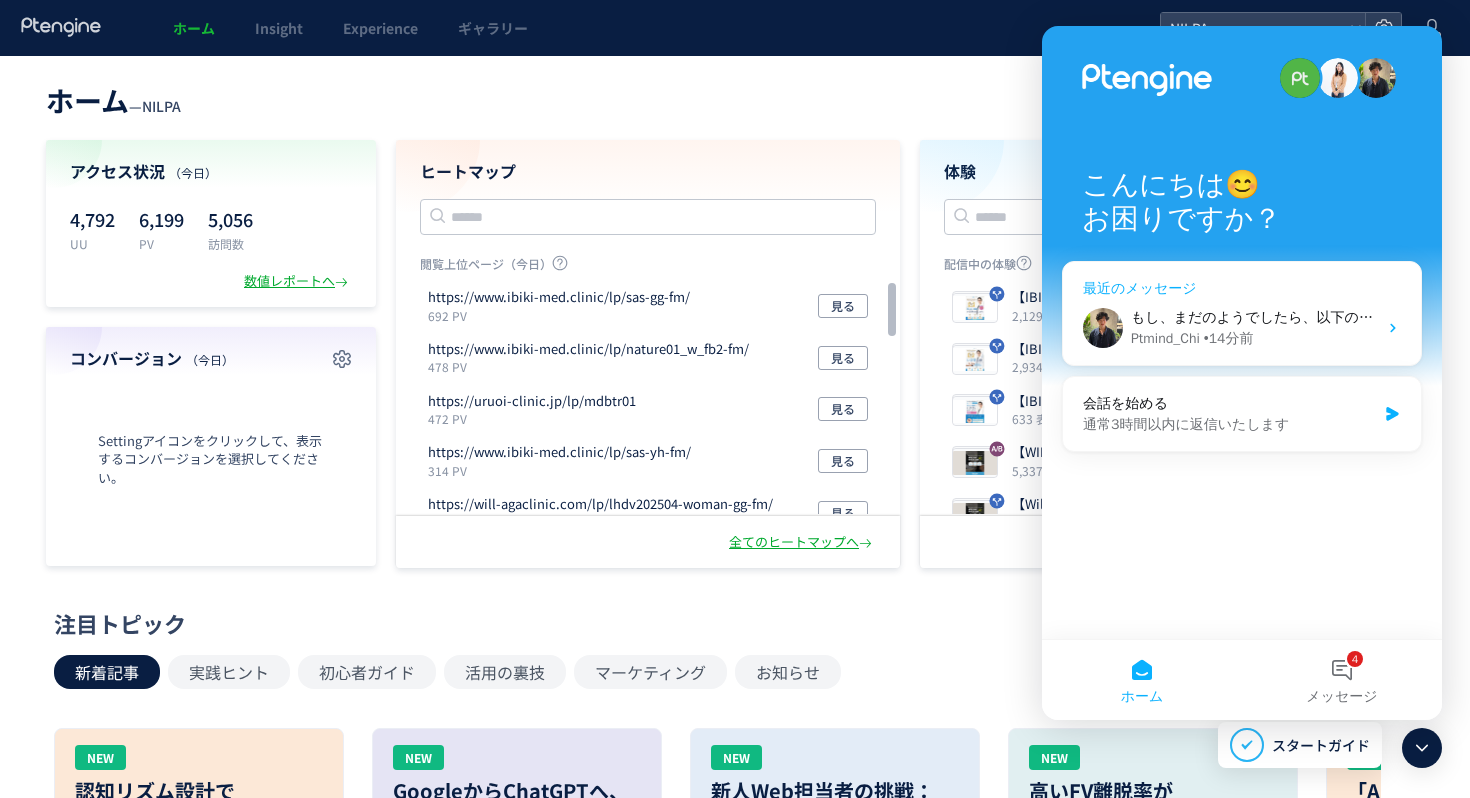 click on "•  14分前" at bounding box center (1229, 338) 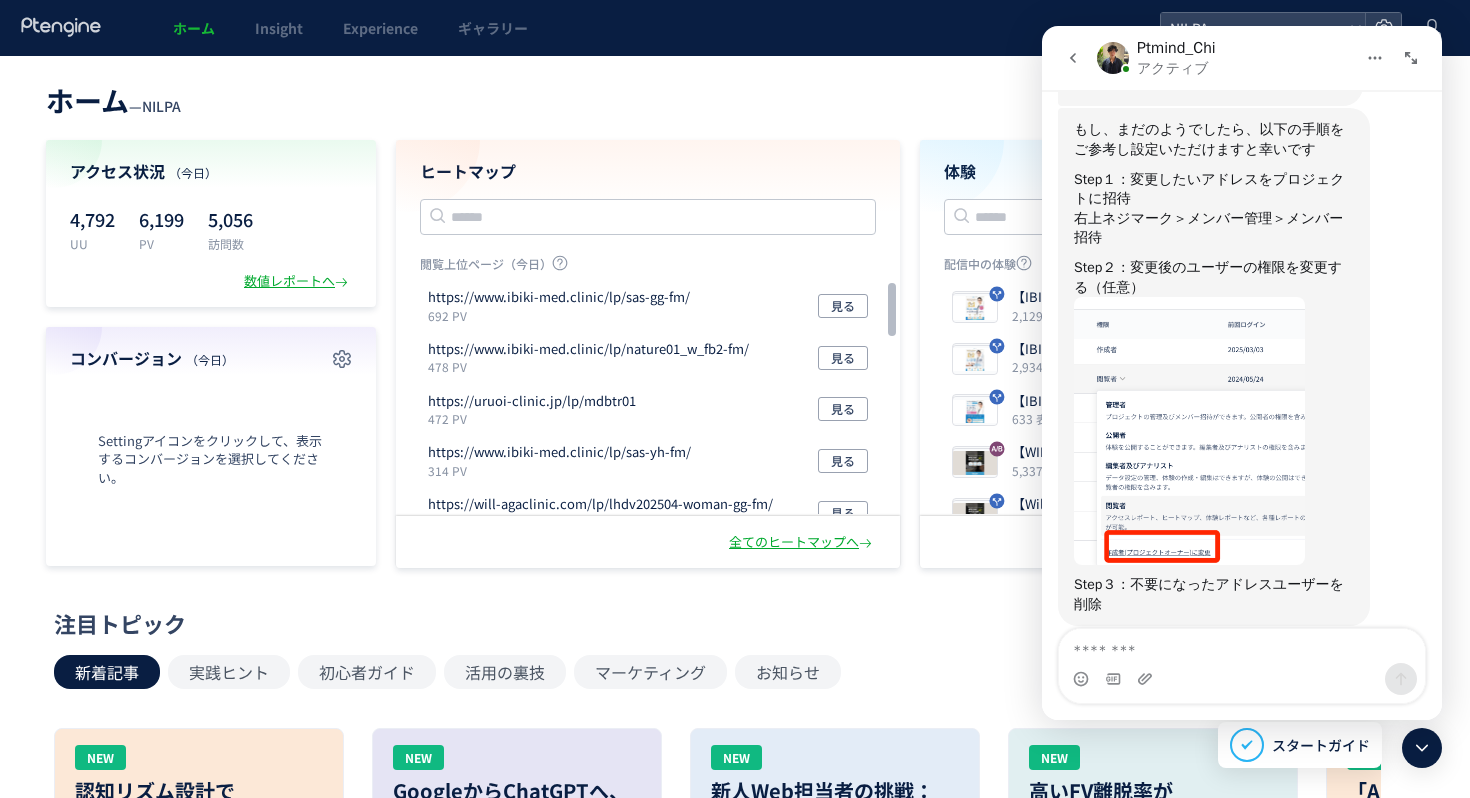 scroll, scrollTop: 387, scrollLeft: 0, axis: vertical 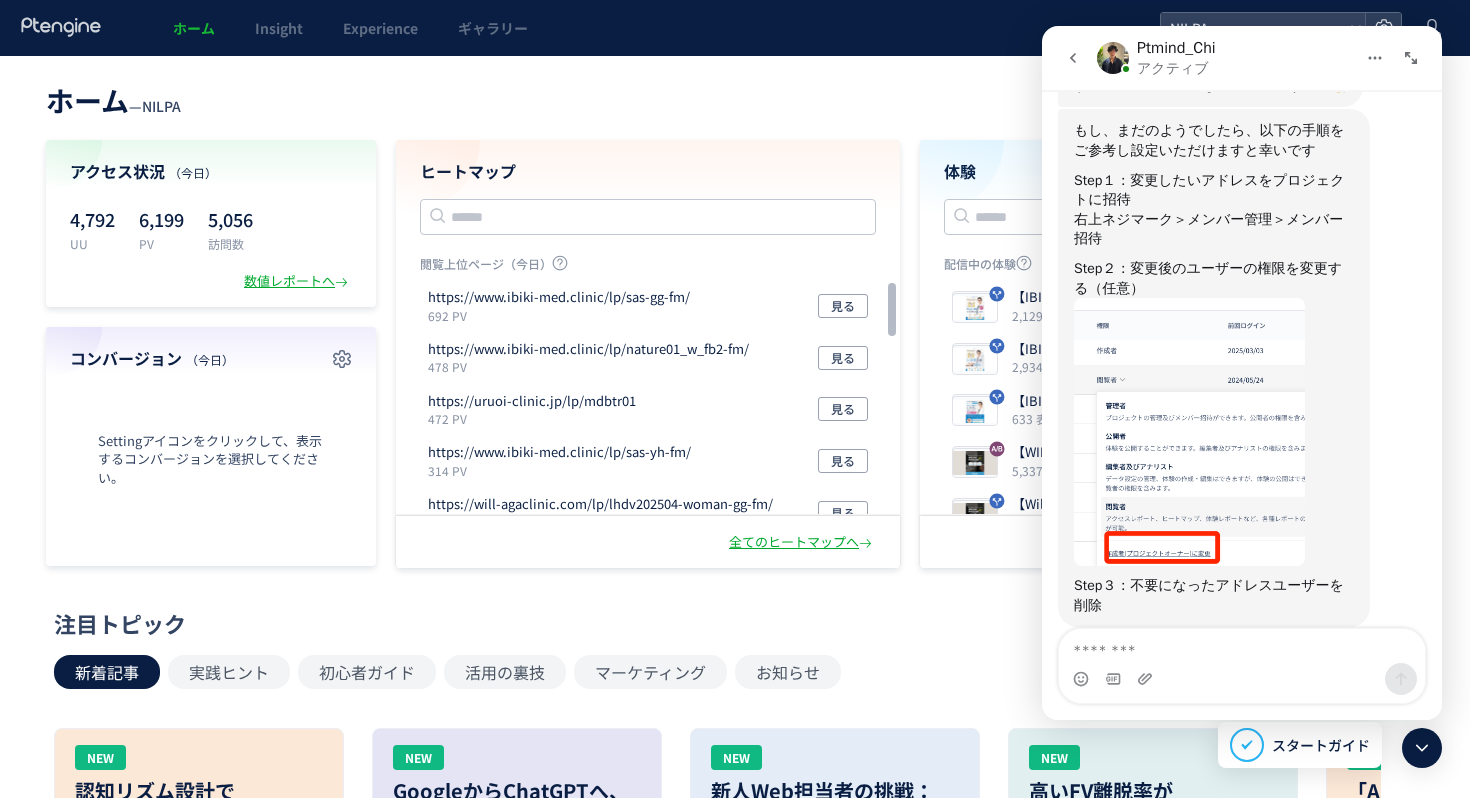 click at bounding box center (1214, 254) 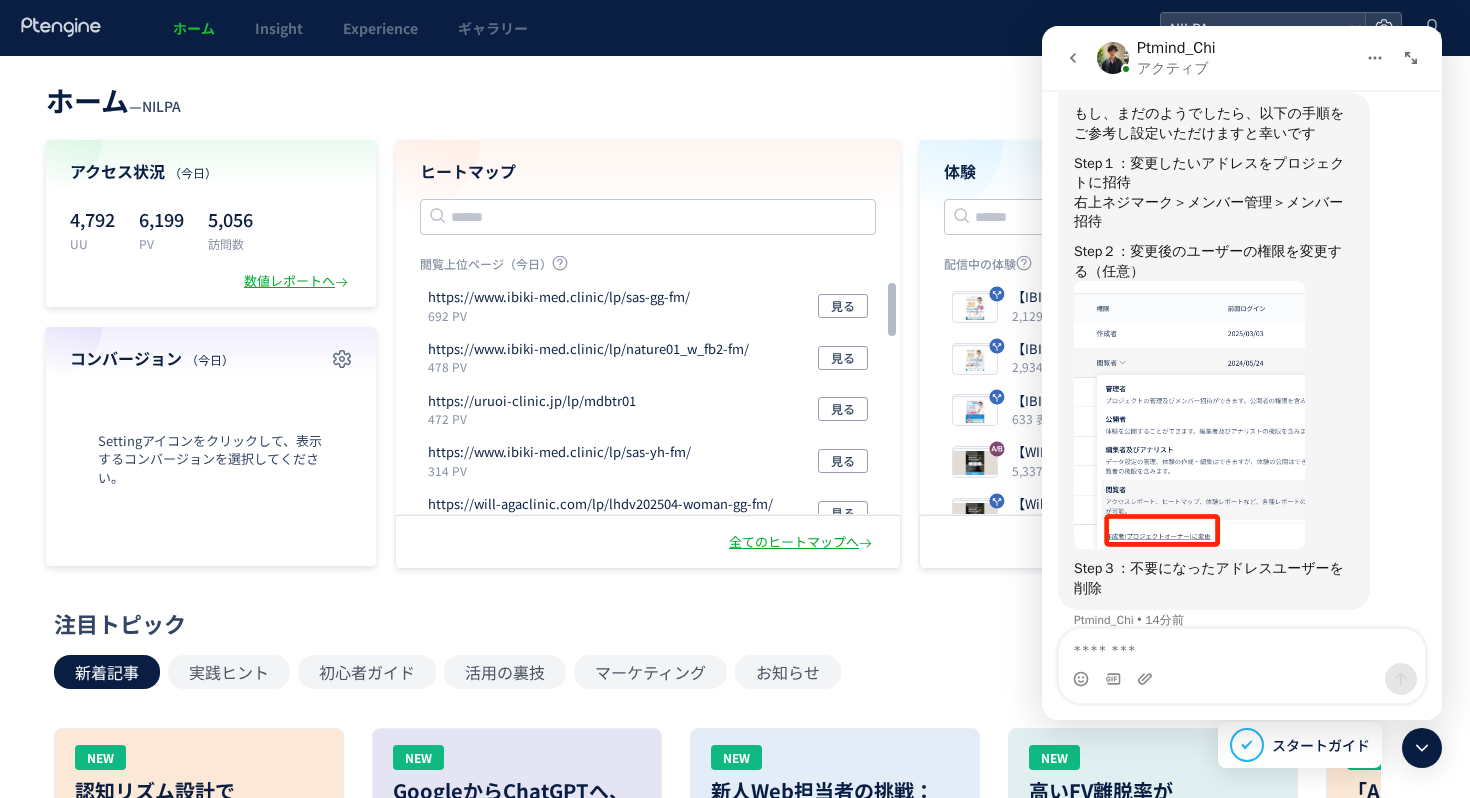 scroll, scrollTop: 407, scrollLeft: 0, axis: vertical 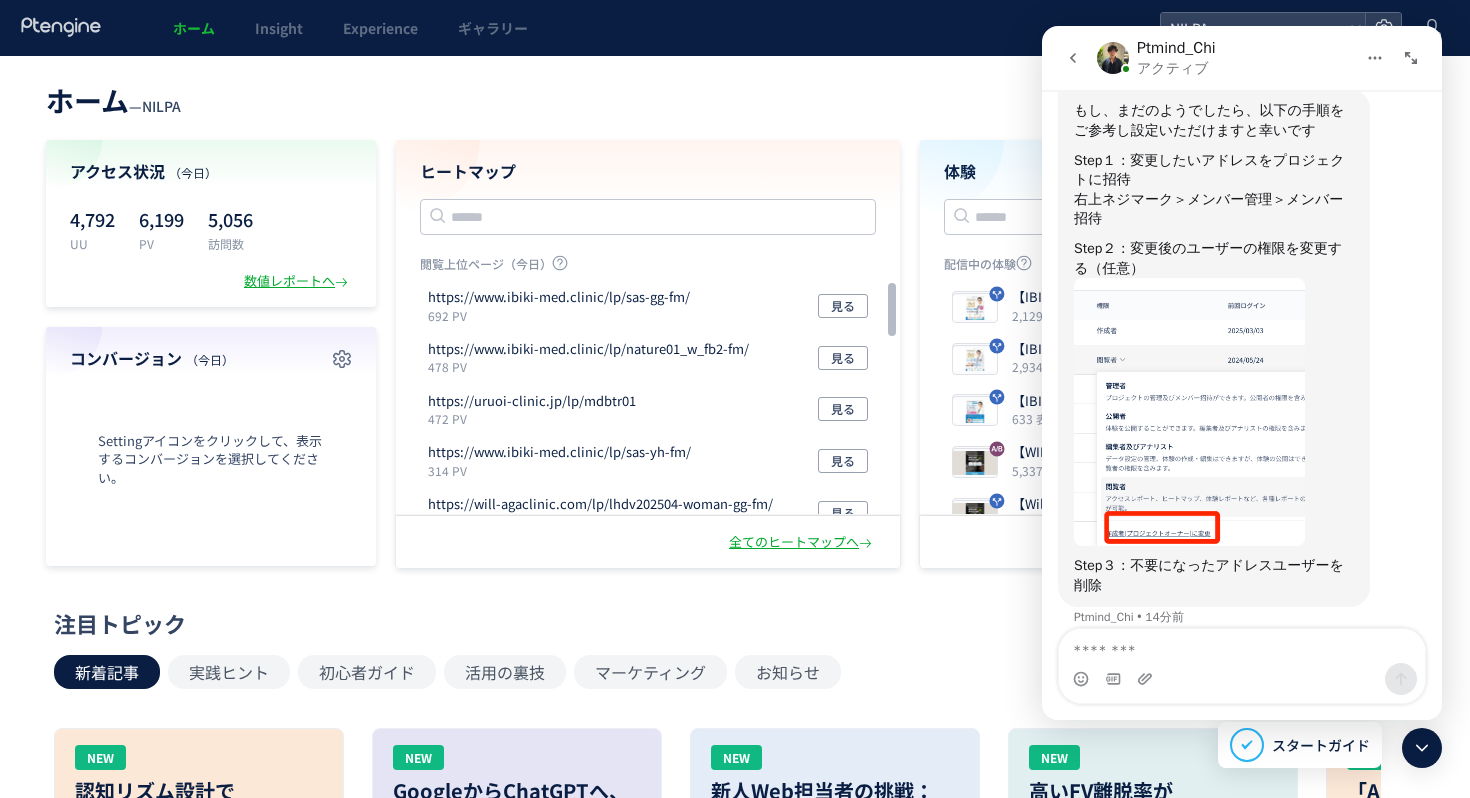 click on "ホーム — NILPA 現在のプラン： Growth プラン詳細 アクセス状況 （今日） 4,792 UU 6,199 PV 5,056 訪問数 数値レポートへ コンバージョン （今日） Settingアイコンをクリックして、表示するコンバージョンを選択してください。 ヒートマップ 閲覧上位ページ（今日） https://www.ibiki-med.clinic/lp/sas-gg-fm/ 692 PV 見る https://www.ibiki-med.clinic/lp/nature01_w_fb2-fm/ 478 PV 見る https://uruoi-clinic.jp/lp/mdbtr01 472 PV 見る https://www.ibiki-med.clinic/lp/sas-yh-fm/ 314 PV 見る https://will-agaclinic.com/lp/lhdv202504-woman-gg-fm/ 296 PV 見る https://www.ibiki-med.clinic/lp/base-2024-fm/ 287 PV 見る https://www.ibiki-med.clinic/lp/base-2024-fm-b/ 283 PV 見る https://will-agaclinic.com/lp/lhdv025-men-meta-fm/ 280 PV 見る https://www.ibiki-med.clinic/lp/base-2024-fb-fm-b/ 280 PV 見る https://will-agaclinic.com/lp/lhdv01-fm/ 243 PV 見る https://www.ibiki-med.clinic/lp/base-2024-fb-fm/ 236 PV 見る 212 PV" 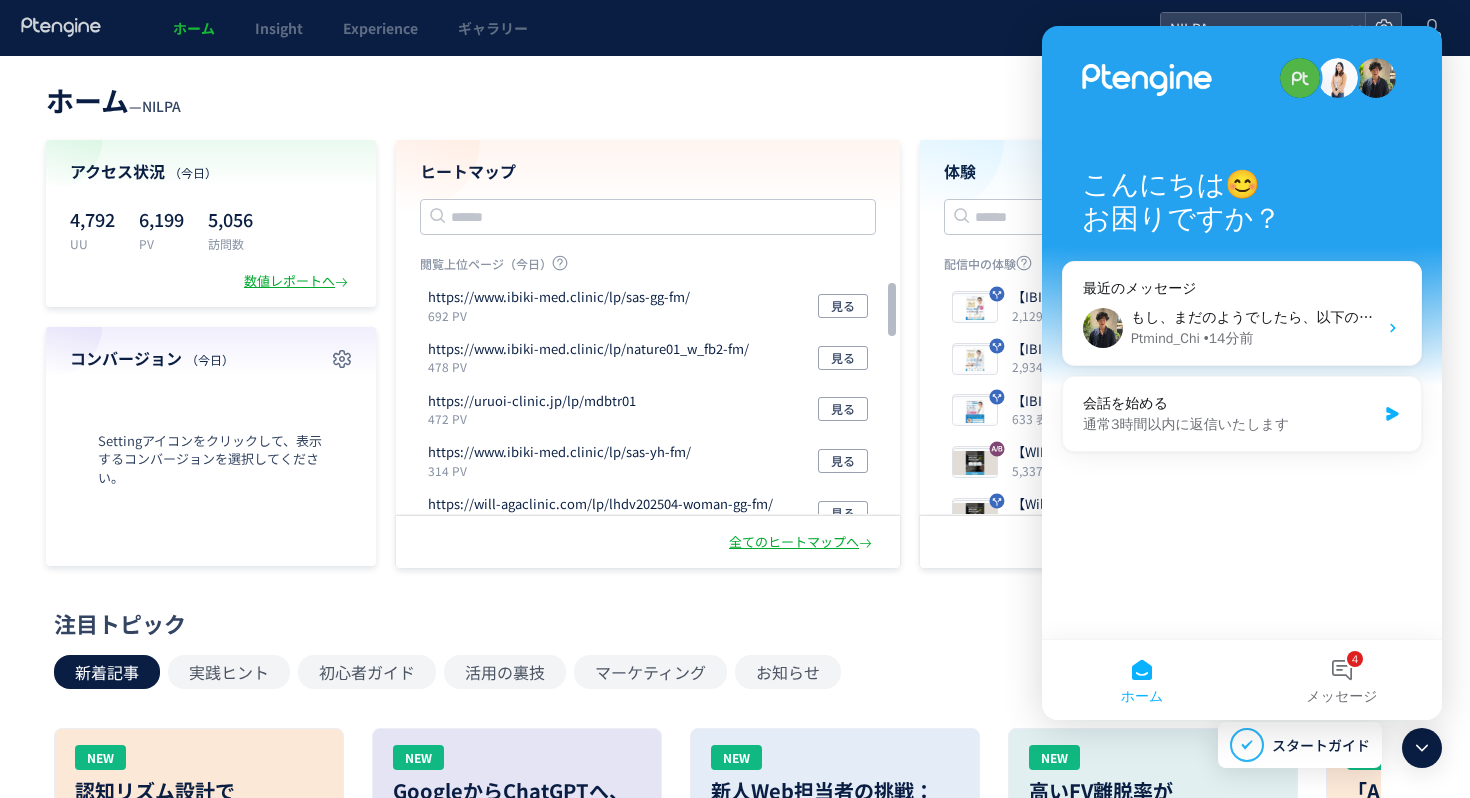 click on "ホーム  —  NILPA 現在のプラン： Growth プラン詳細" at bounding box center (735, 98) 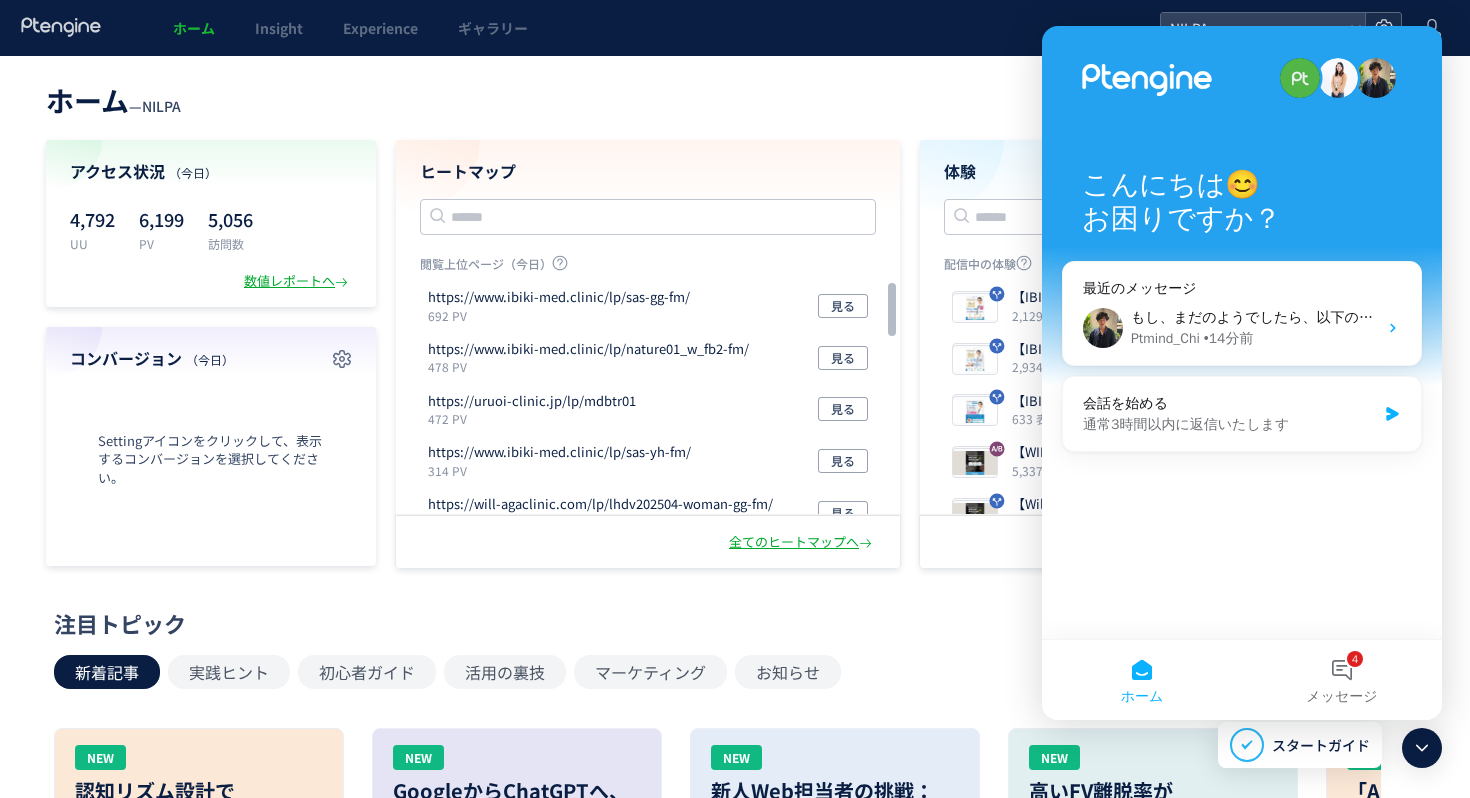 click 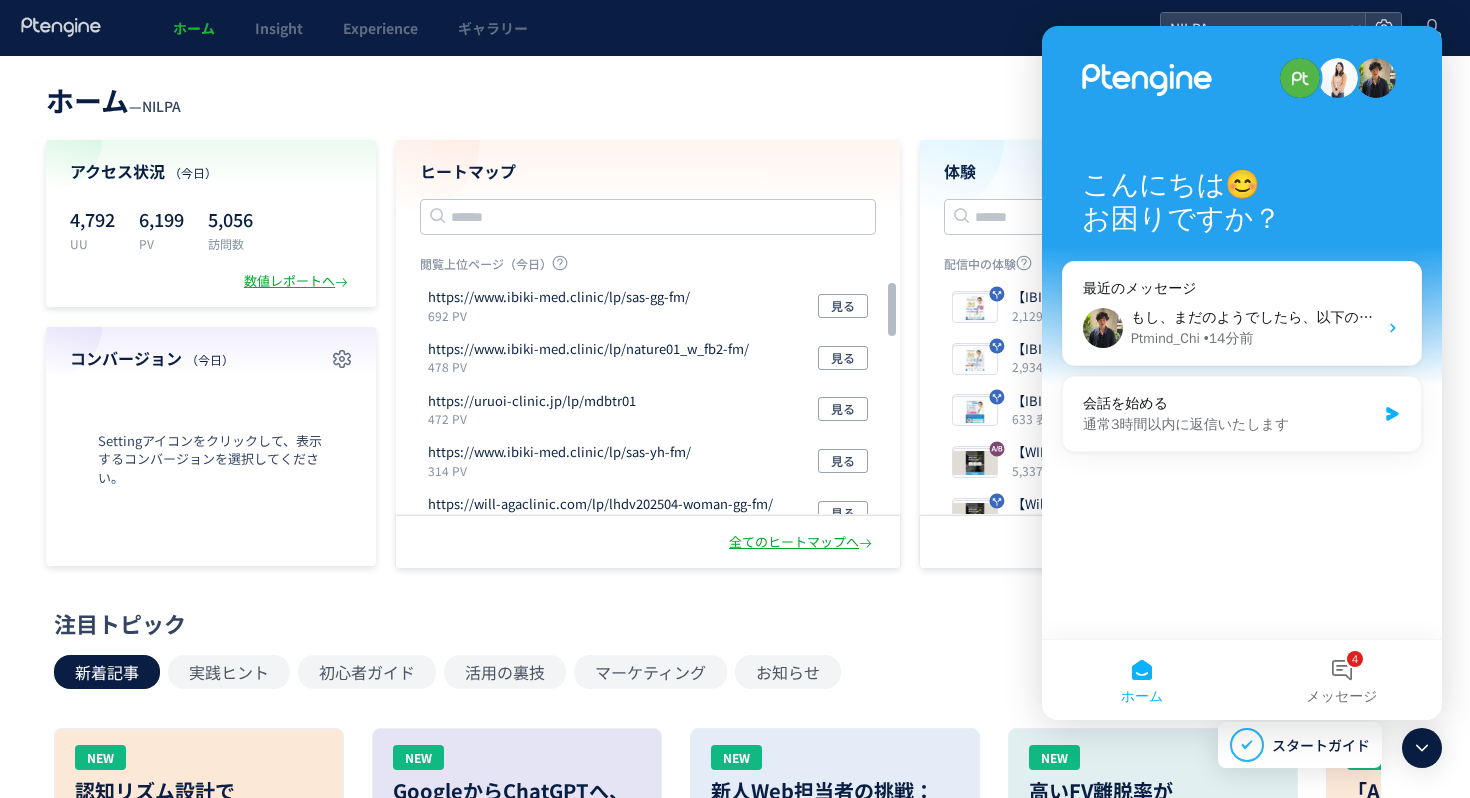 click 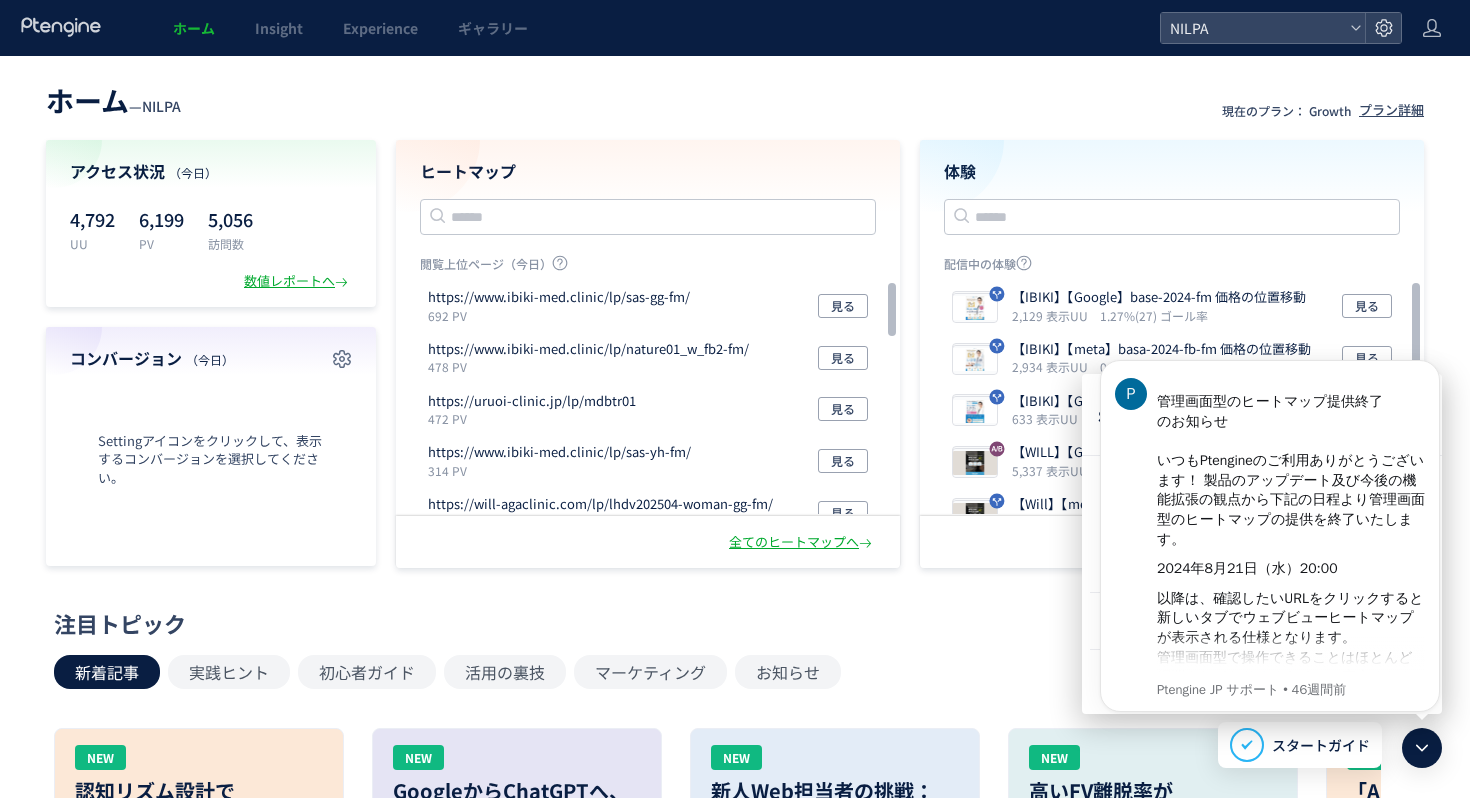 scroll, scrollTop: 0, scrollLeft: 0, axis: both 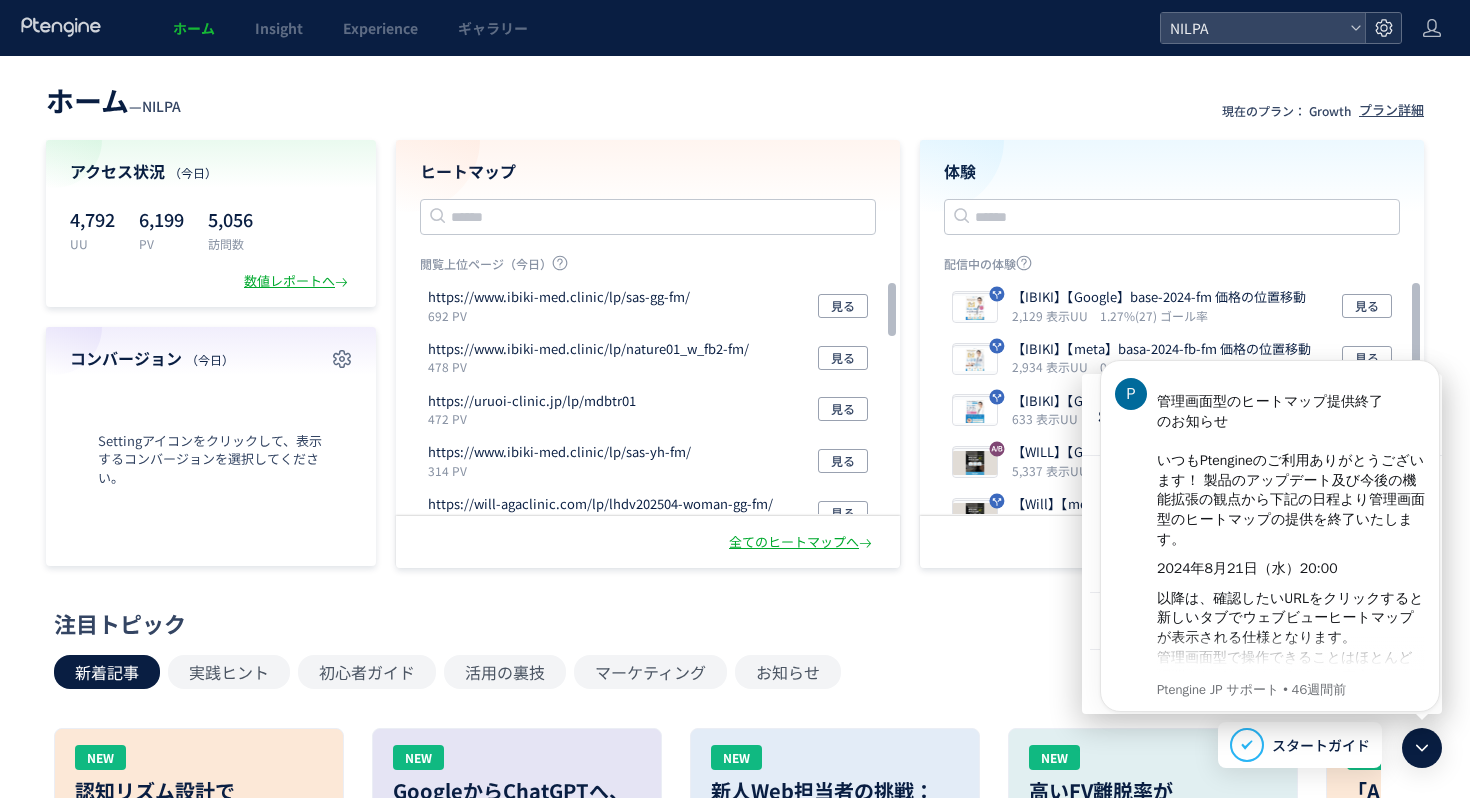 click 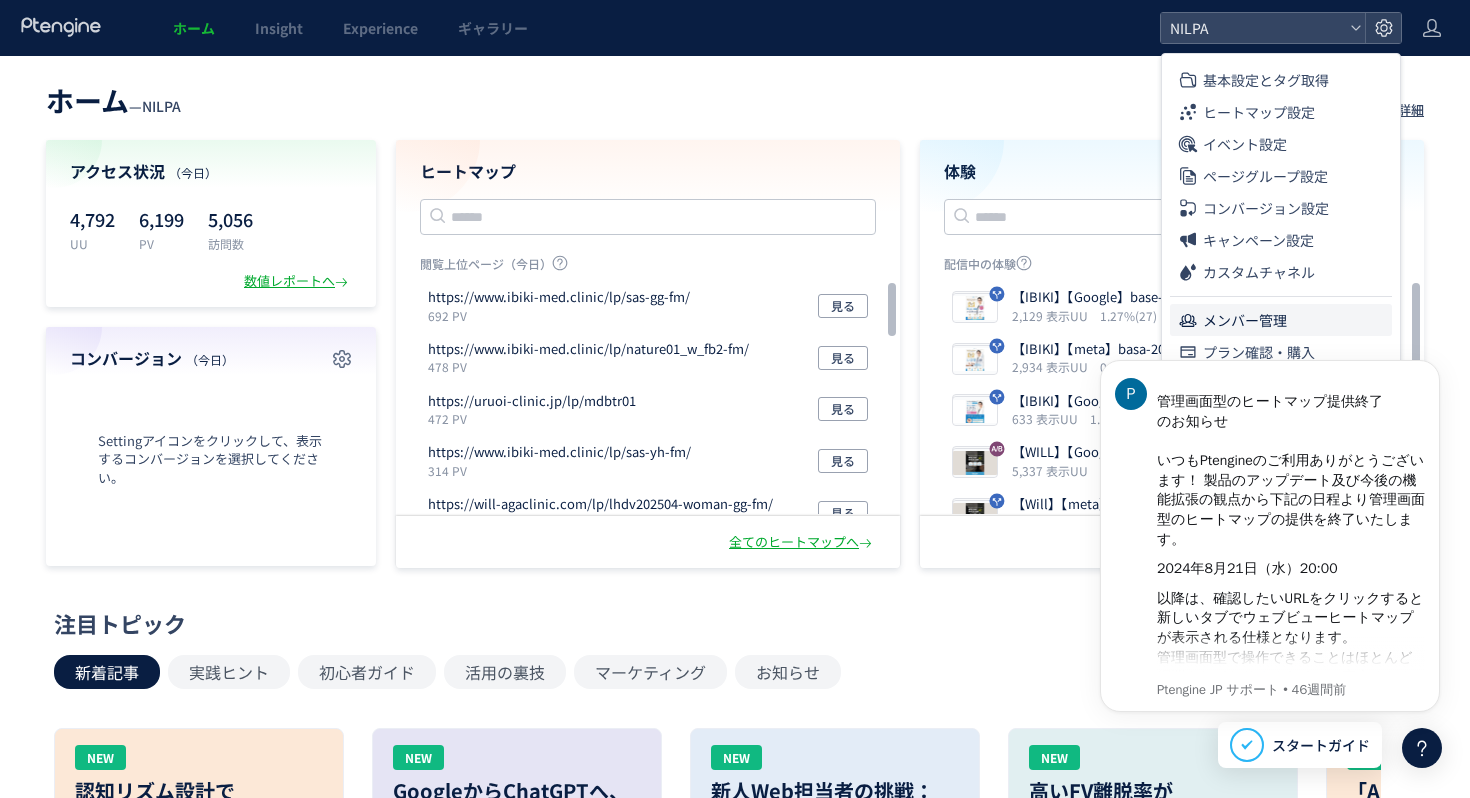 click on "メンバー管理" at bounding box center [1245, 320] 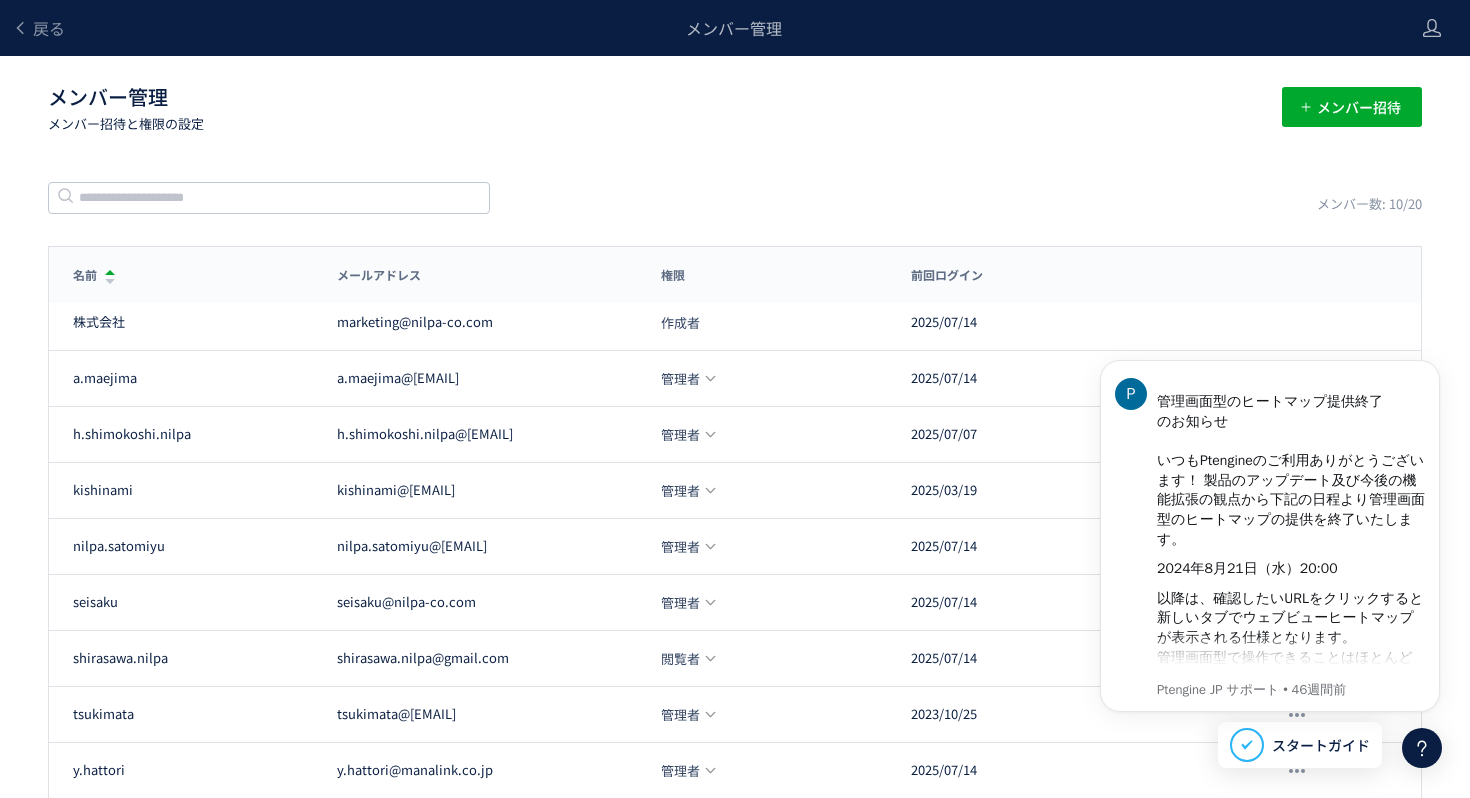 click on "メンバー数: 10/20" 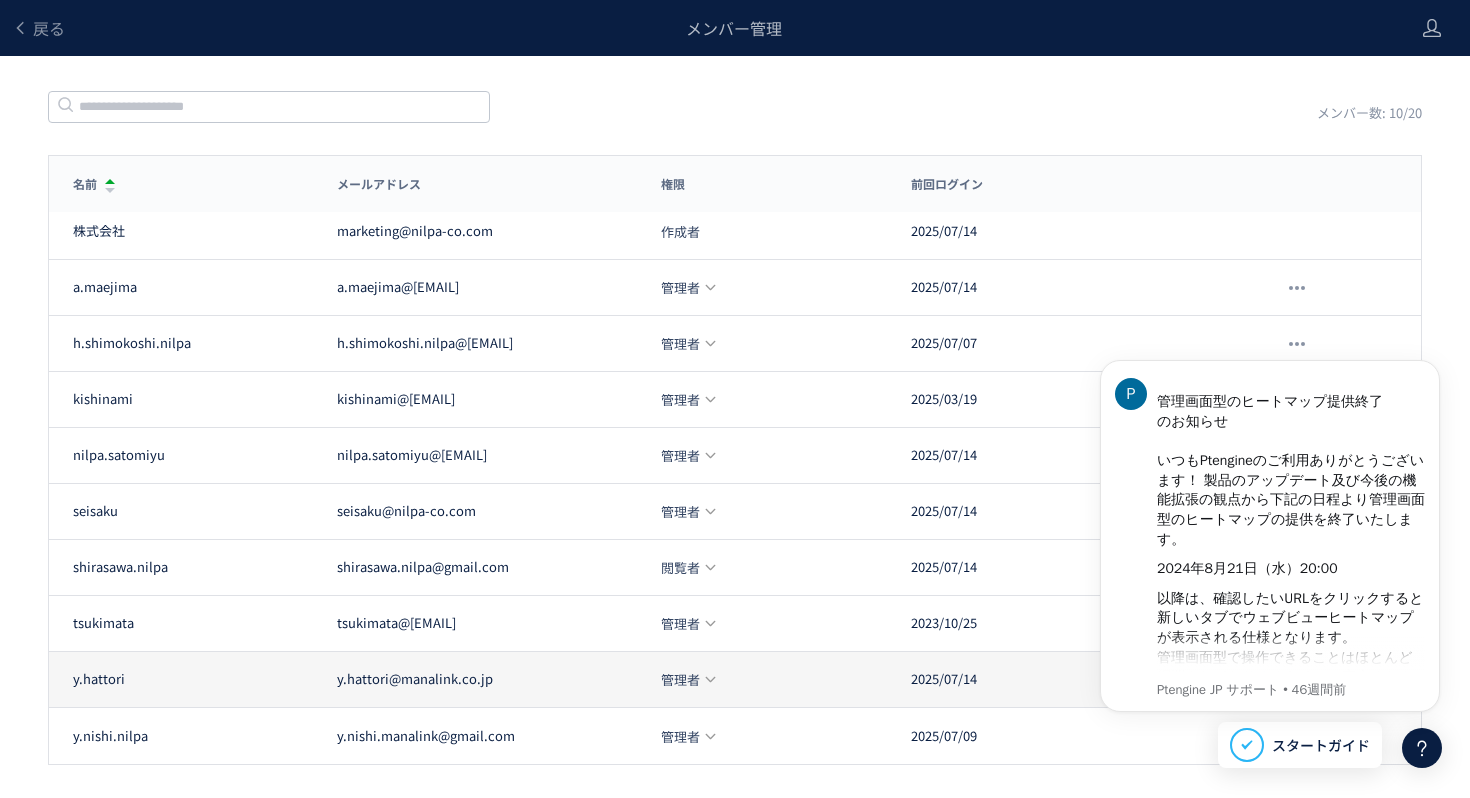 scroll, scrollTop: 171, scrollLeft: 0, axis: vertical 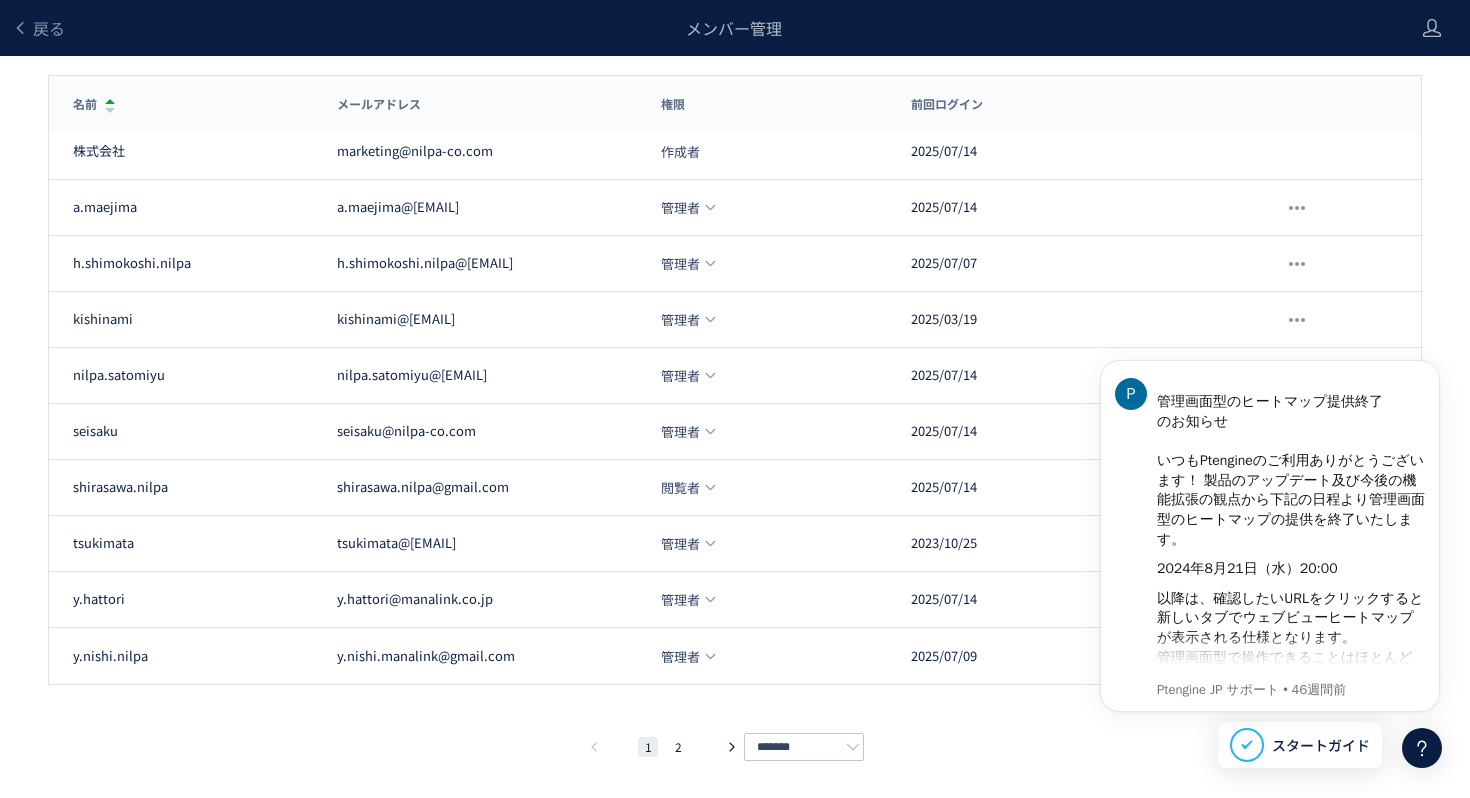 click on "1 2 *******" 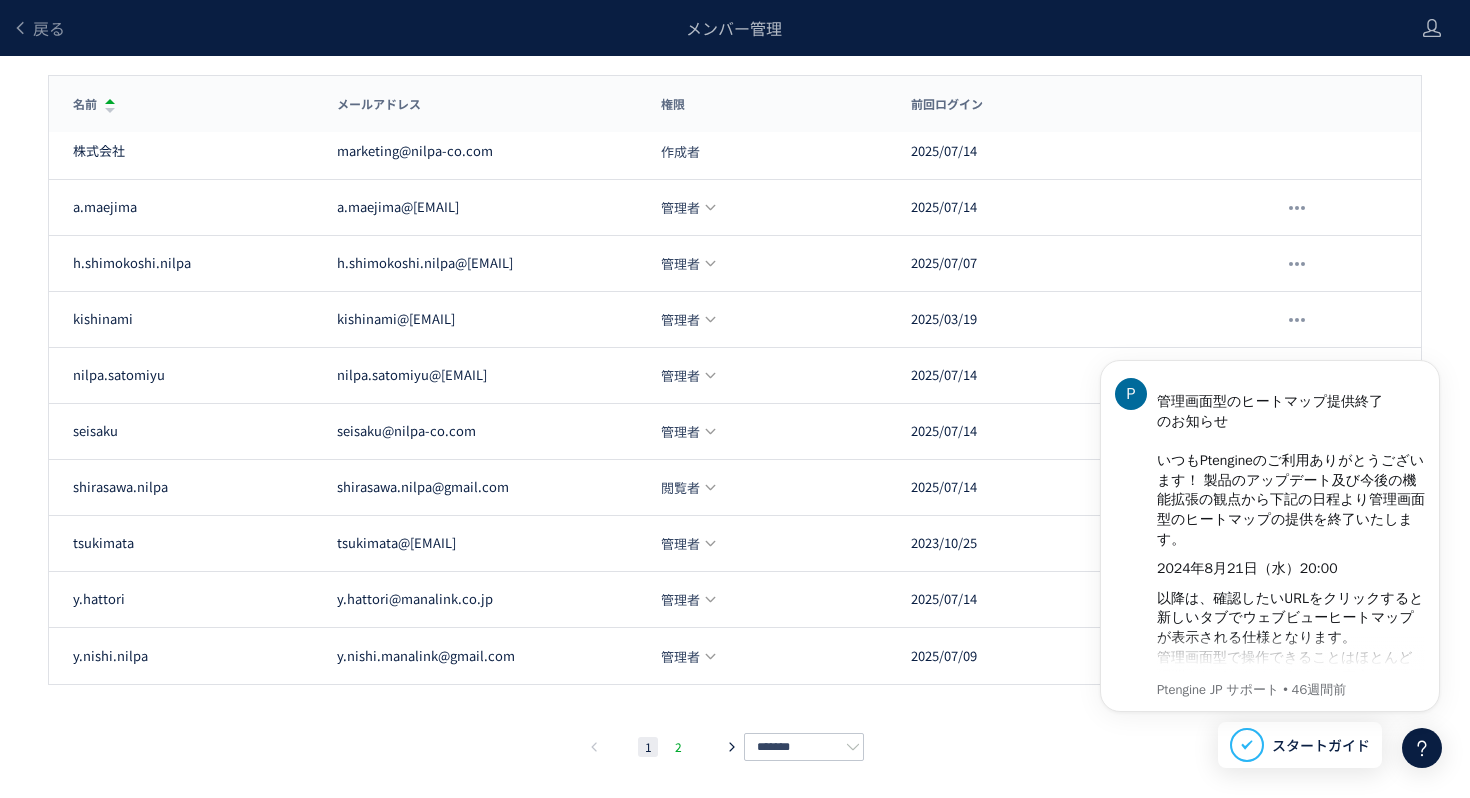 click on "2" 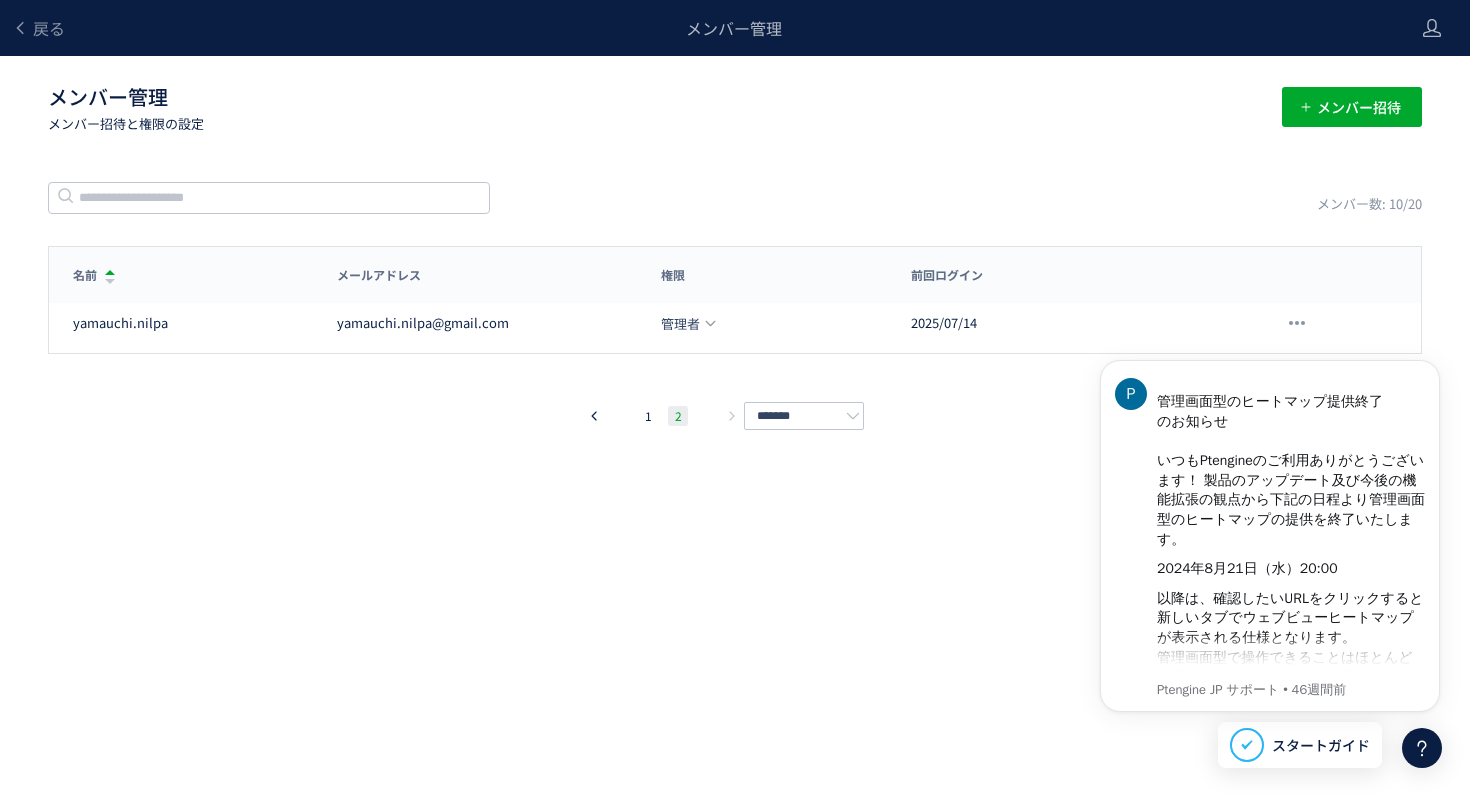scroll, scrollTop: 0, scrollLeft: 0, axis: both 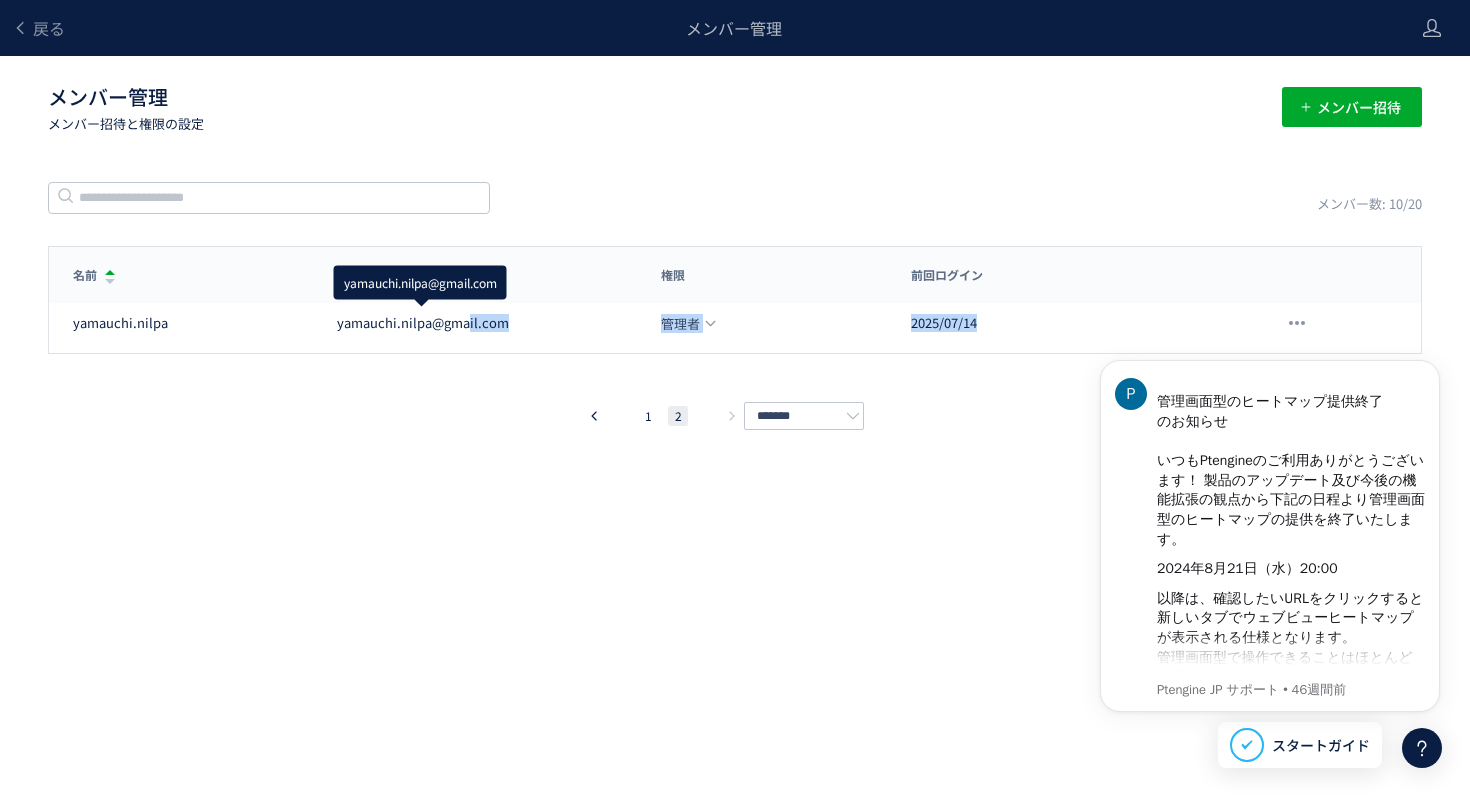 drag, startPoint x: 467, startPoint y: 328, endPoint x: 542, endPoint y: 412, distance: 112.60995 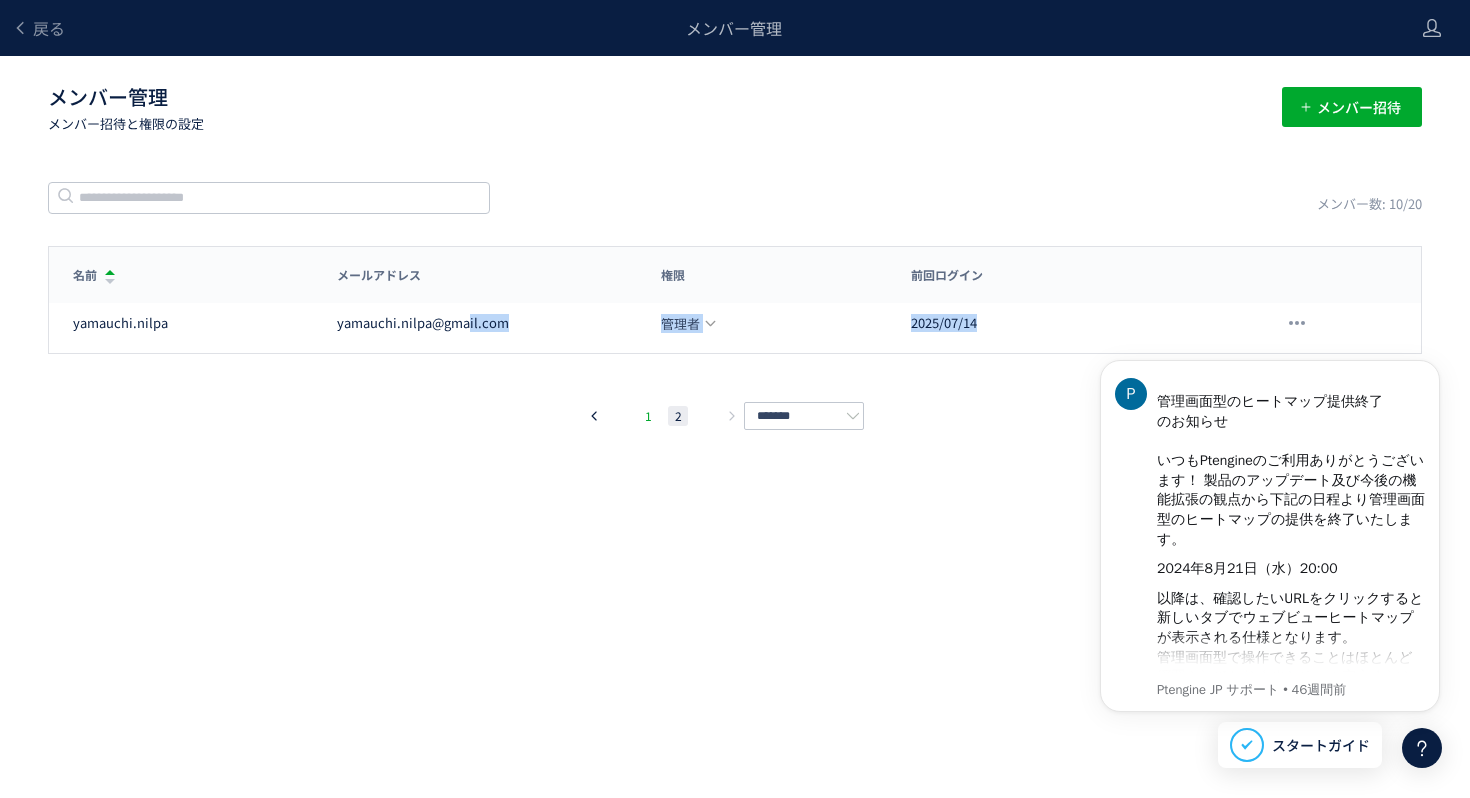 click on "1" at bounding box center [648, 416] 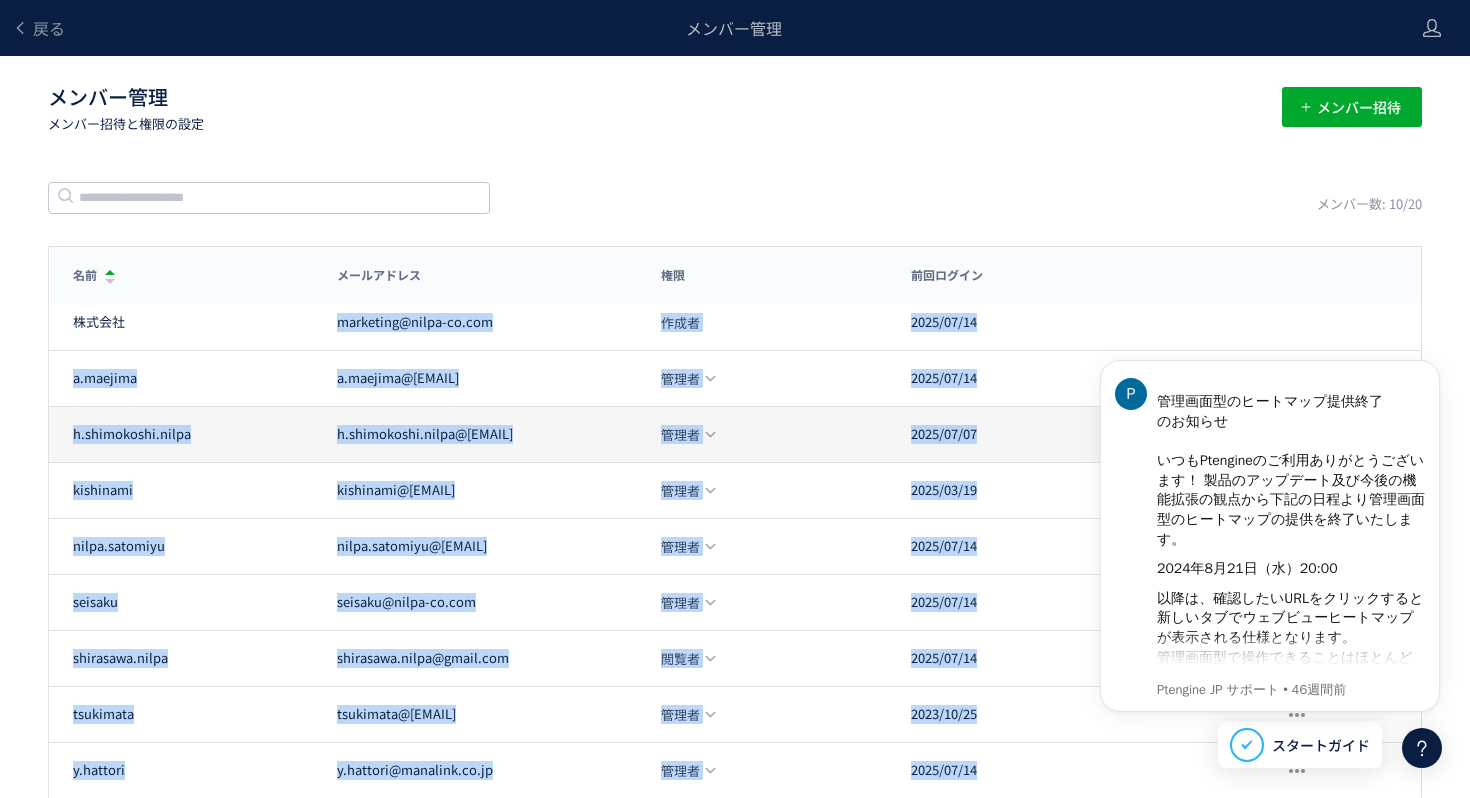 click on "h.shimokoshi.nilpa h.shimokoshi.nilpa@[EMAIL] 管理者 2025/07/07" 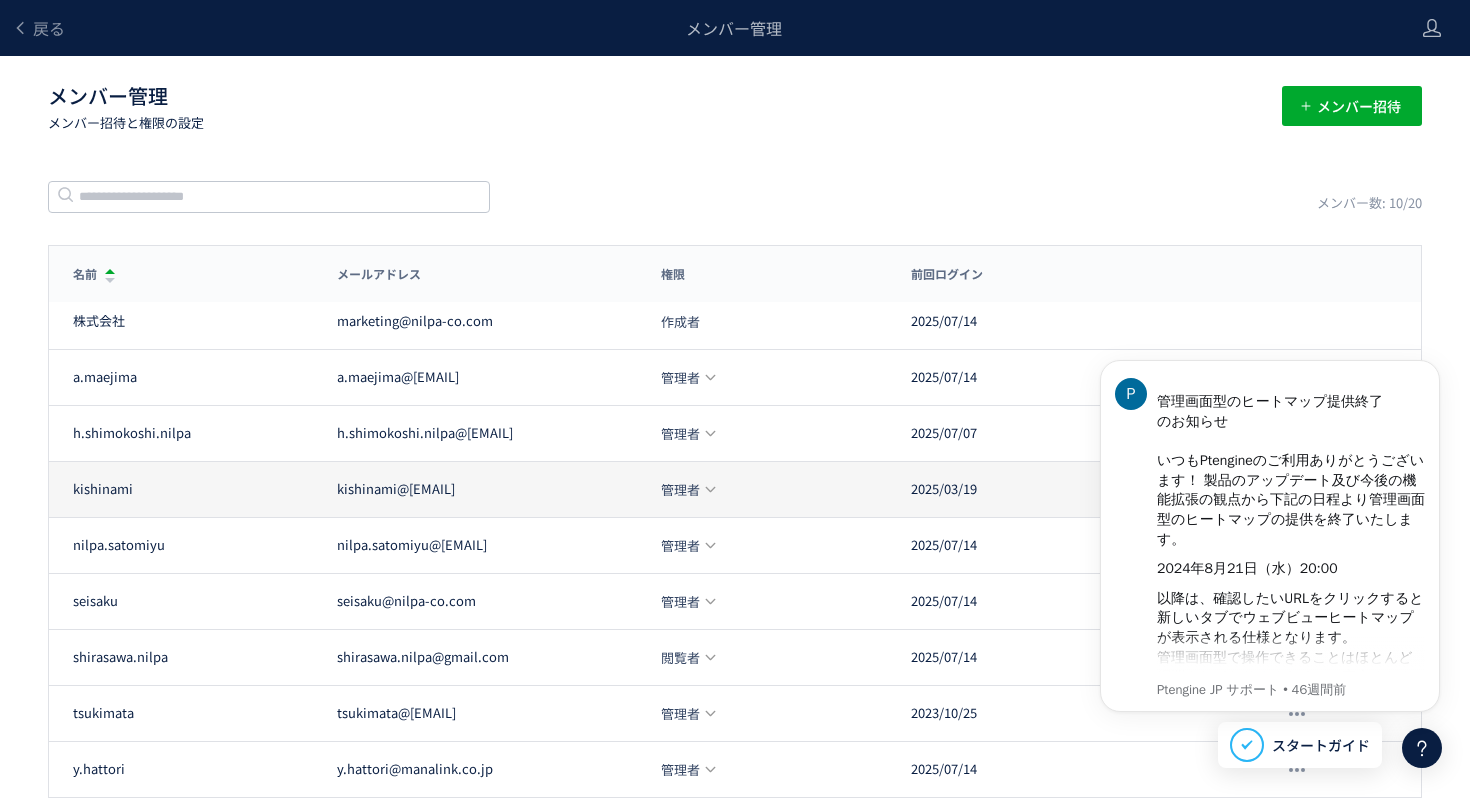 scroll, scrollTop: 171, scrollLeft: 0, axis: vertical 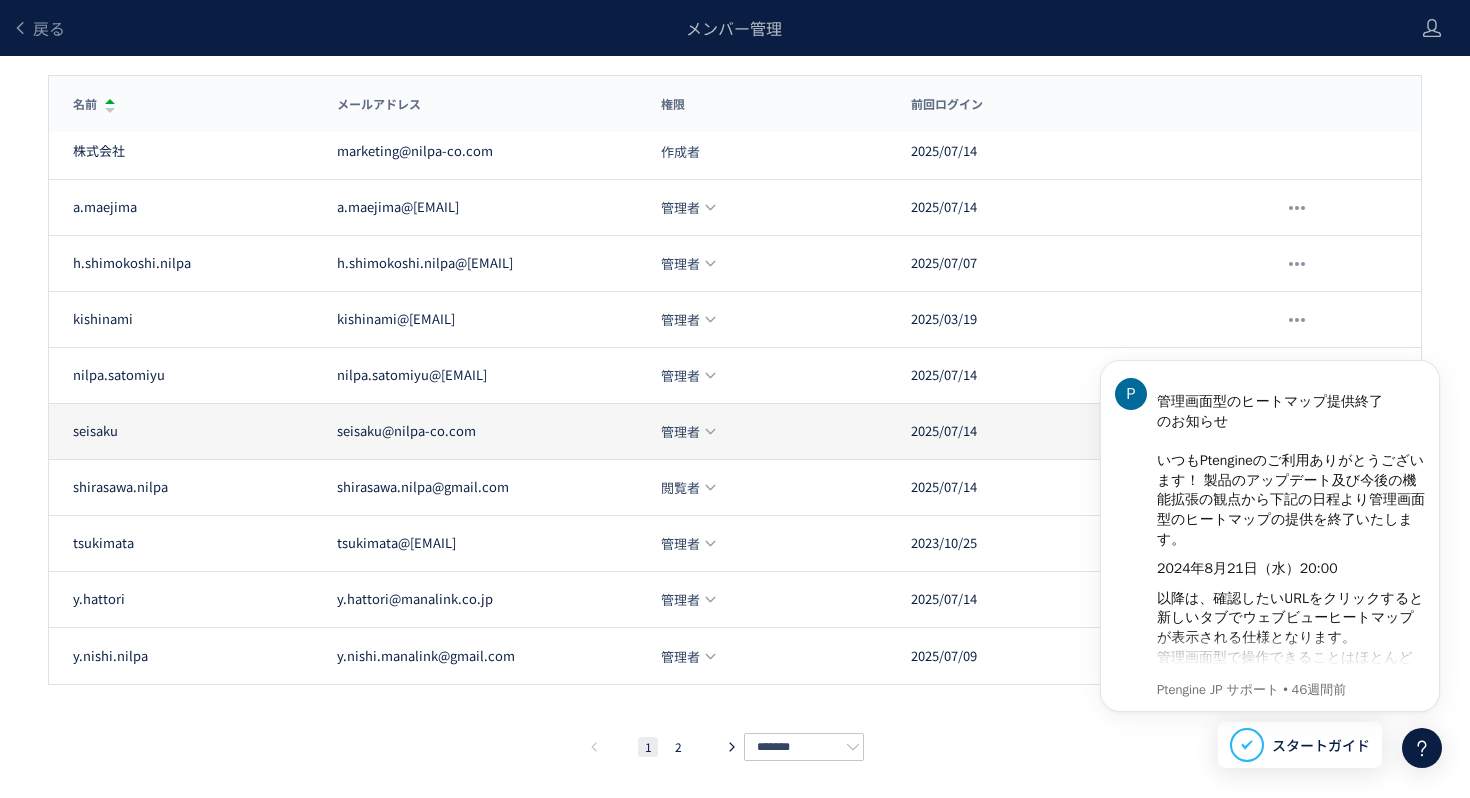 click on "seisaku seisaku@nilpa-co.com 管理者 2025/07/14" 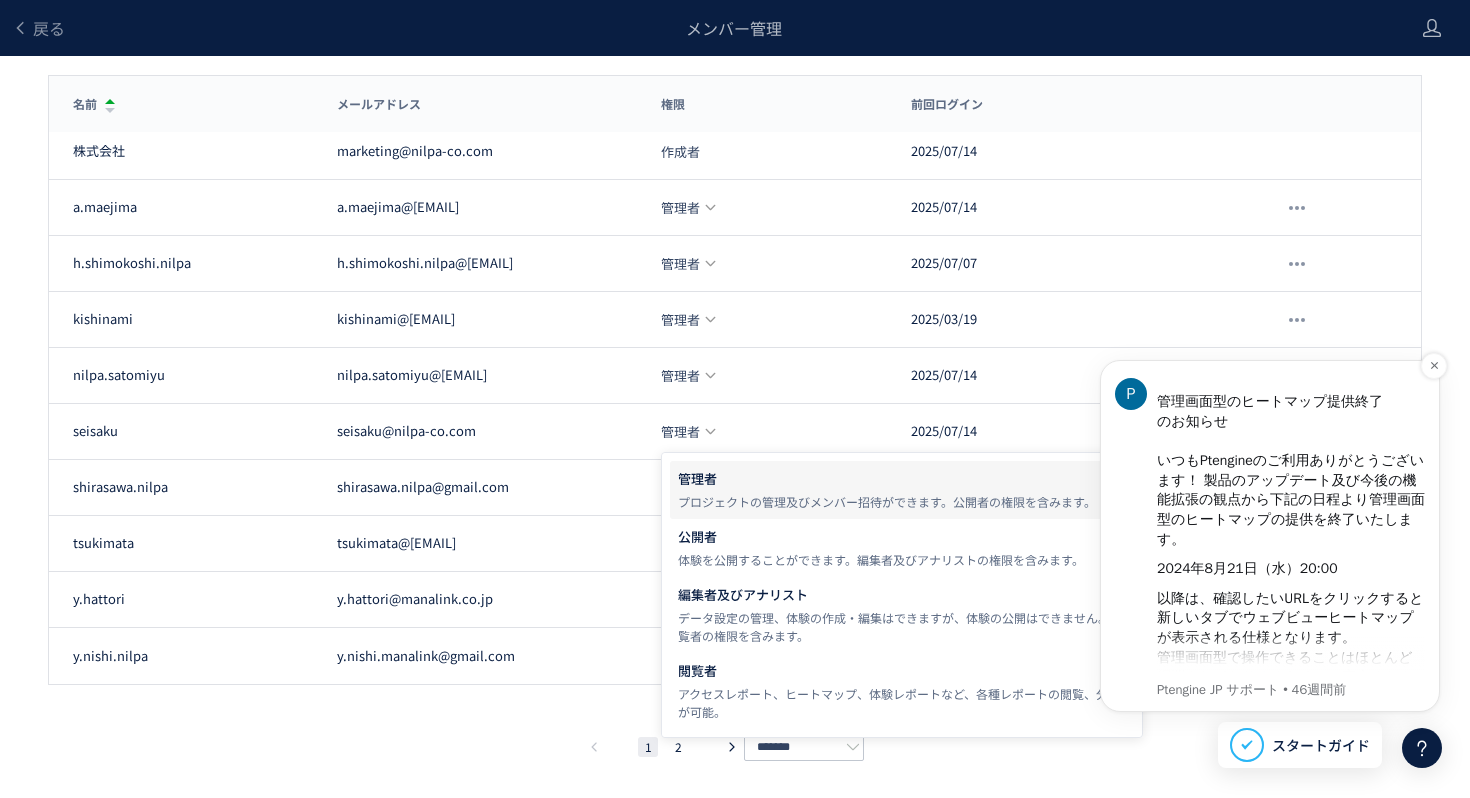 scroll, scrollTop: 0, scrollLeft: 0, axis: both 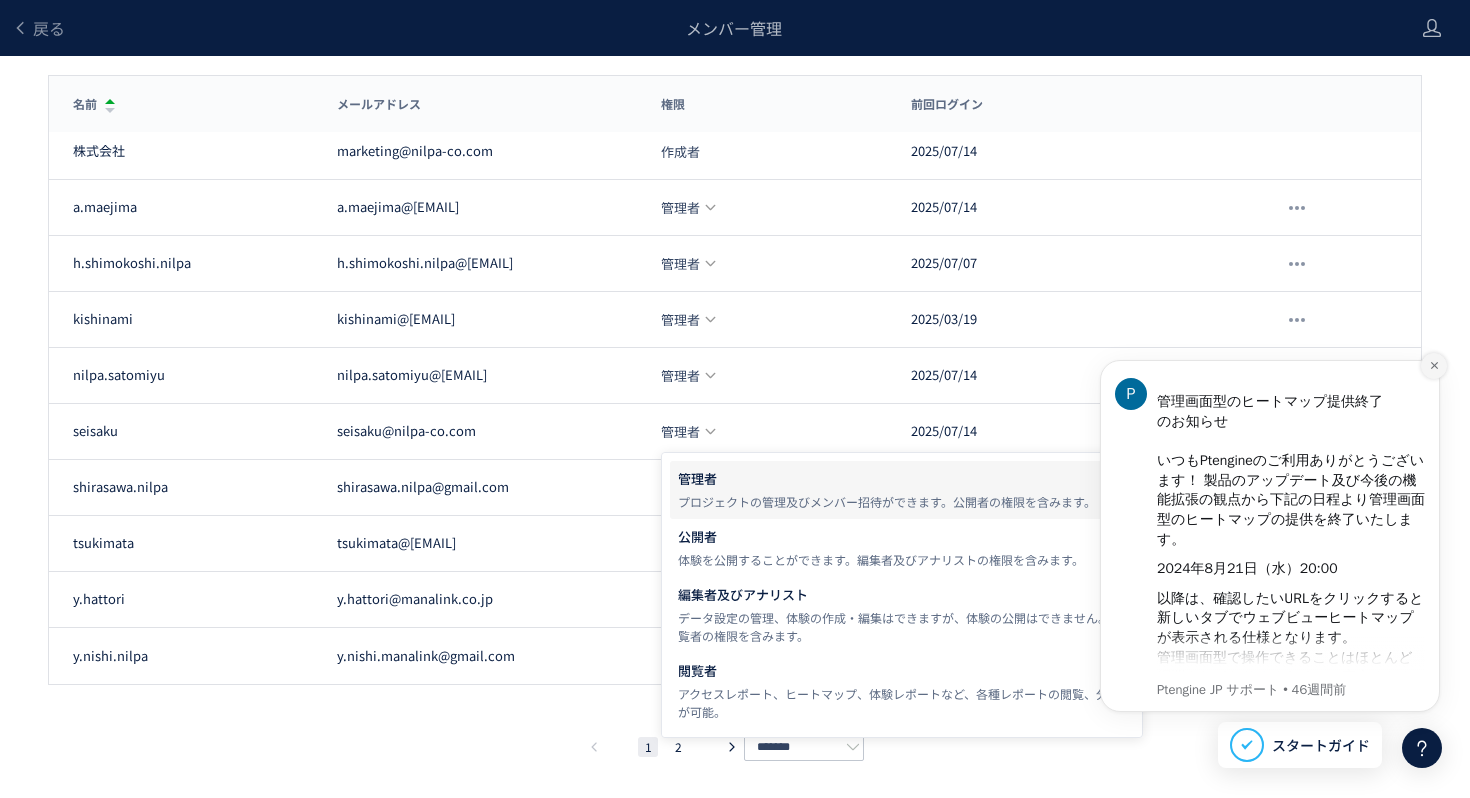 click 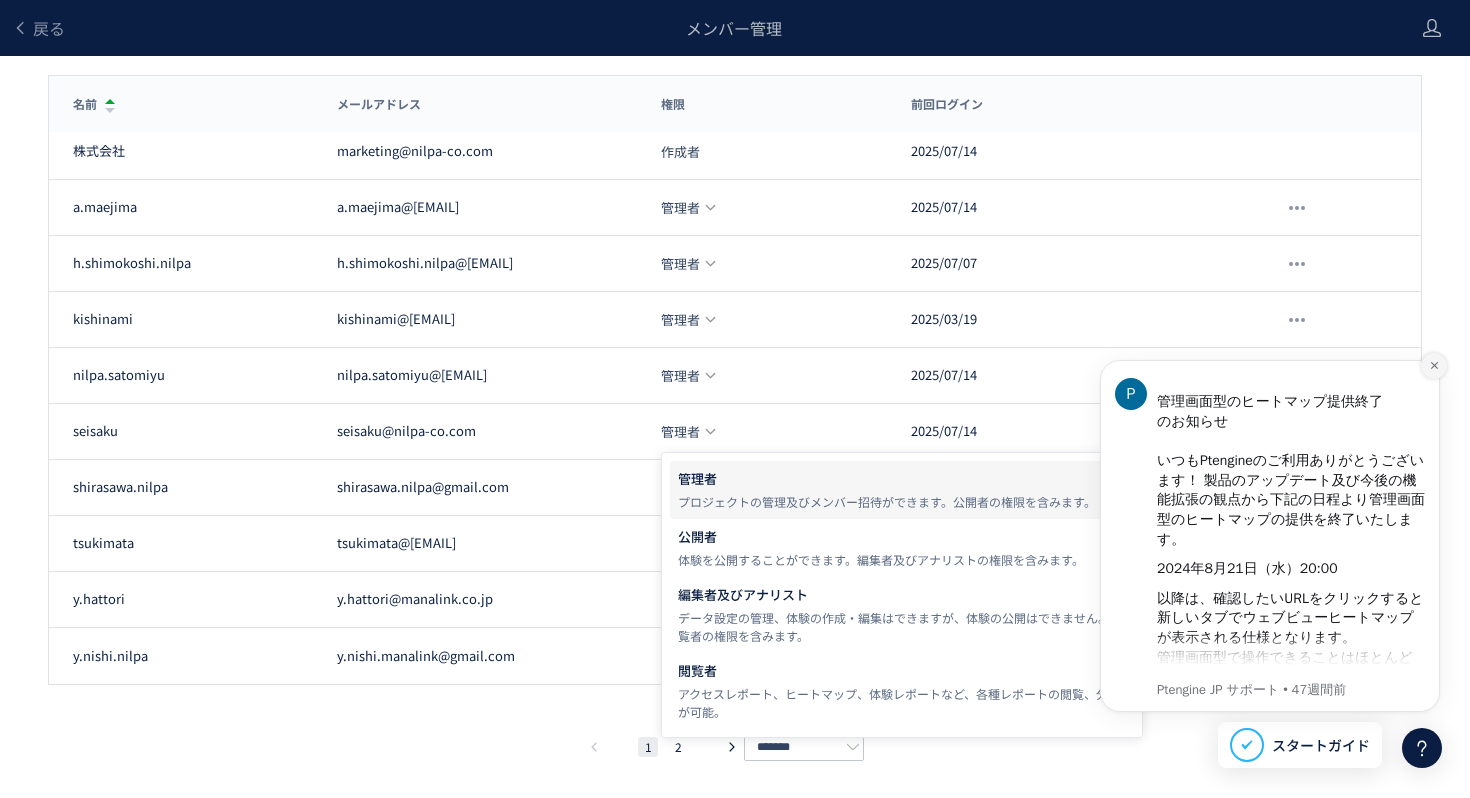 click 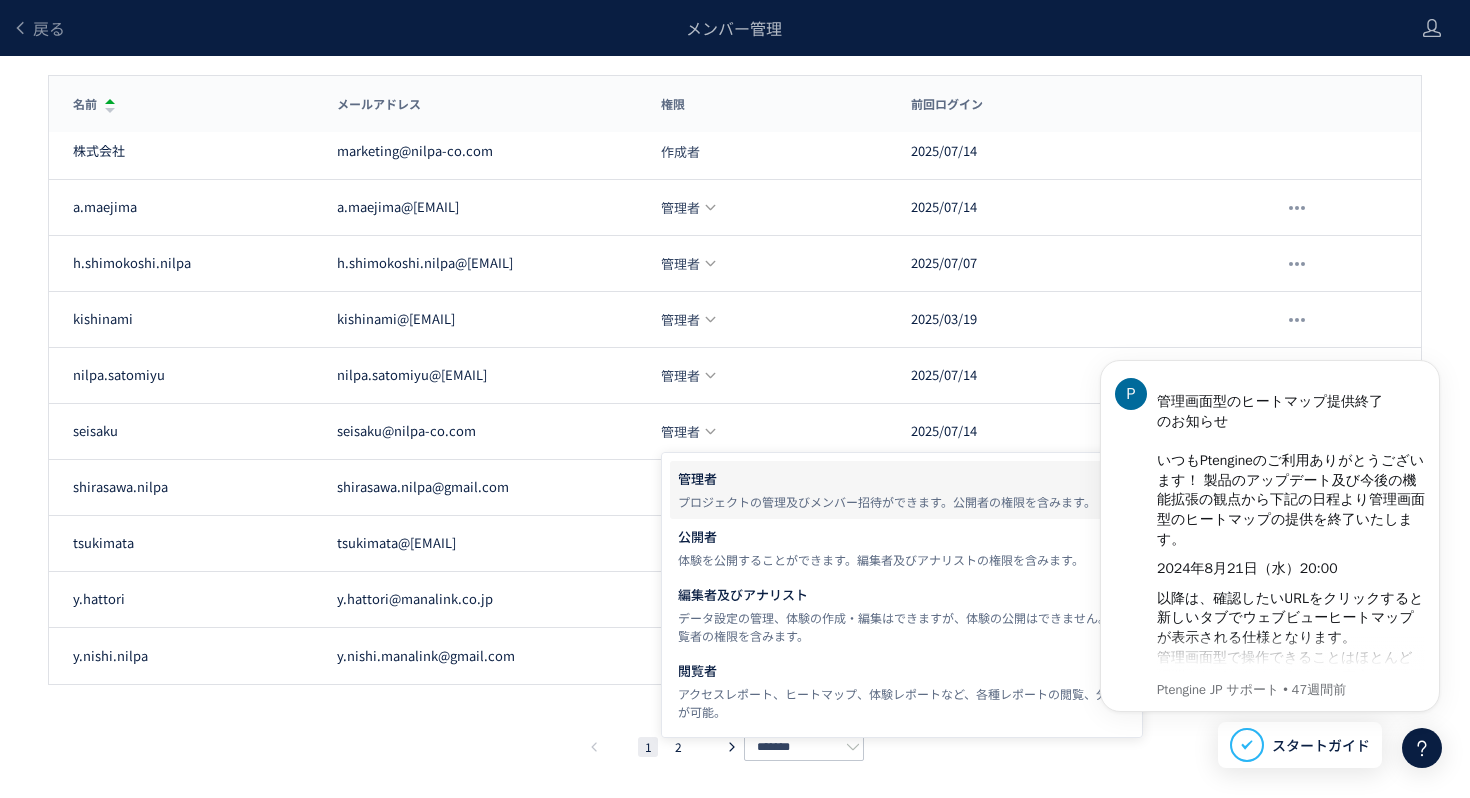 click 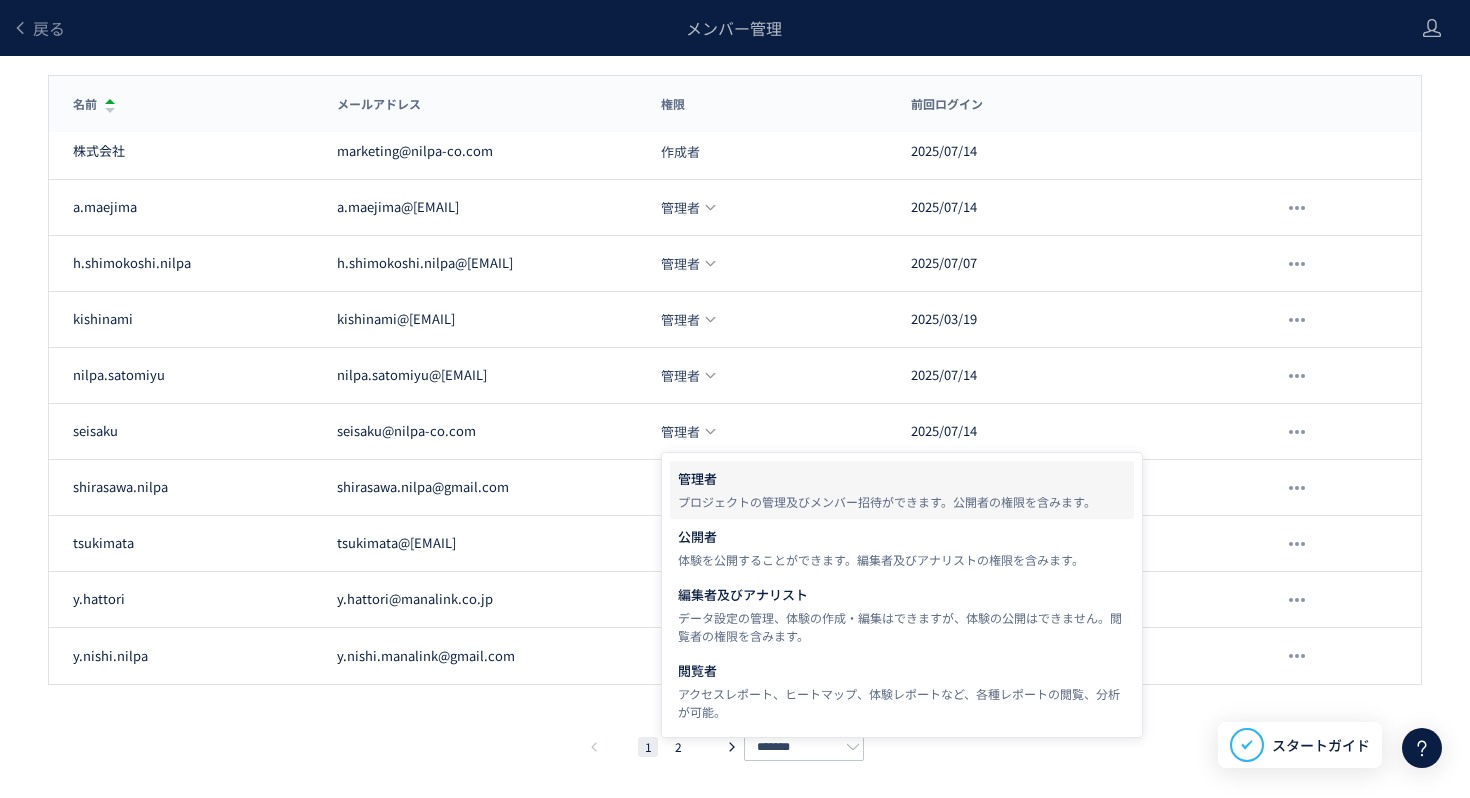 click on "戻る メンバー管理 メンバー管理 メンバー招待と権限の設定 メンバー招待 メンバー数: 10/20 名前 メールアドレス 権限 前回ログイン 名前 メールアドレス 権限 前回ログイン 株式会社 marketing@nilpa-co.com 作成者 2025/07/14 a.maejima a.maejima@manalink.co.jp 管理者 2025/07/14 h.shimokoshi.nilpa h.shimokoshi.nilpa@gmail.com 管理者 2025/07/07 kishinami kishinami@nilpa-co.com 管理者 2025/03/19 nilpa.satomiyu nilpa.satomiyu@gmail.com 管理者 2025/07/14 seisaku seisaku@nilpa-co.com 管理者 2025/07/14 shirasawa.nilpa shirasawa.nilpa@gmail.com 閲覧者 2025/07/14 tsukimata tsukimata@nilpa-co.com 管理者 2023/10/25 y.hattori y.hattori@manalink.co.jp 管理者 2025/07/14 y.nishi.manalink y.nishi.manalink@gmail.com 管理者 2025/07/09 1 2 ******* メンバー招待 キャンセル 招待 削除の確認 キャンセル 削除 作成者に変更しますか？ キャンセル 作成者に変更 スキップ" 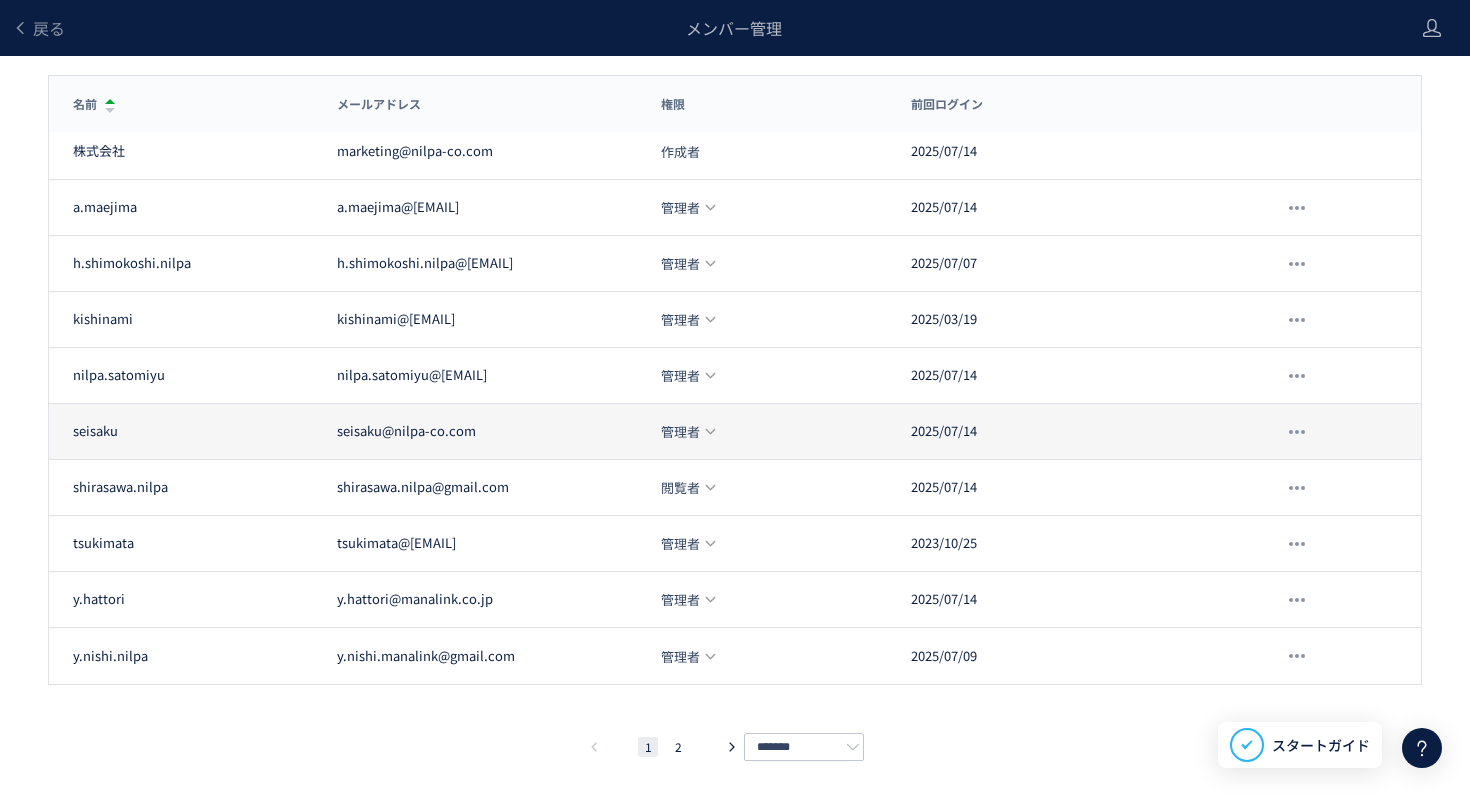click on "管理者" at bounding box center [680, 431] 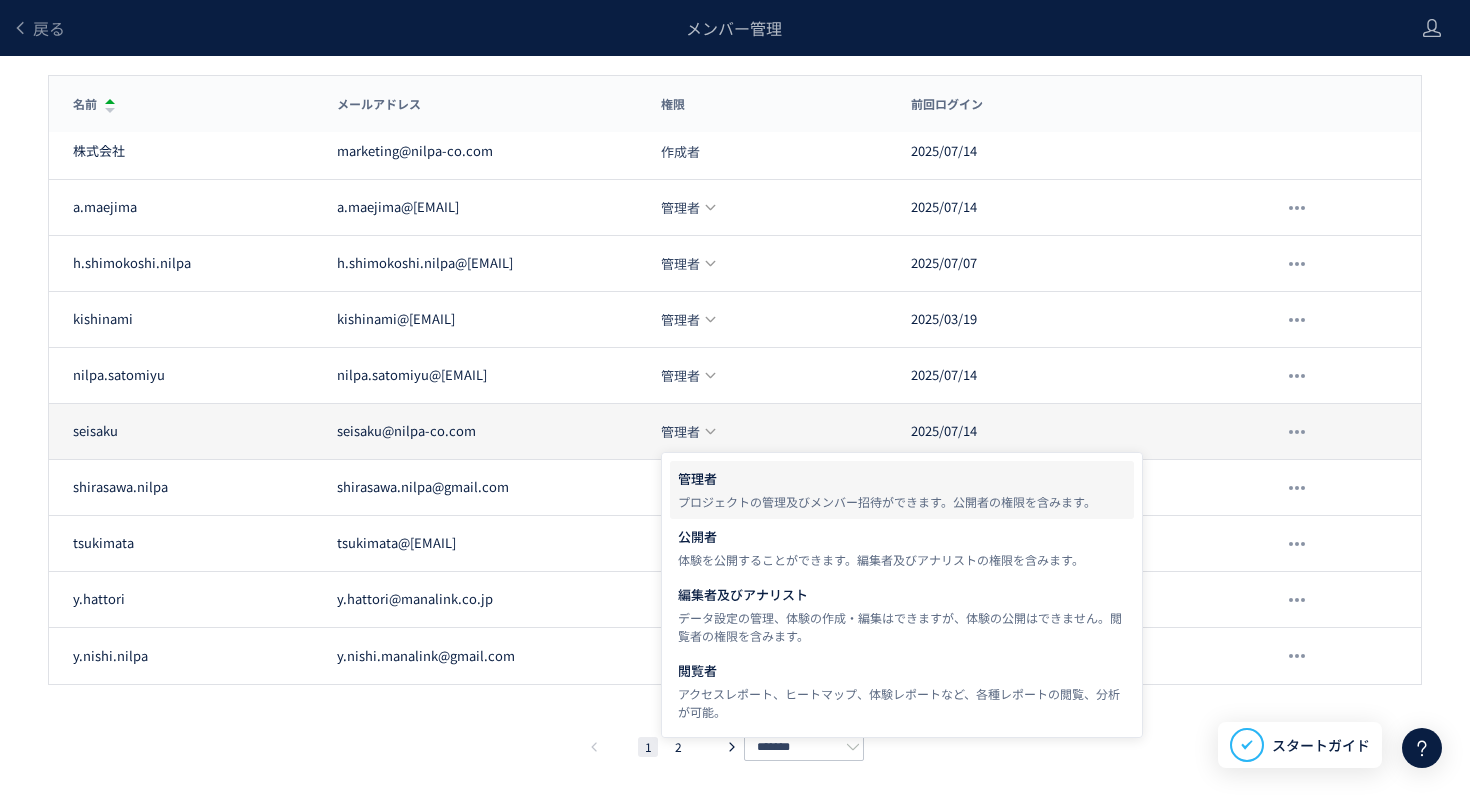 drag, startPoint x: 1086, startPoint y: 427, endPoint x: 1127, endPoint y: 439, distance: 42.72002 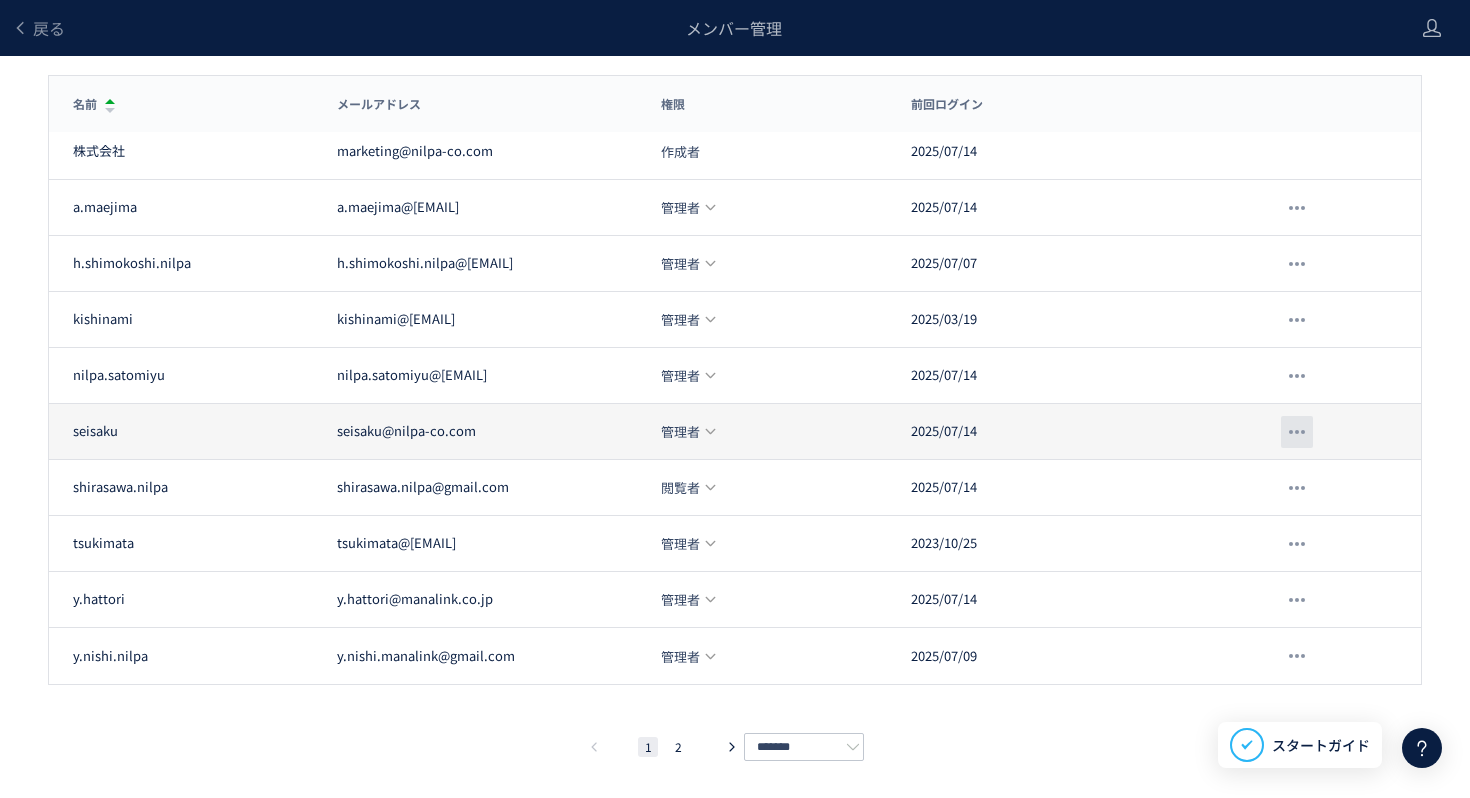 click 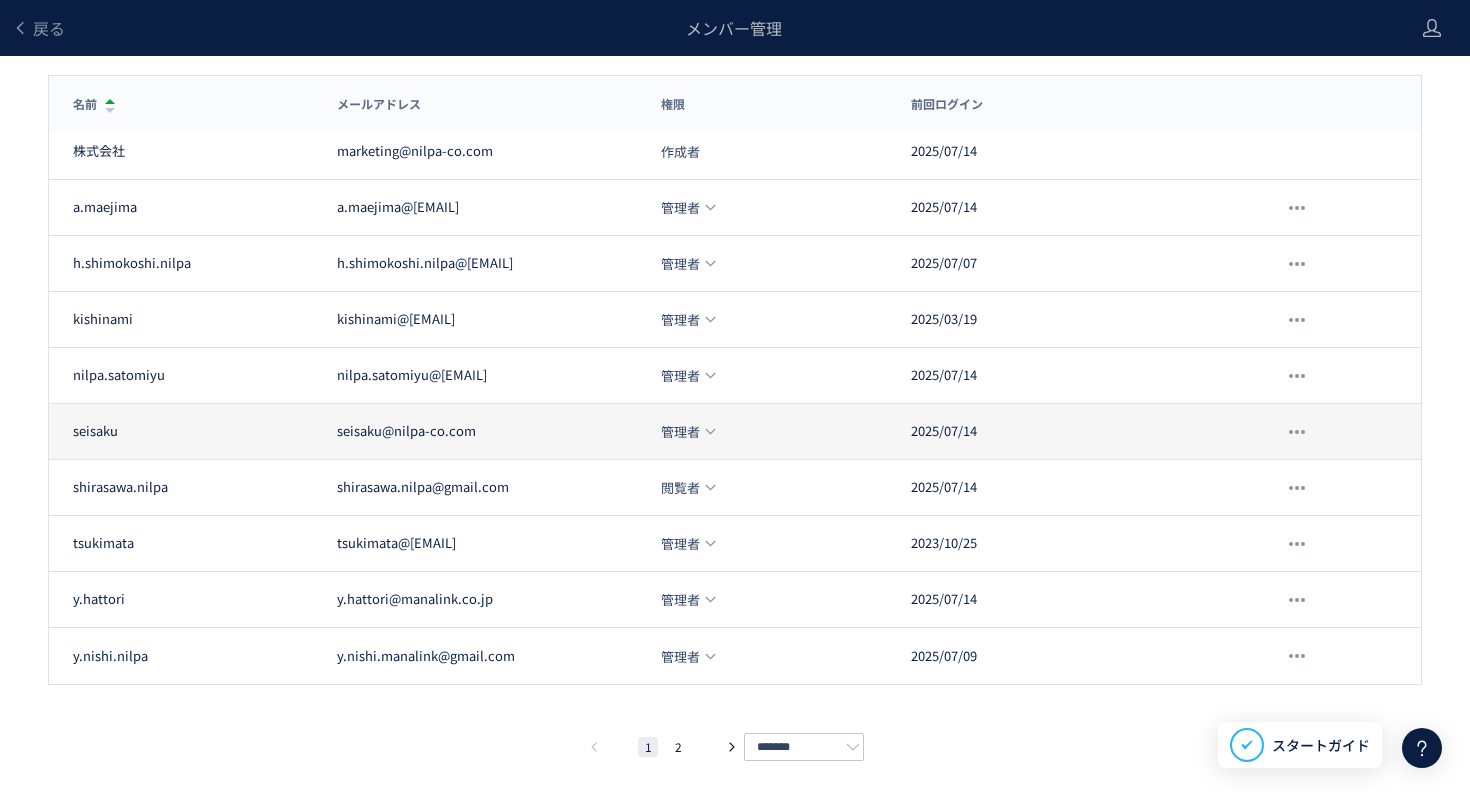 drag, startPoint x: 953, startPoint y: 444, endPoint x: 810, endPoint y: 435, distance: 143.28294 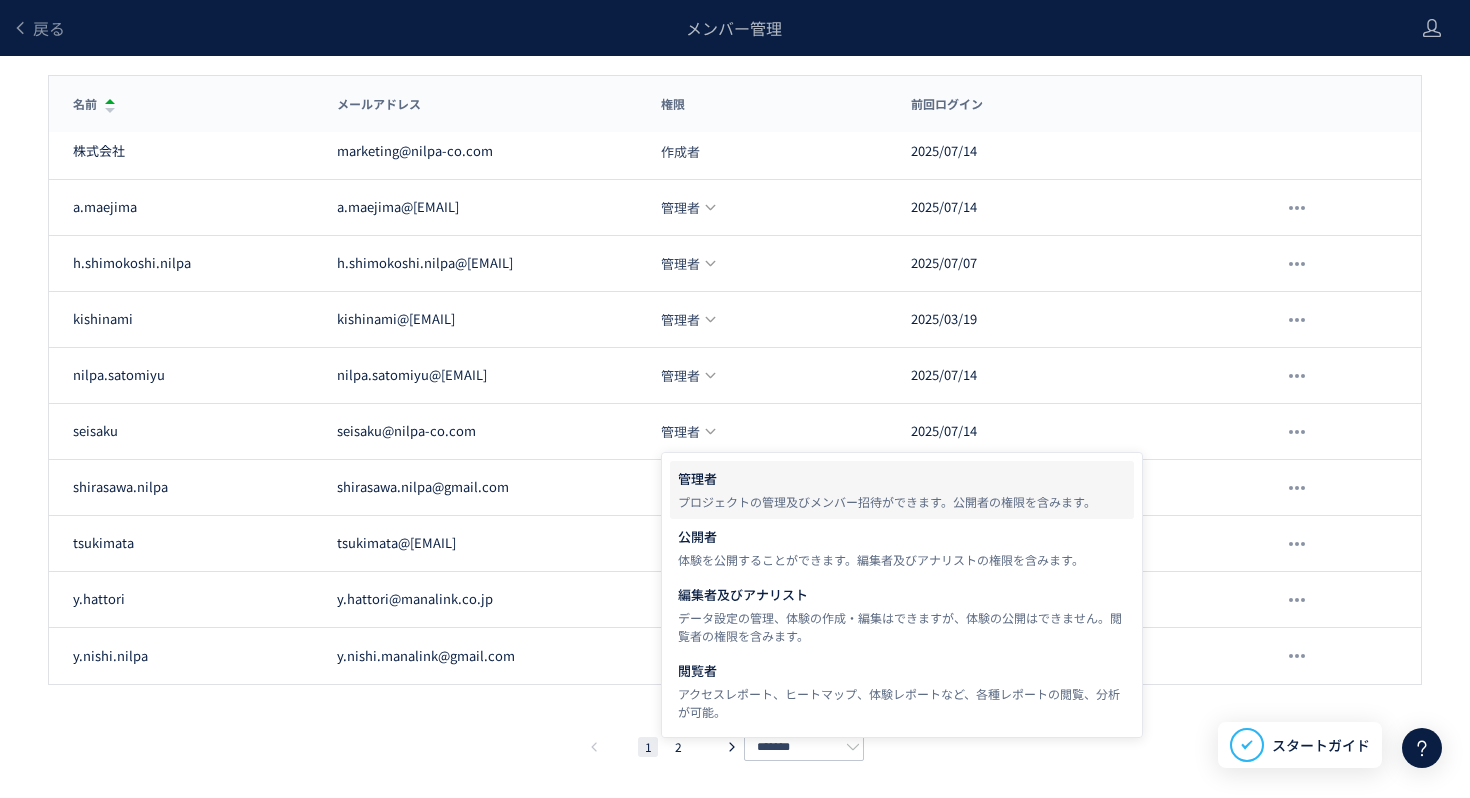 click on "1 2 *******" 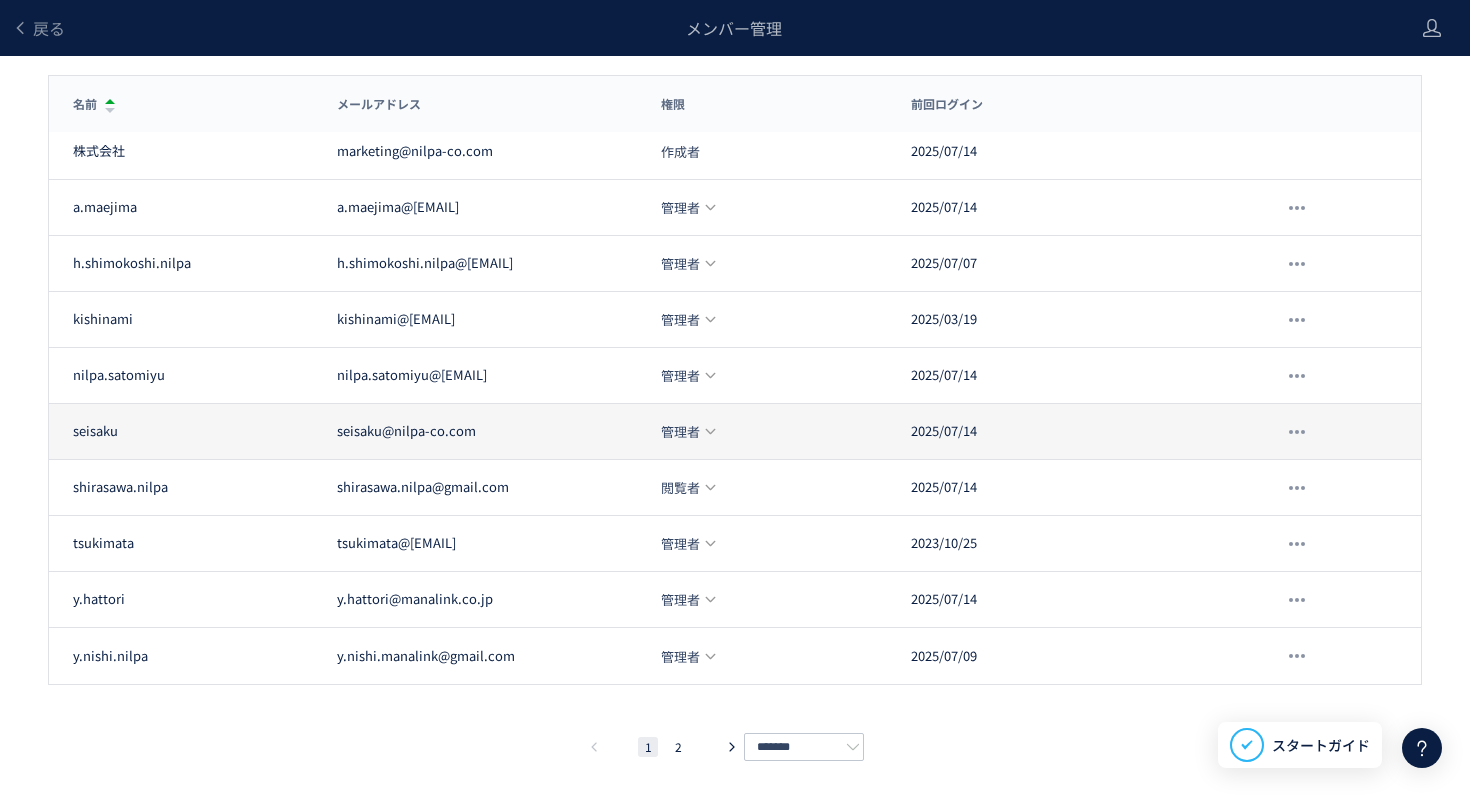 click on "管理者" 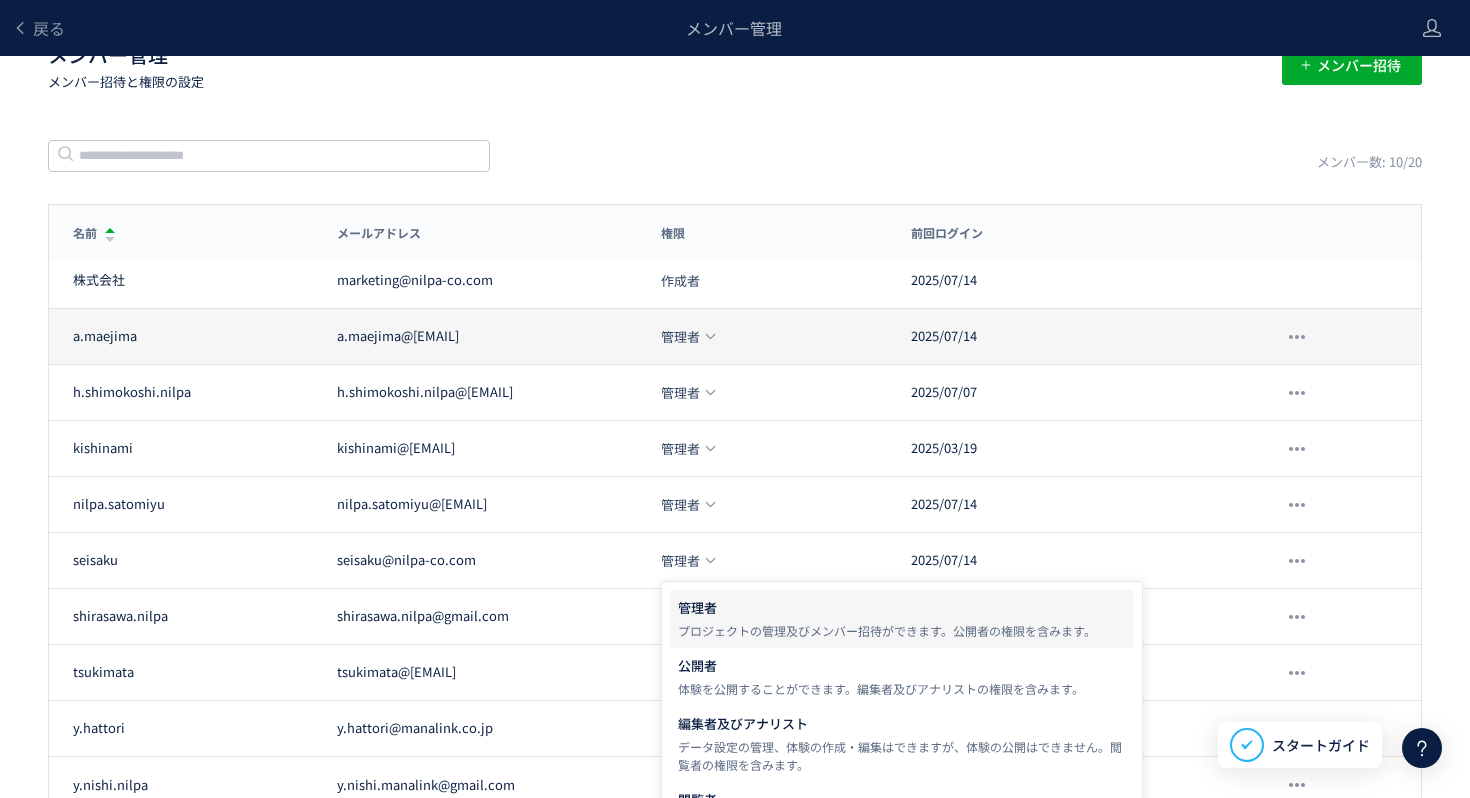 scroll, scrollTop: 0, scrollLeft: 0, axis: both 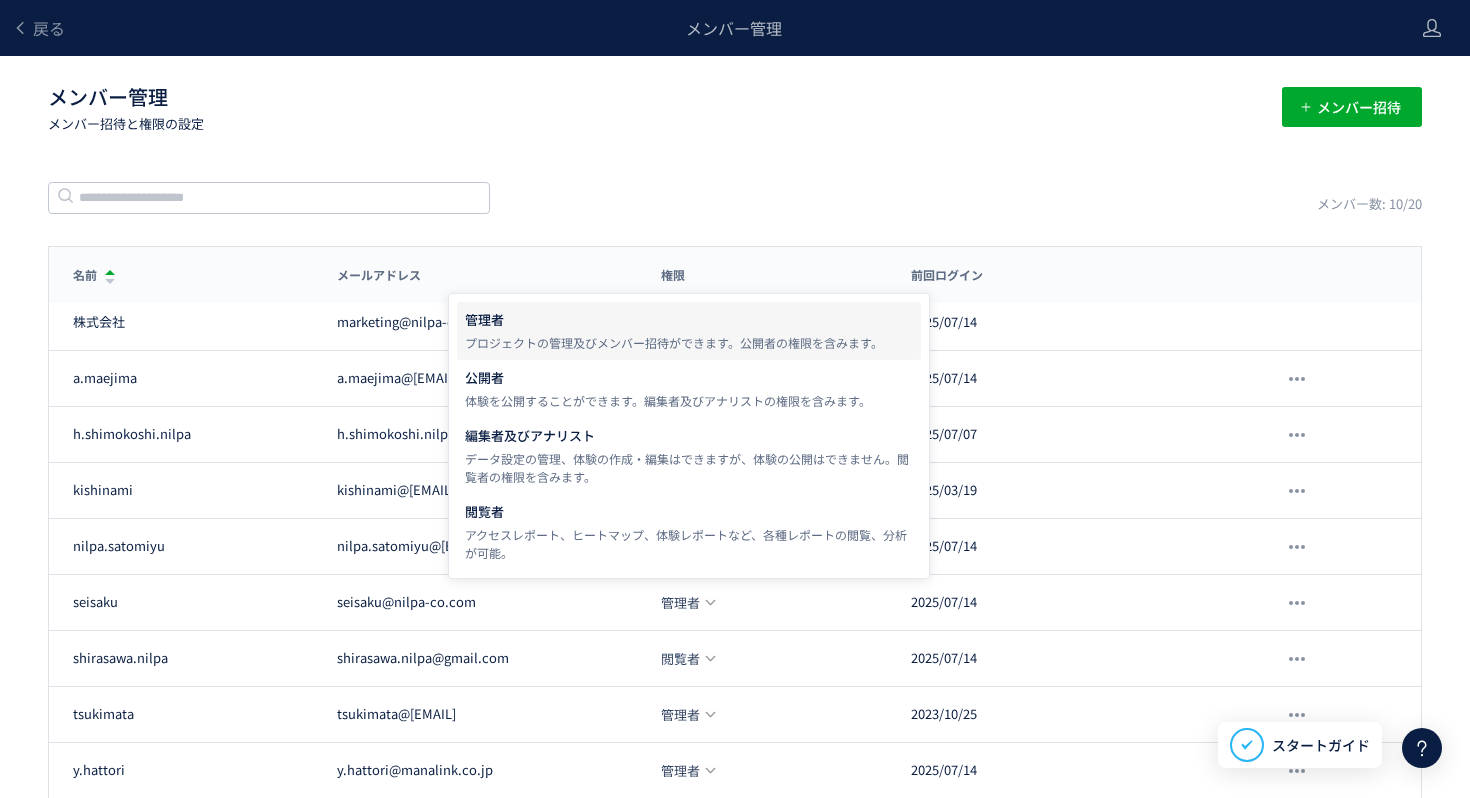 click on "メンバー管理 メンバー招待と権限の設定 メンバー招待" at bounding box center [735, 108] 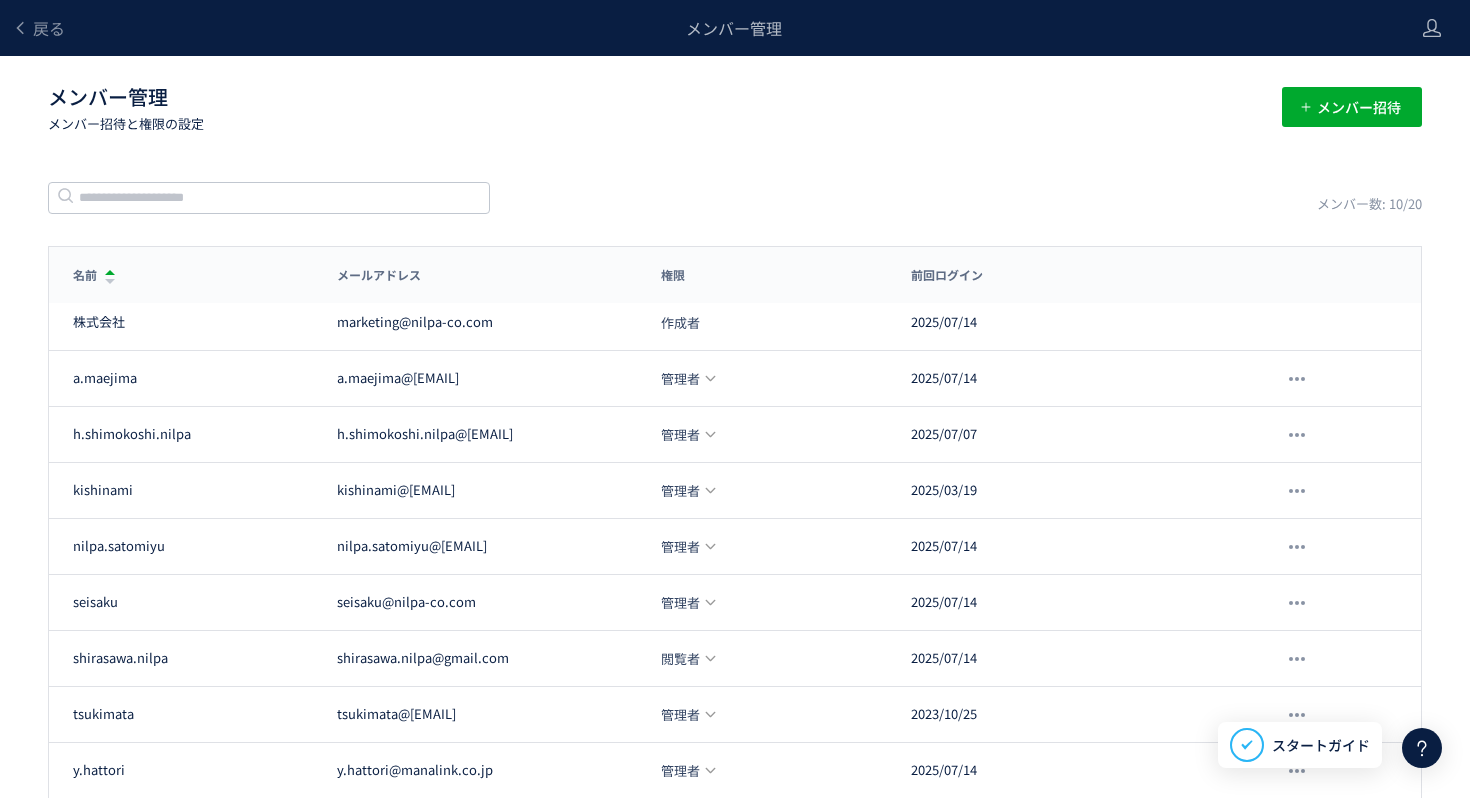 click on "戻る メンバー管理" 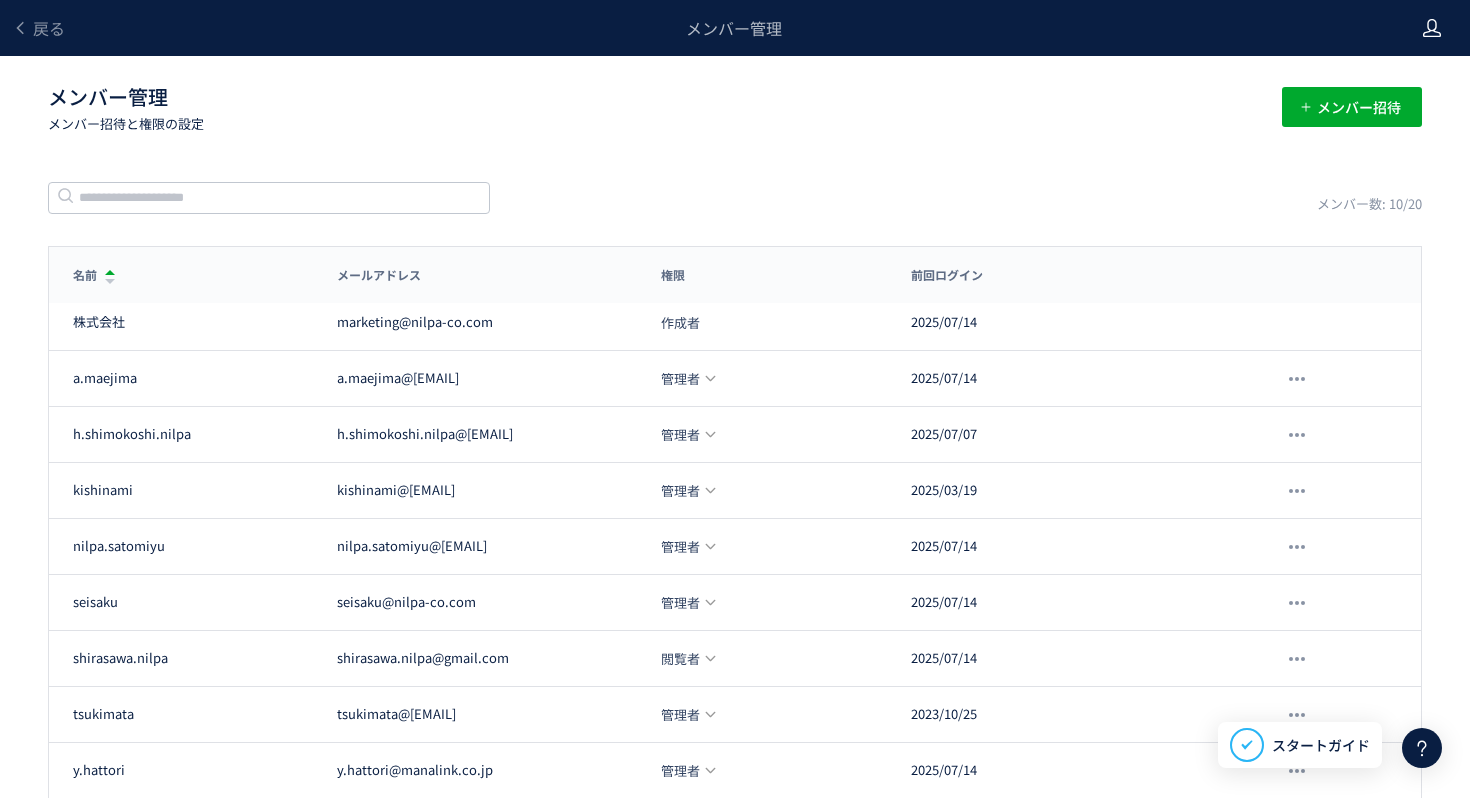 click 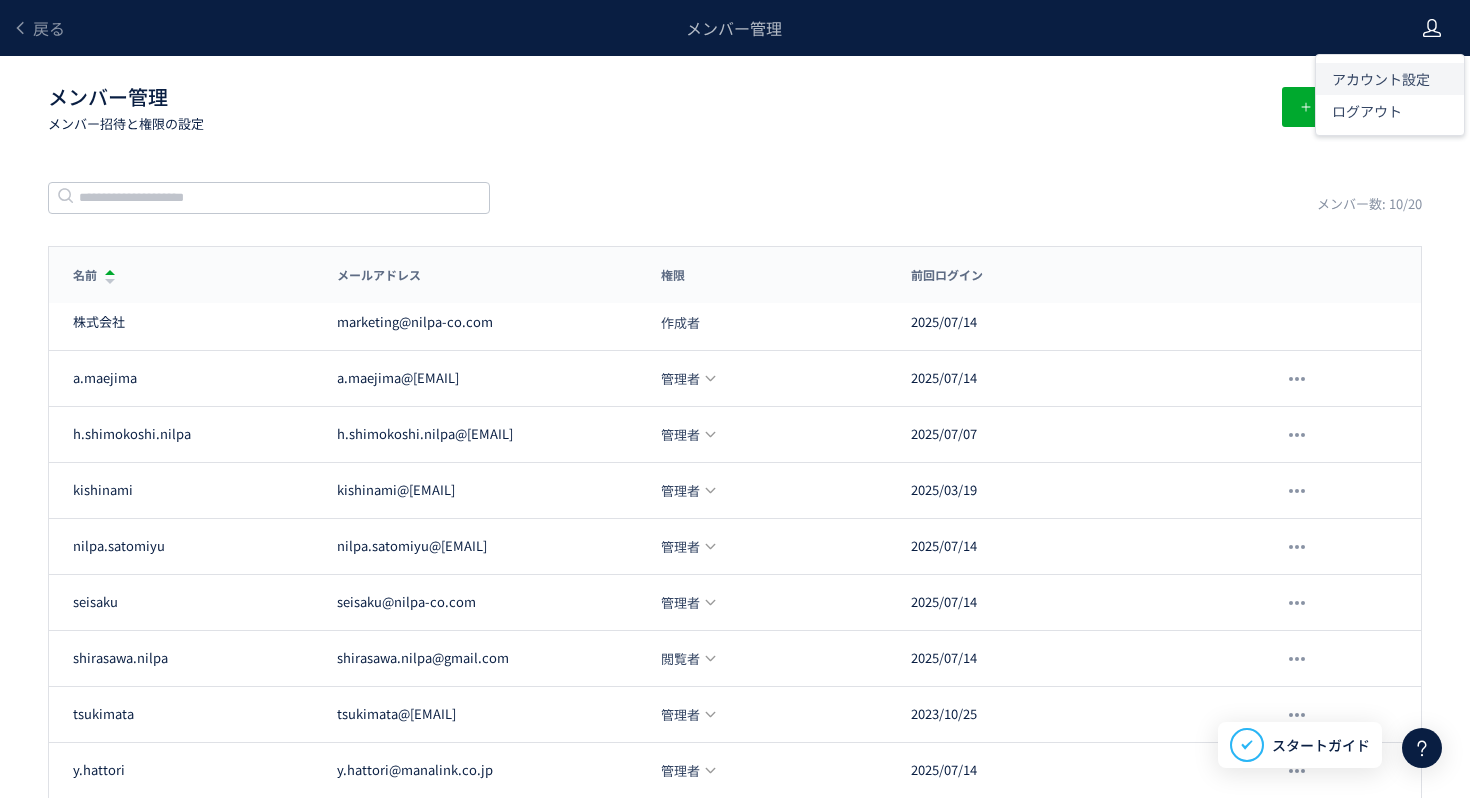 click on "アカウント設定" at bounding box center [1381, 79] 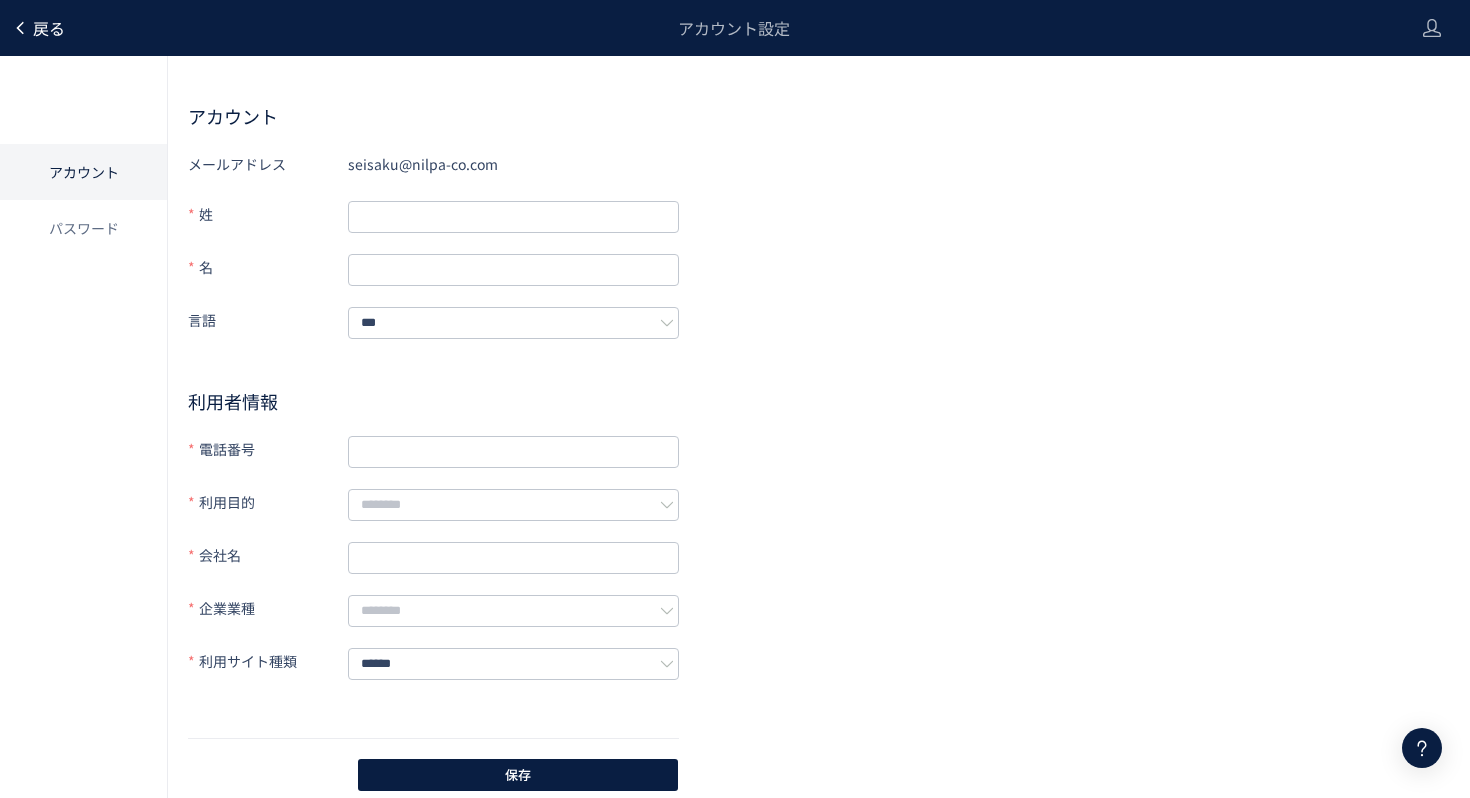 click on "戻る" 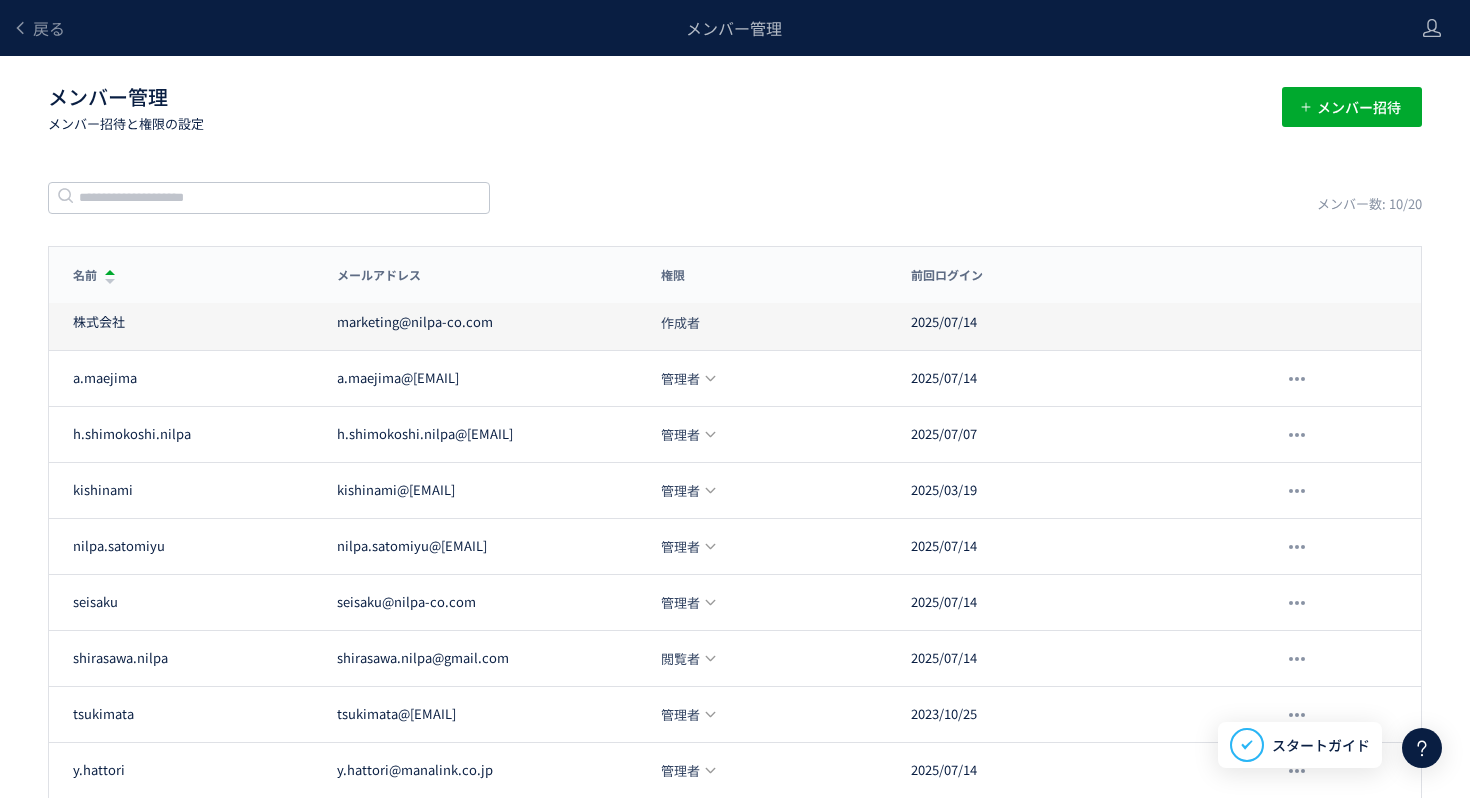 click on "作成者" at bounding box center [680, 322] 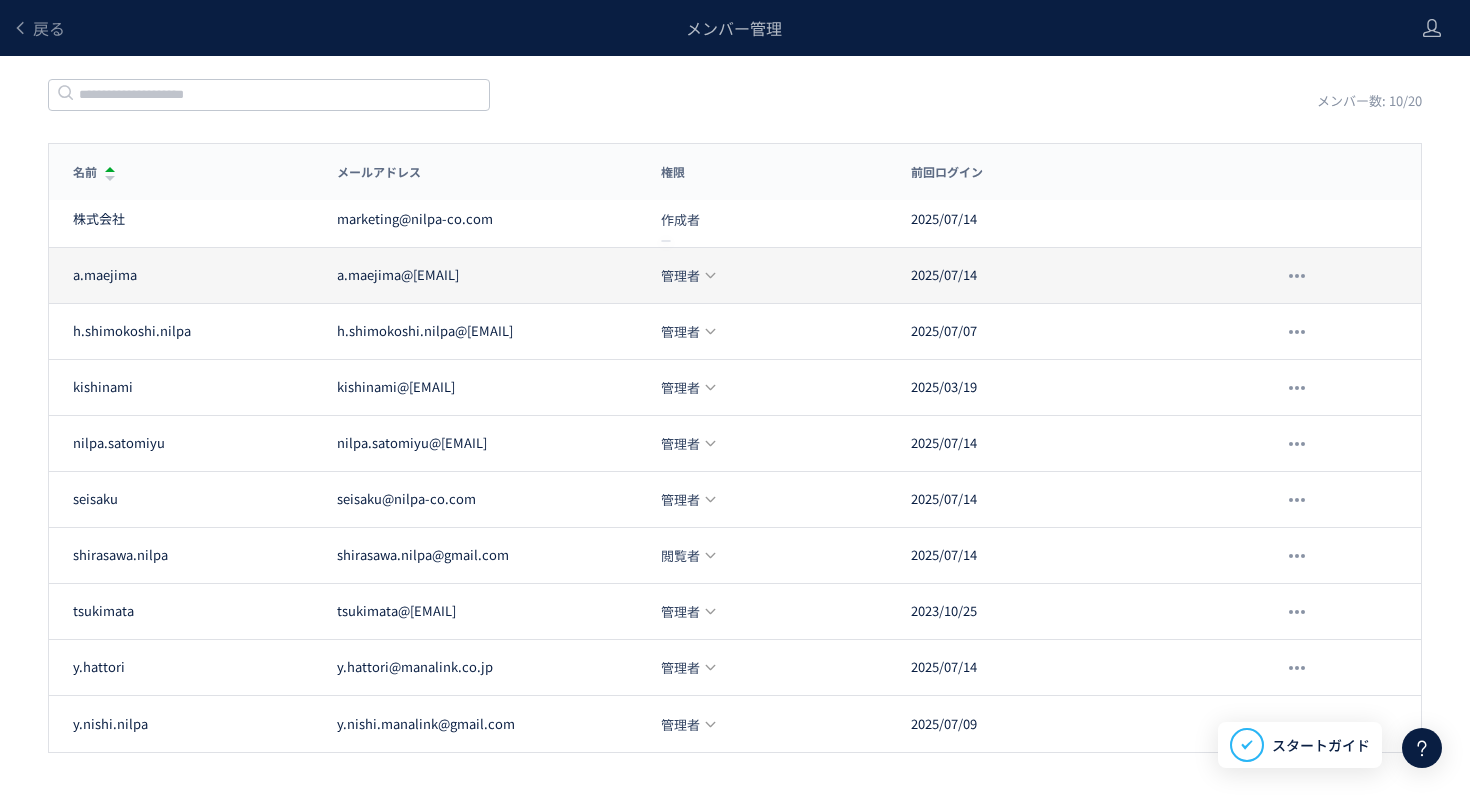 scroll, scrollTop: 103, scrollLeft: 0, axis: vertical 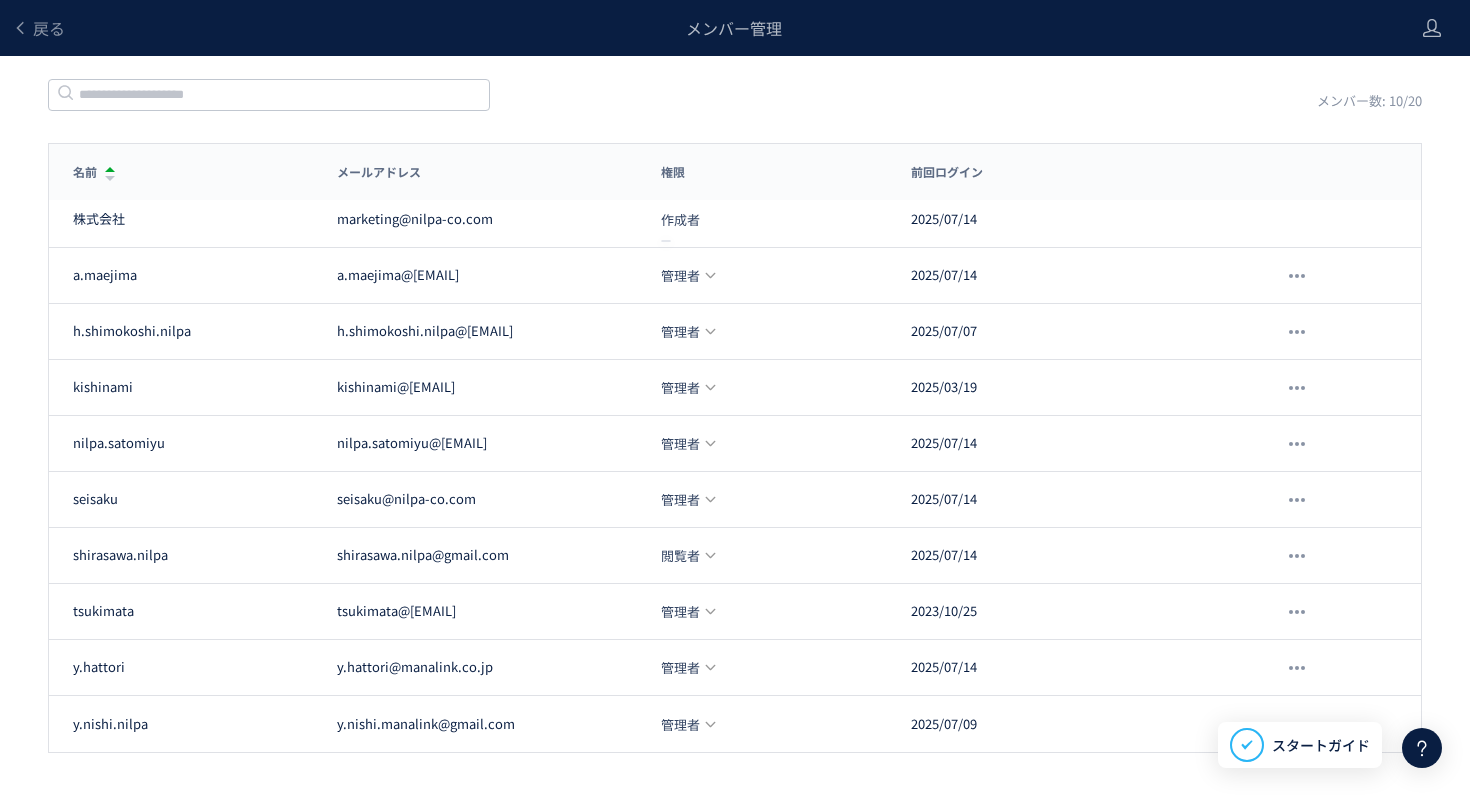 click on "戻る メンバー管理 メンバー管理 メンバー招待と権限の設定 メンバー招待 メンバー数: 10/20 名前 メールアドレス 権限 前回ログイン 名前 メールアドレス 権限 前回ログイン 株式会社 marketing@nilpa-co.com 作成者 2025/07/14 a.maejima a.maejima@manalink.co.jp 管理者 2025/07/14 h.shimokoshi.nilpa h.shimokoshi.nilpa@gmail.com 管理者 2025/07/07 kishinami kishinami@nilpa-co.com 管理者 2025/03/19 nilpa.satomiyu nilpa.satomiyu@gmail.com 管理者 2025/07/14 seisaku seisaku@nilpa-co.com 管理者 2025/07/14 shirasawa.nilpa shirasawa.nilpa@gmail.com 閲覧者 2025/07/14 tsukimata tsukimata@nilpa-co.com 管理者 2023/10/25 y.hattori y.hattori@manalink.co.jp 管理者 2025/07/14 y.nishi.manalink y.nishi.manalink@gmail.com 管理者 2025/07/09 1 2 ******* メンバー招待 キャンセル 招待 削除の確認 キャンセル 削除 作成者に変更しますか？ キャンセル 作成者に変更 スキップ" 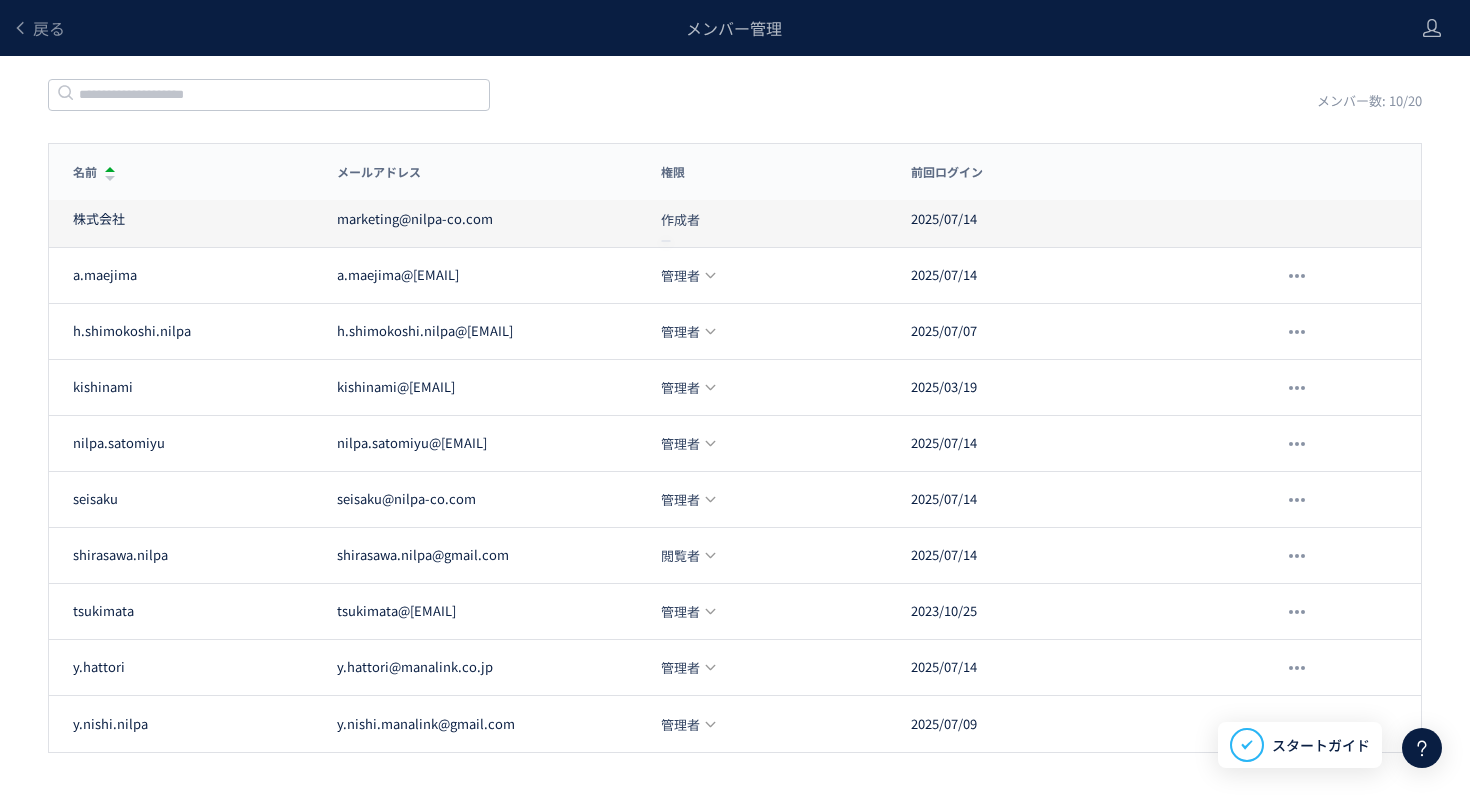 click on "株式会社 marketing@nilpa-co.com 作成者 2025/07/14" 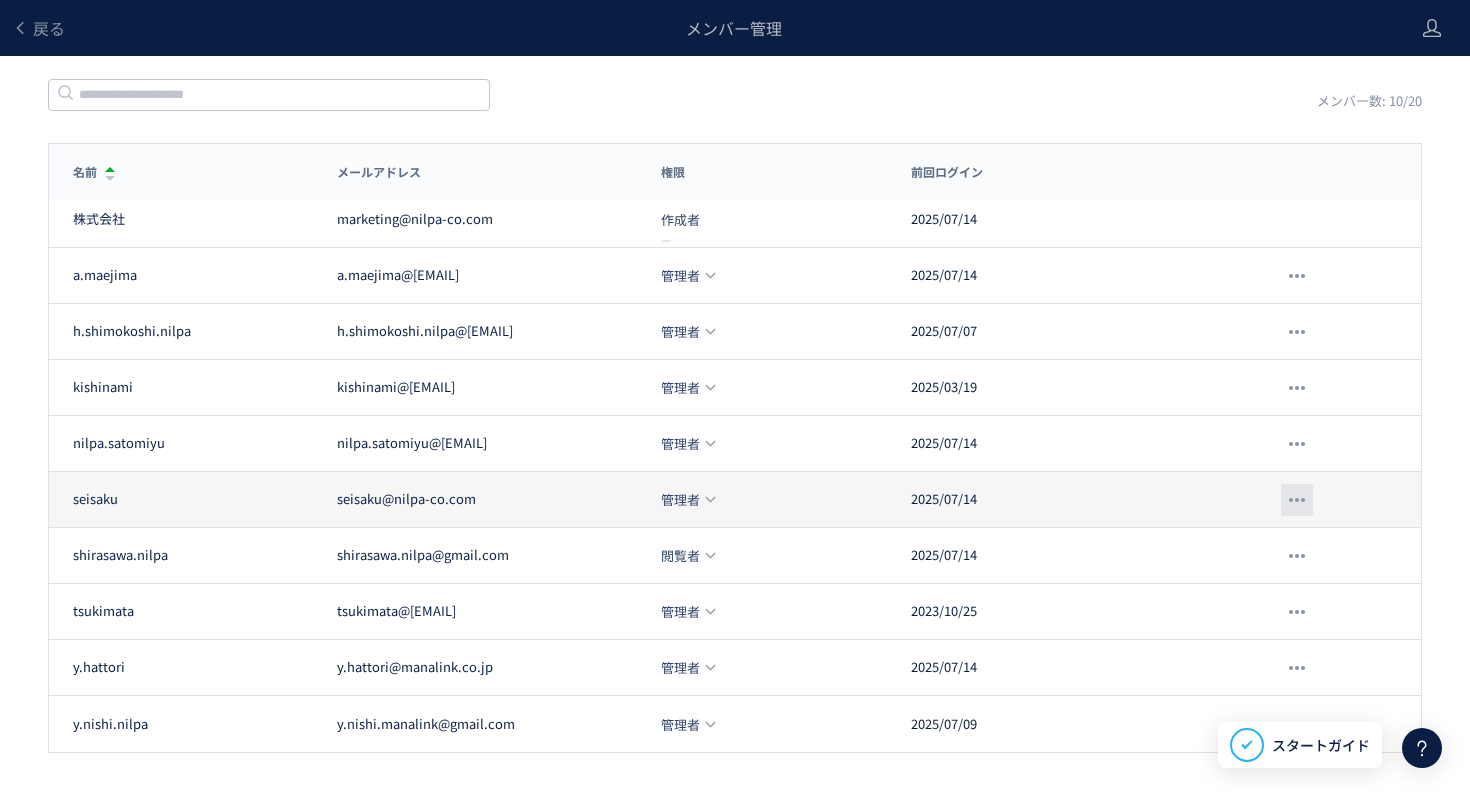 click 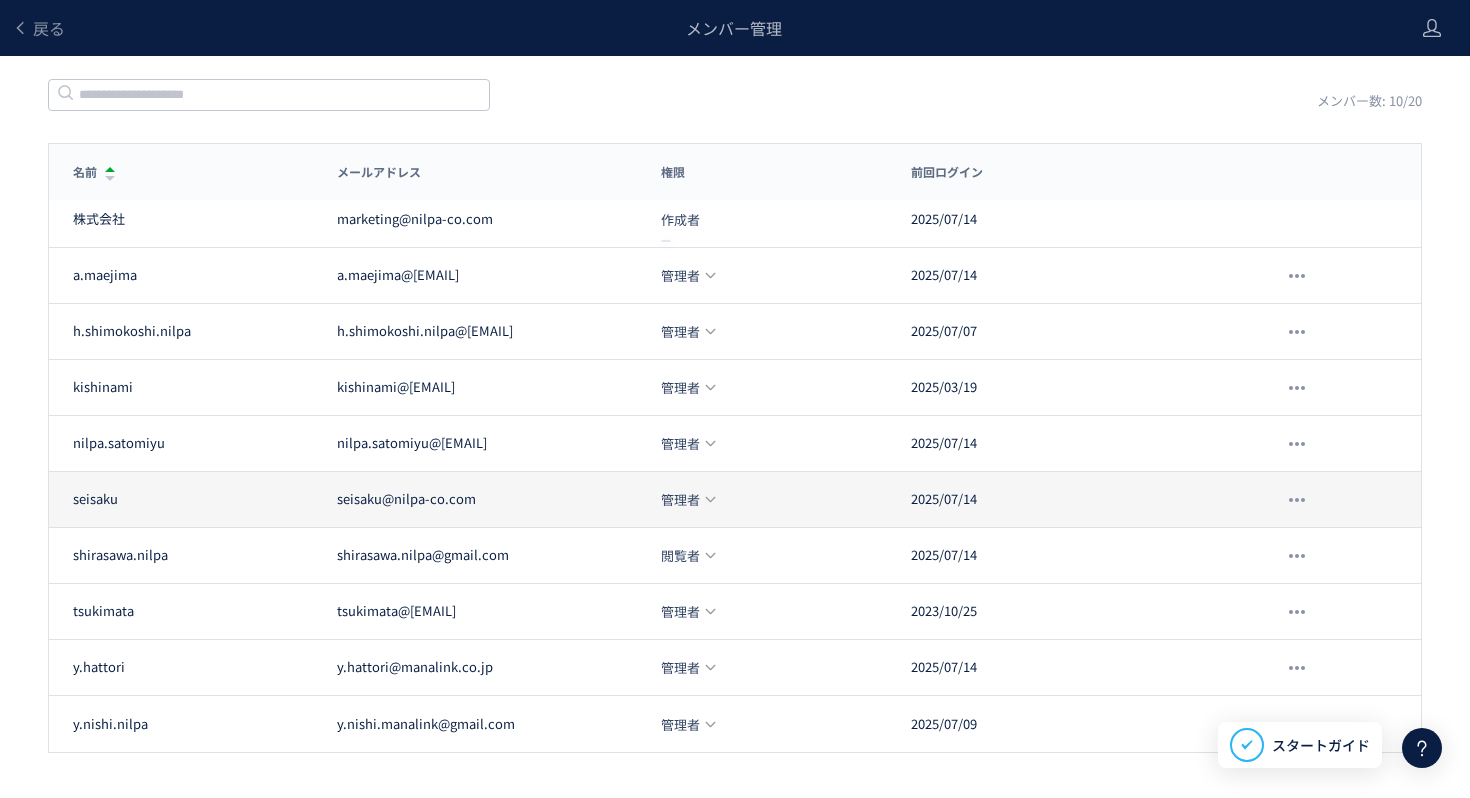 click on "seisaku seisaku@nilpa-co.com 管理者 2025/07/14" 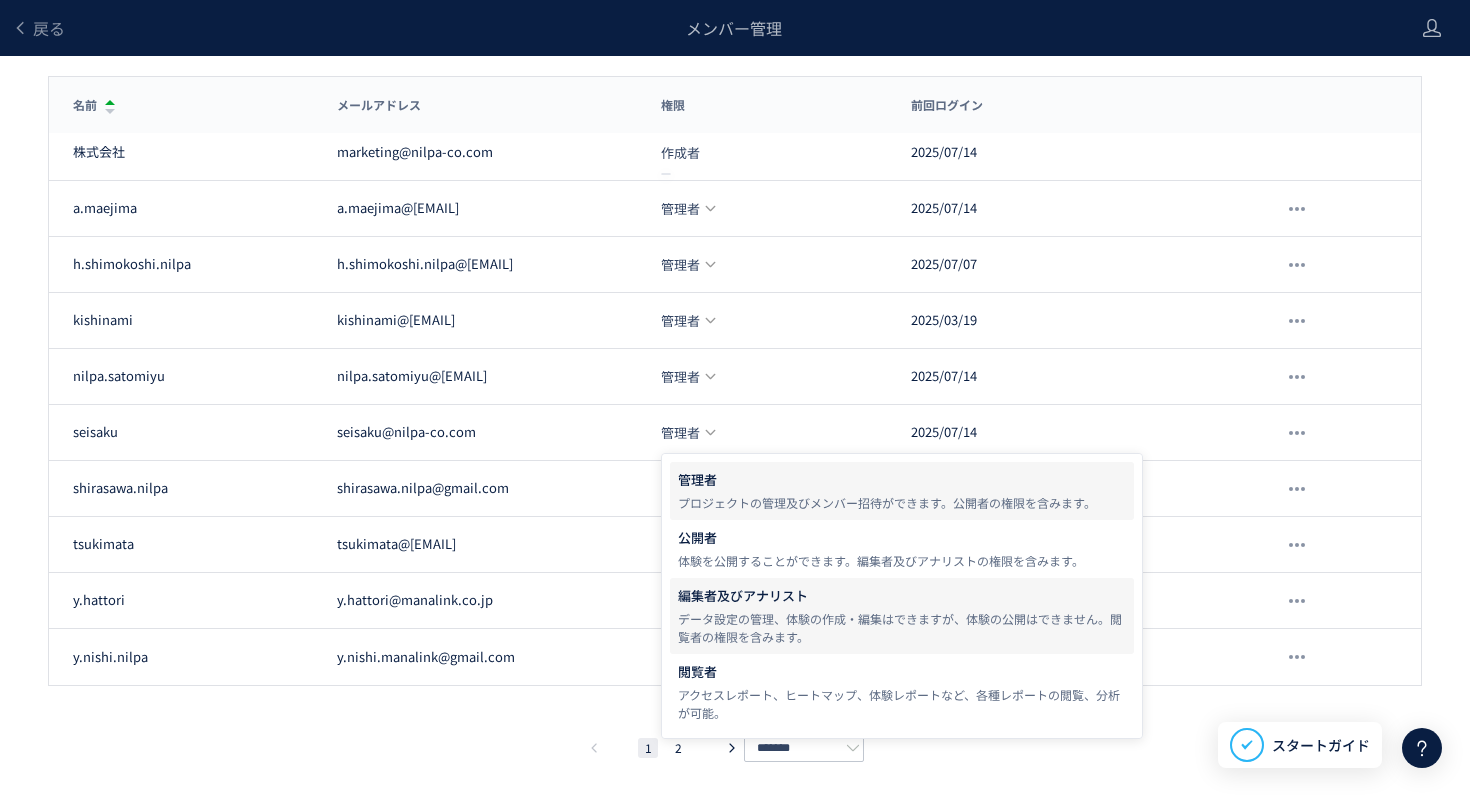scroll, scrollTop: 171, scrollLeft: 0, axis: vertical 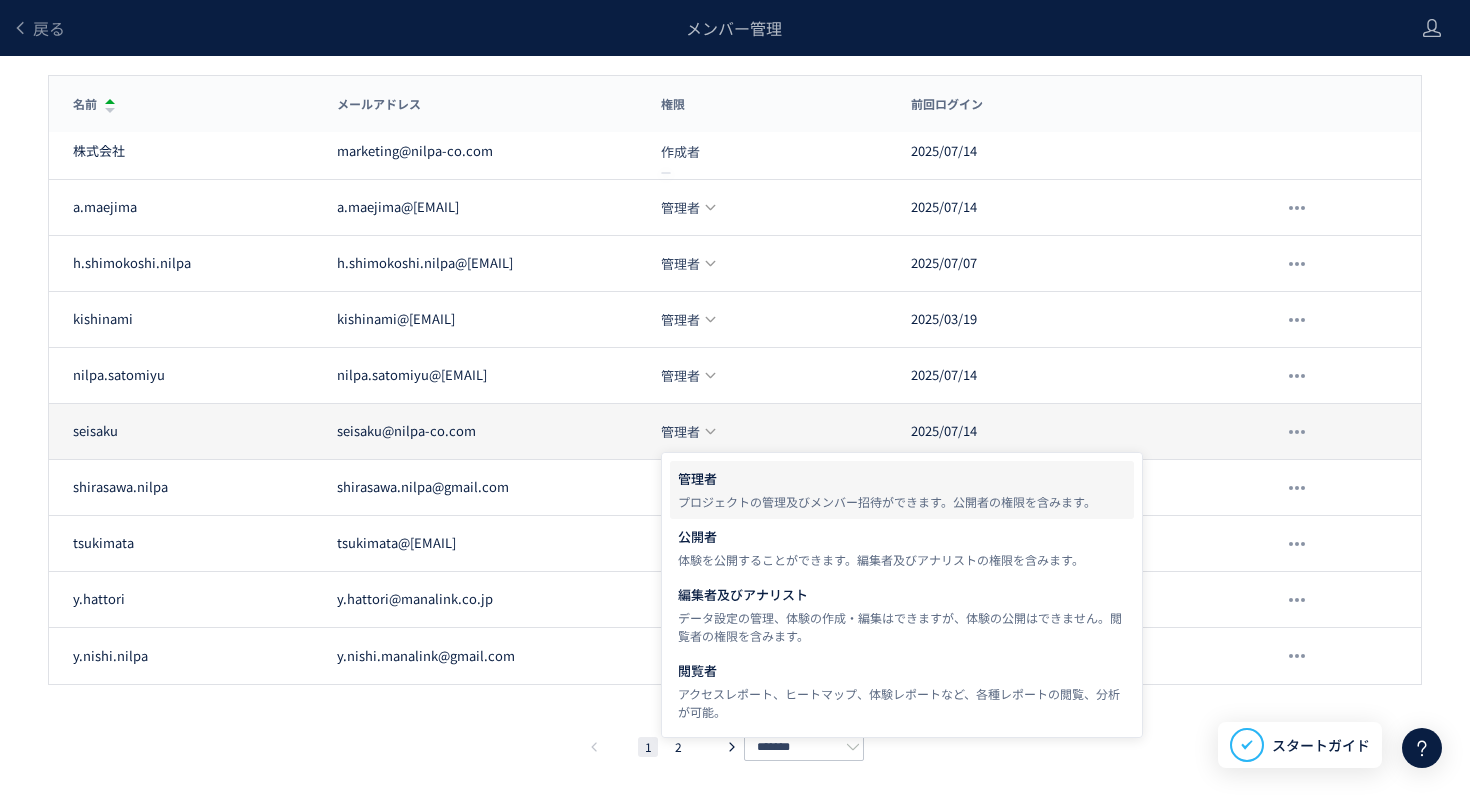 click 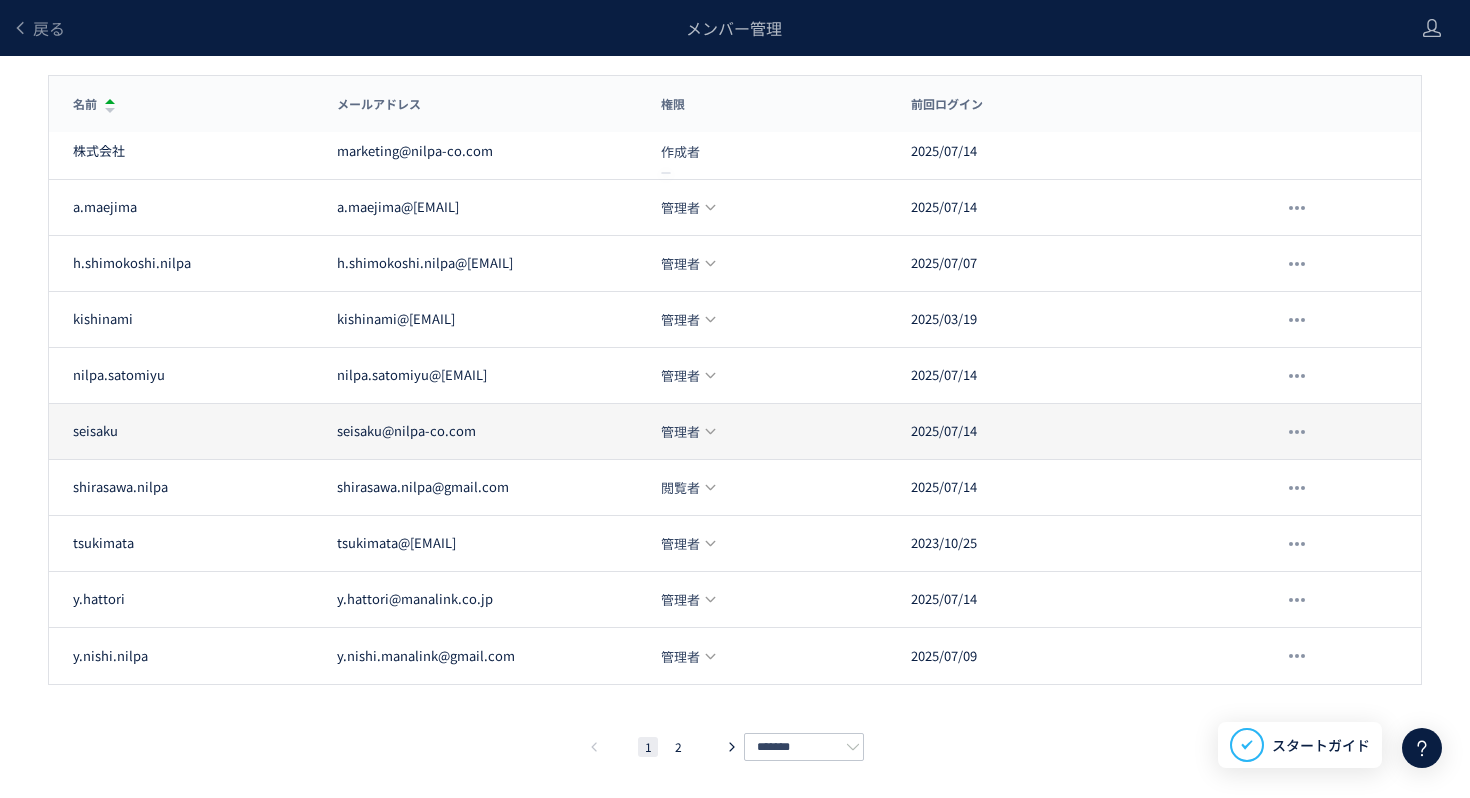 click 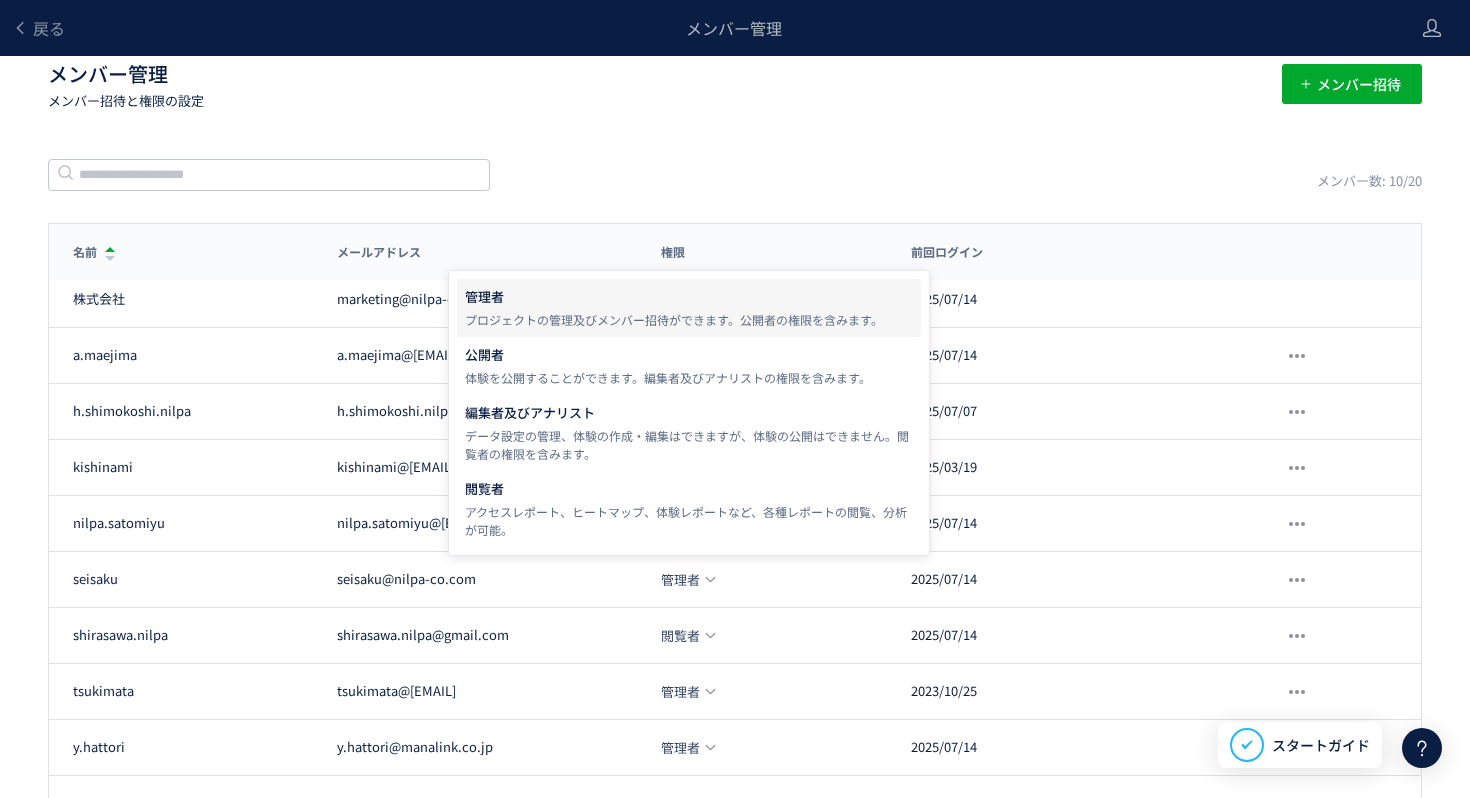 scroll, scrollTop: 0, scrollLeft: 0, axis: both 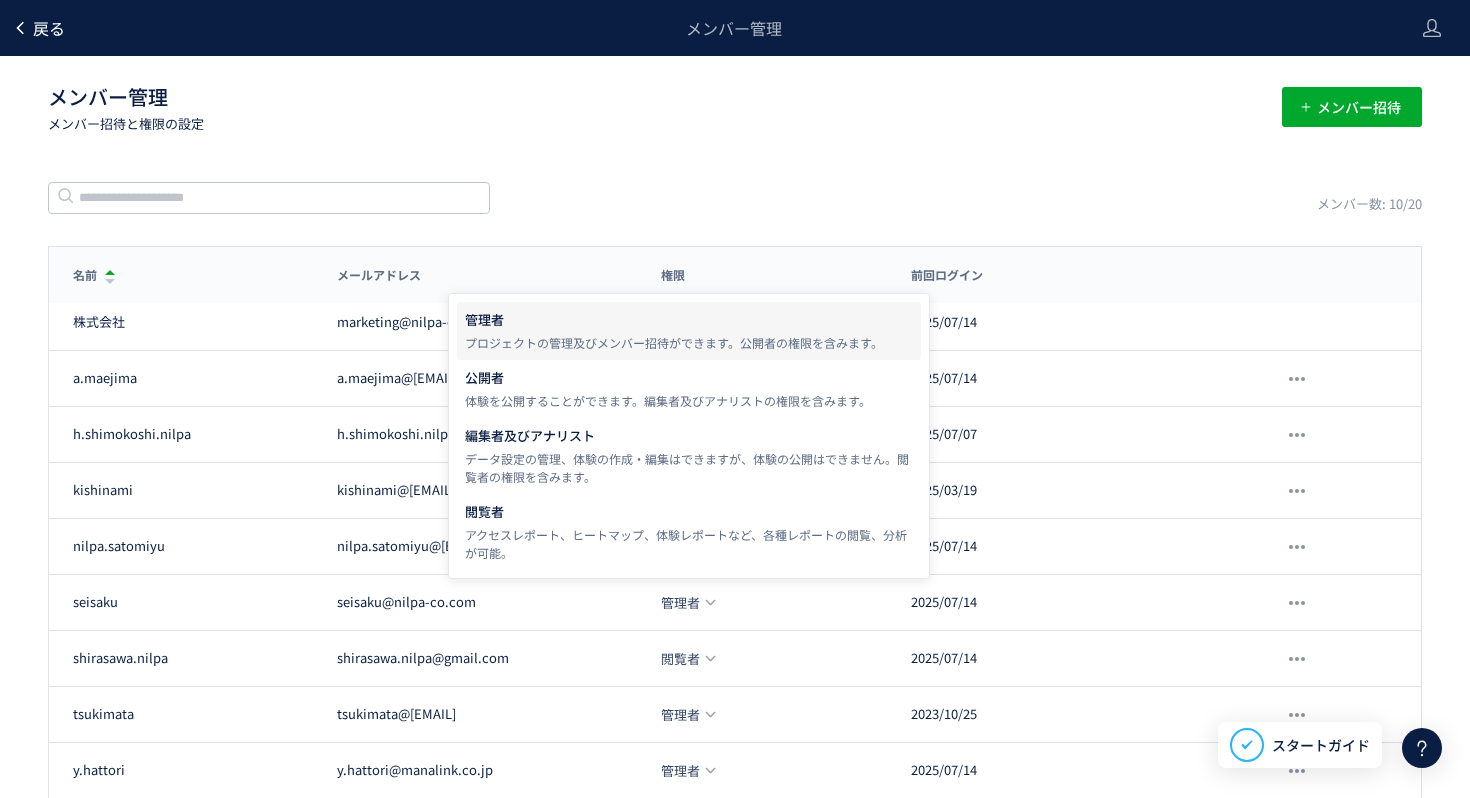 click 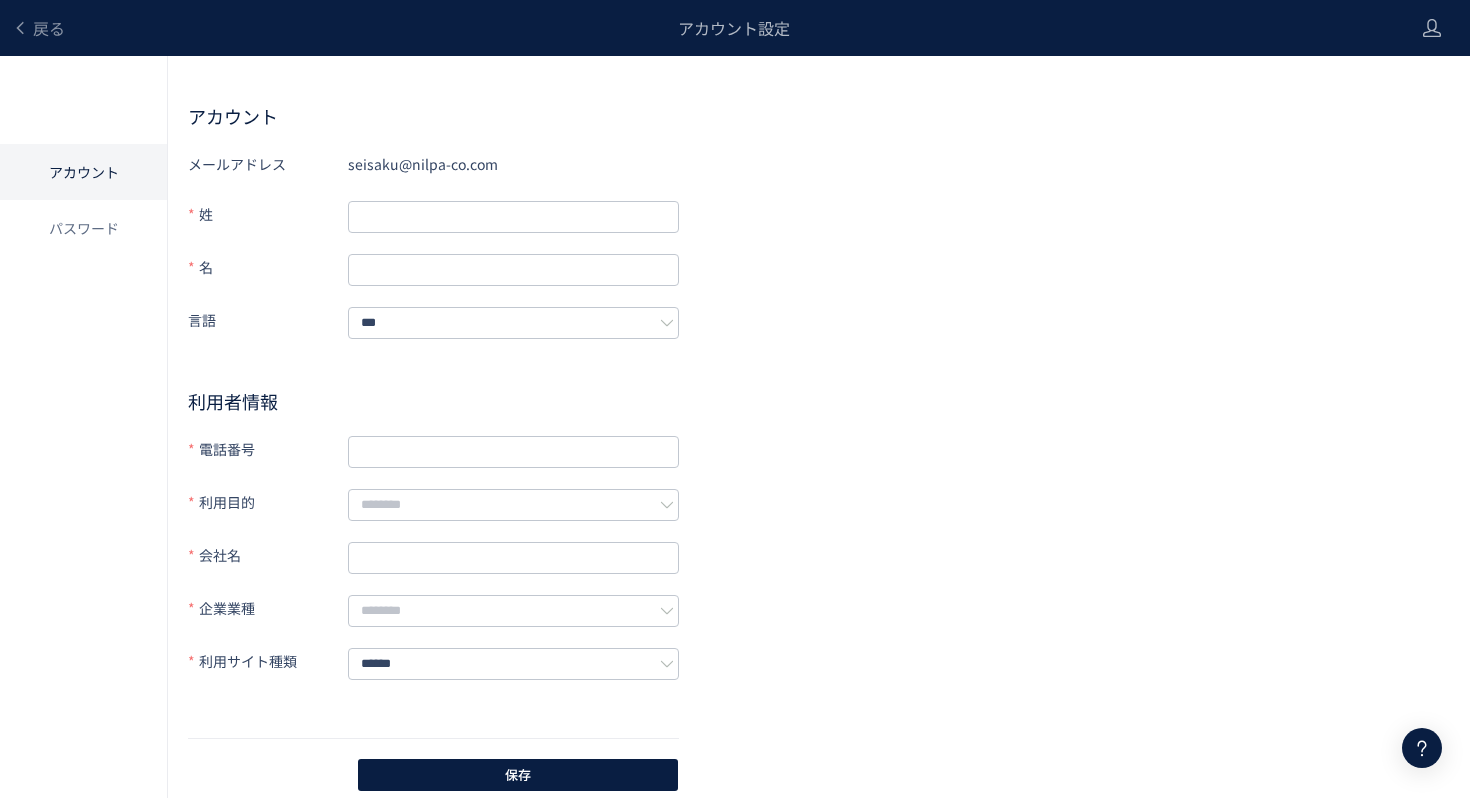 click on "アカウント設定" at bounding box center (733, 28) 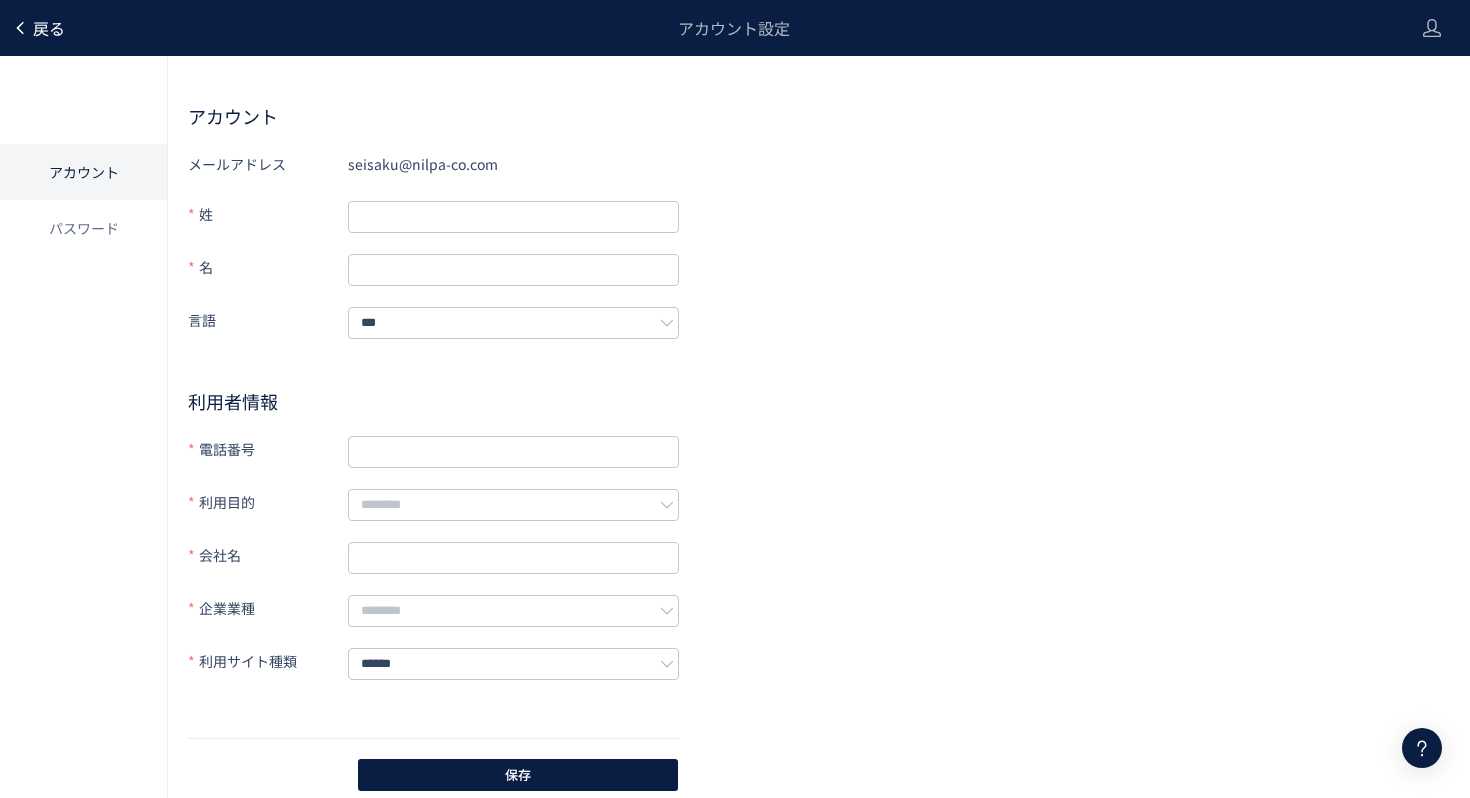 drag, startPoint x: 66, startPoint y: 24, endPoint x: 51, endPoint y: 32, distance: 17 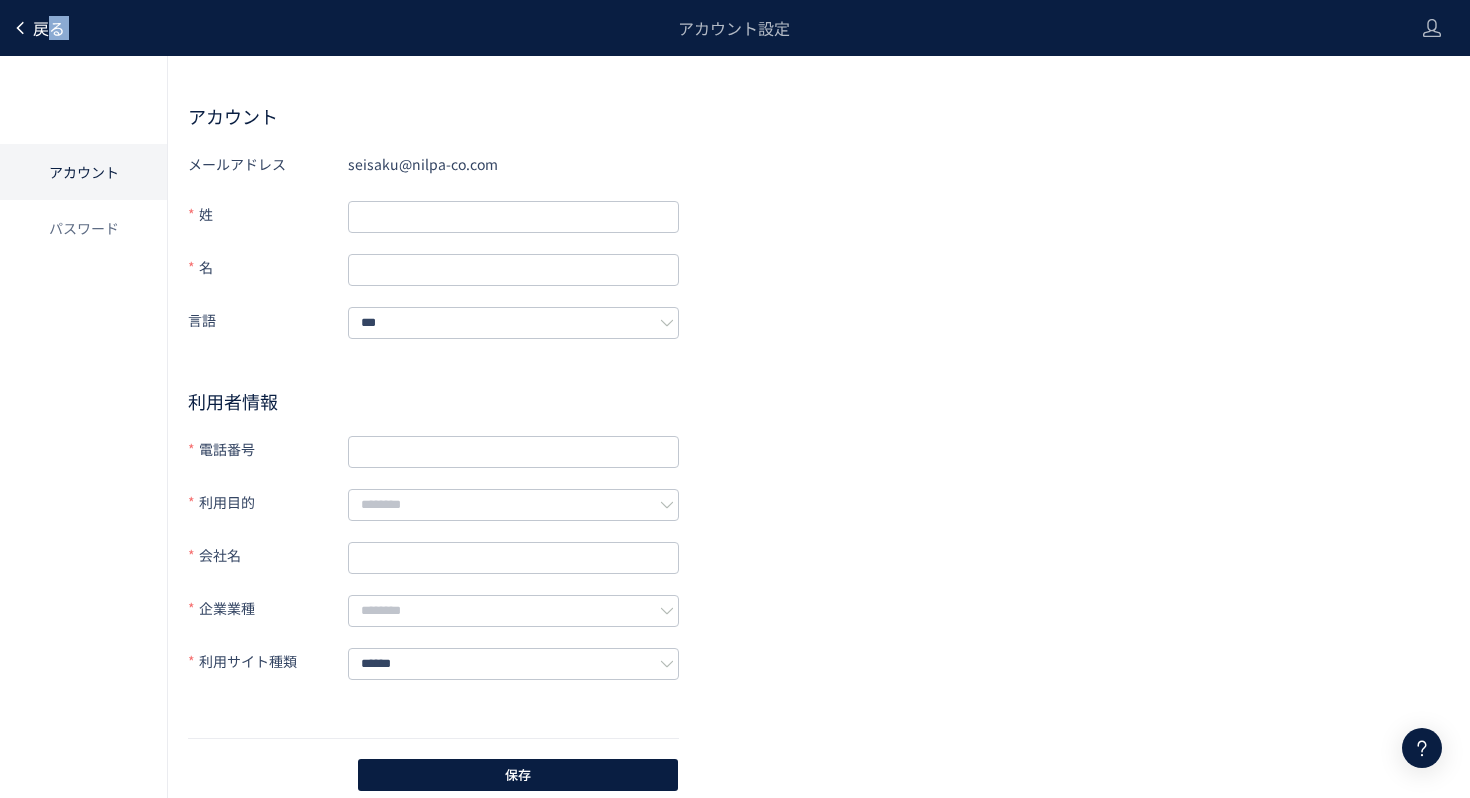 click on "戻る" 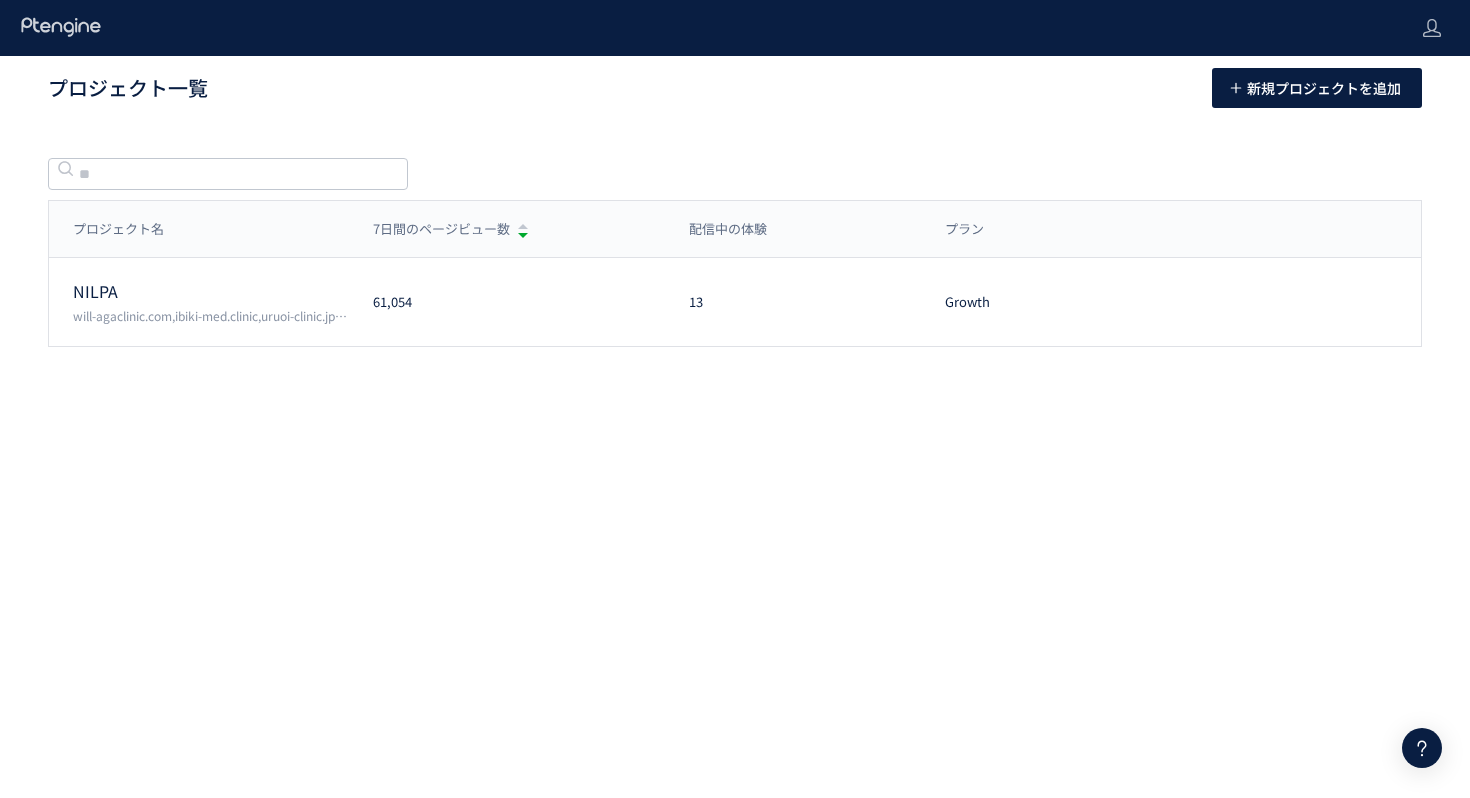 click 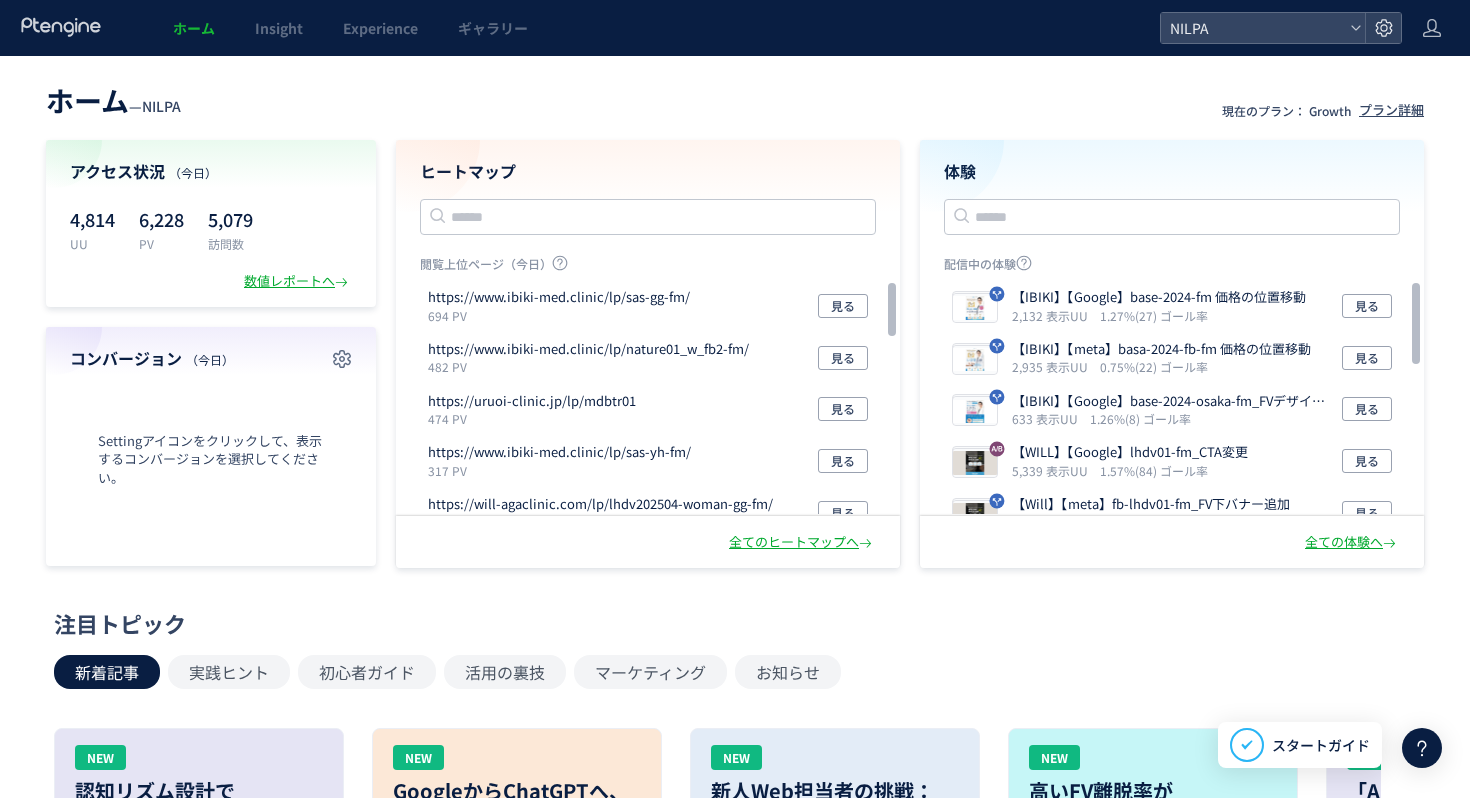 click 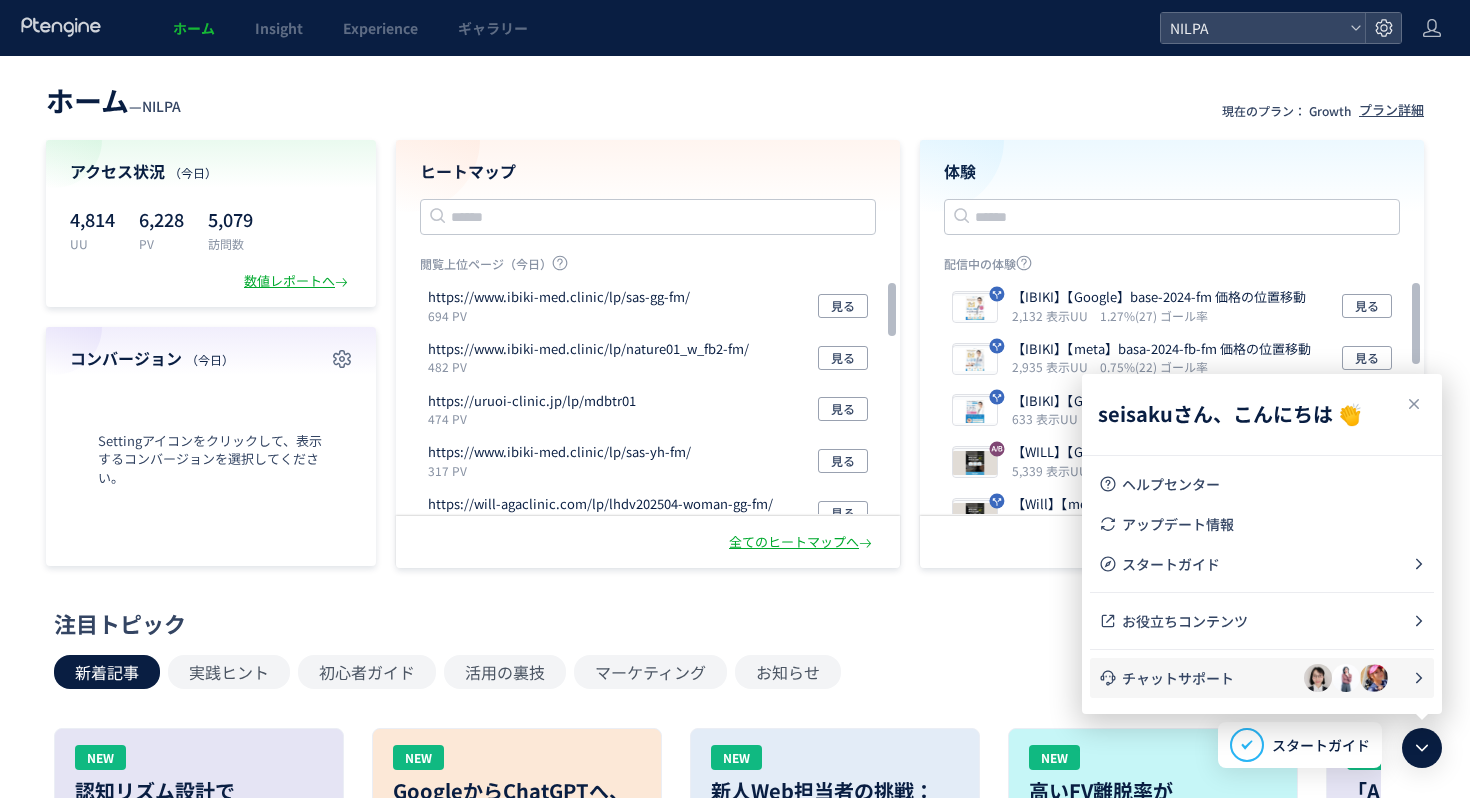 click on "チャットサポート" 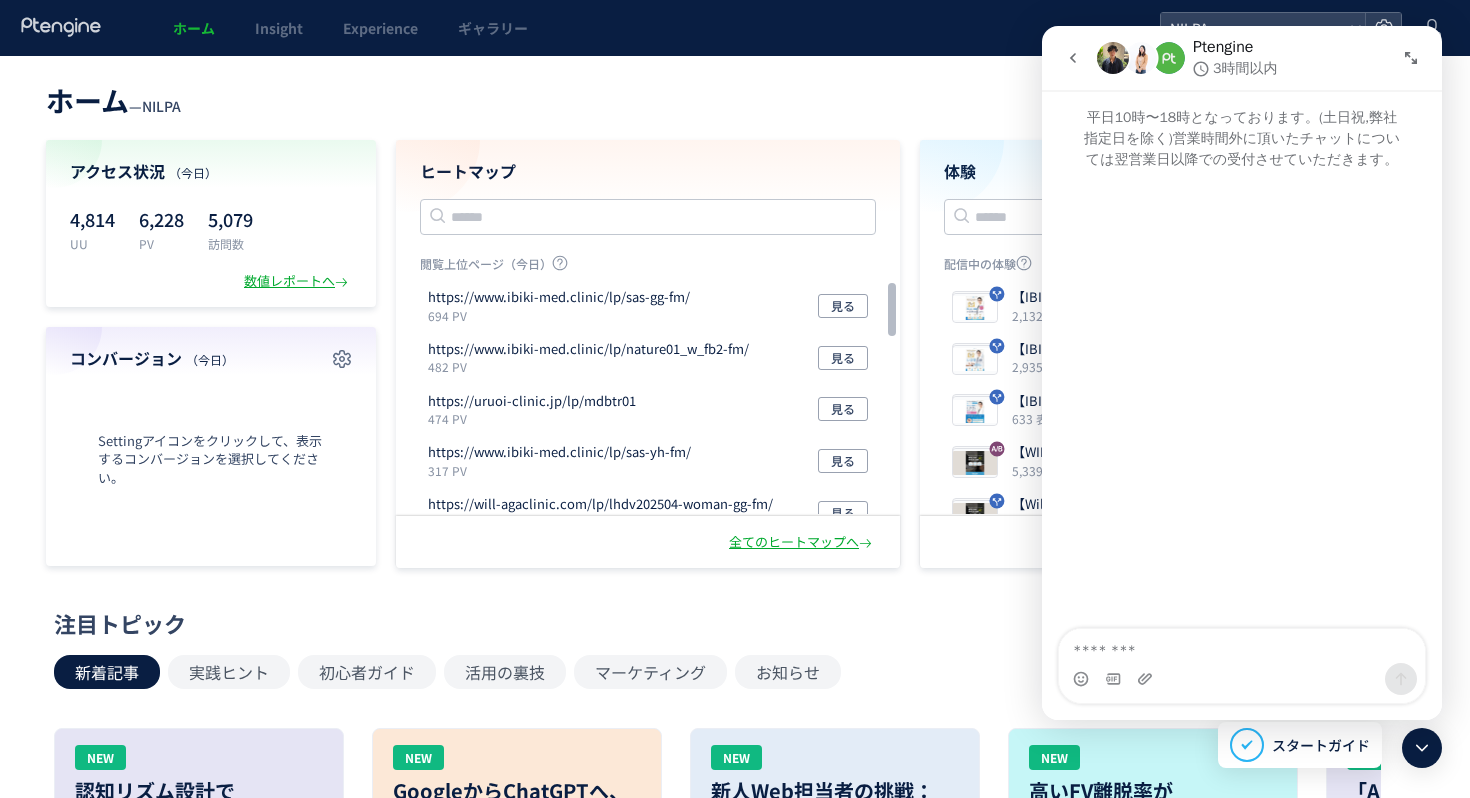 click 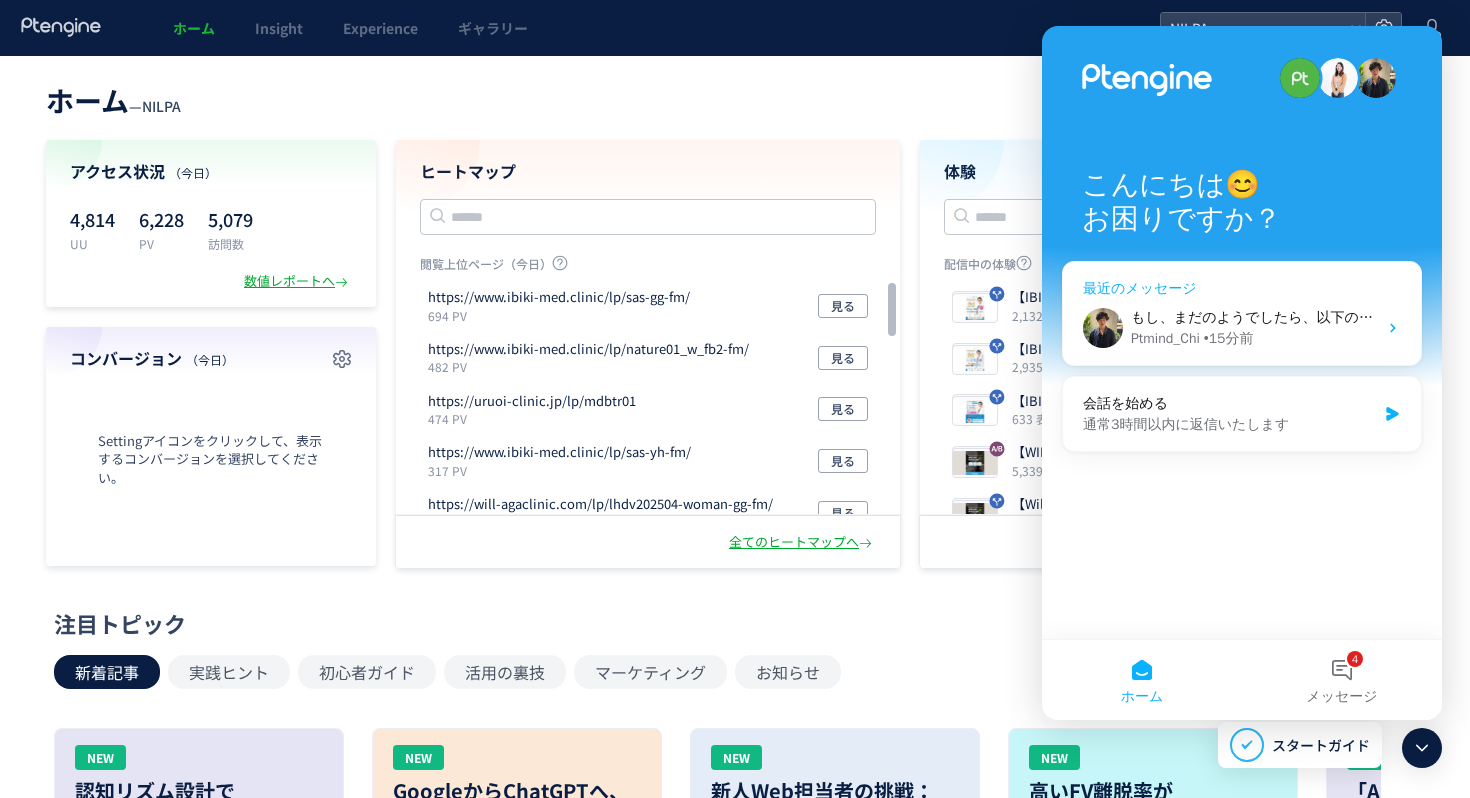click on "もし、まだのようでしたら、以下の手順をご参考し設定いただけますと幸いです Step１：変更したいアドレスをプロジェクトに招待 右上ネジマーク＞メンバー管理＞メンバー招待 Step２：変更後のユーザーの権限を変更する（任意） Step３：不要になったアドレスユーザーを削除" at bounding box center [2026, 317] 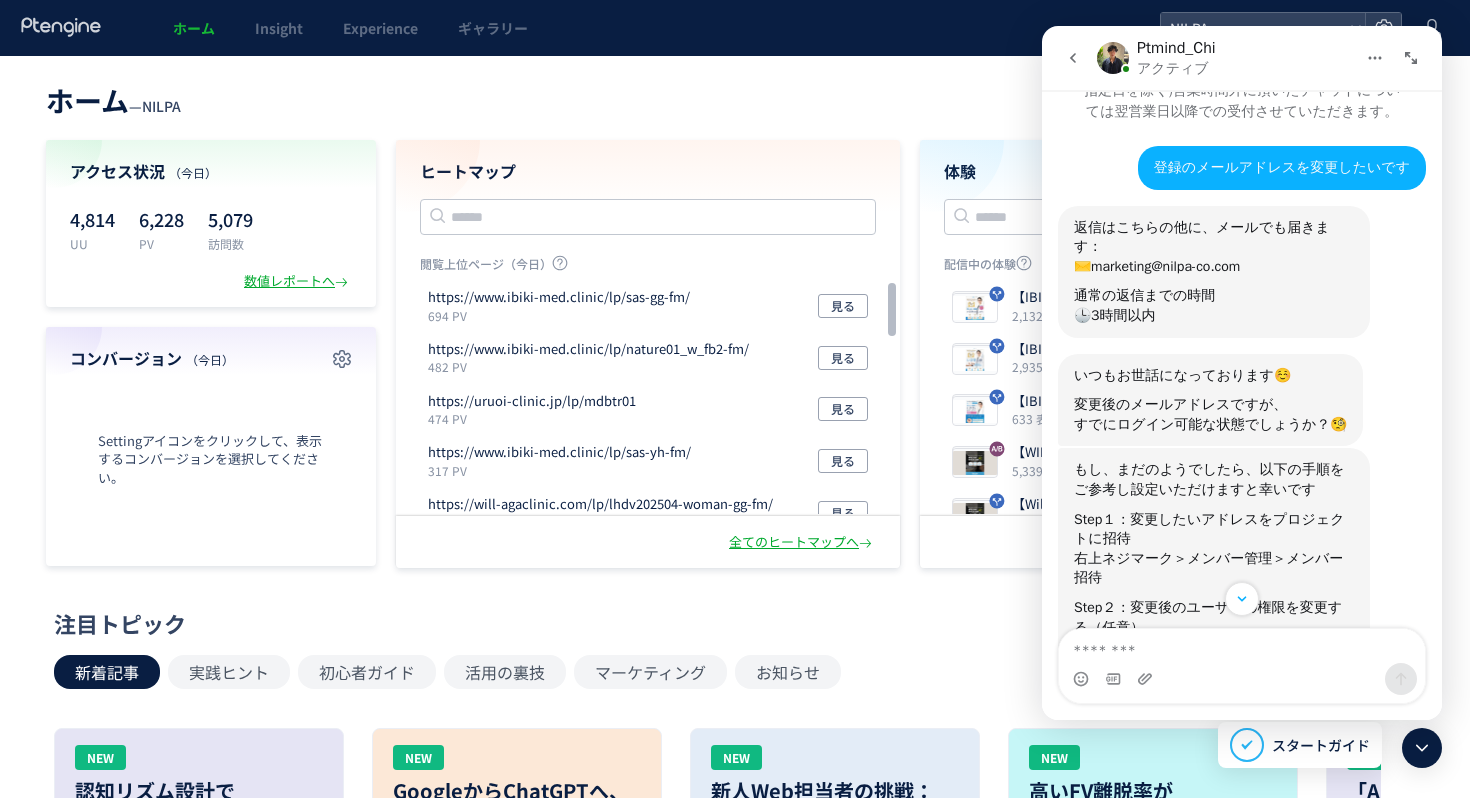 scroll, scrollTop: 67, scrollLeft: 0, axis: vertical 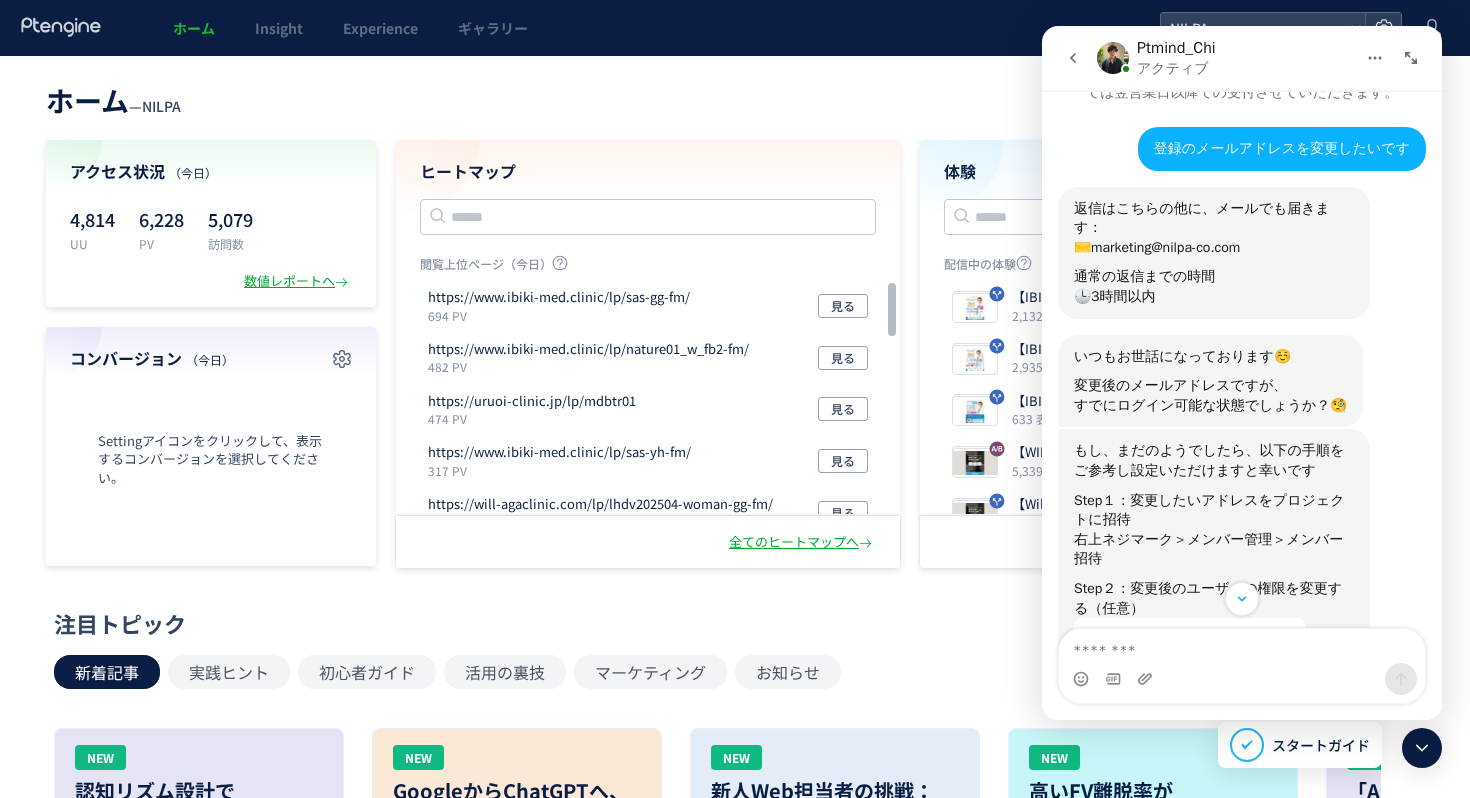 drag, startPoint x: 1191, startPoint y: 657, endPoint x: 1174, endPoint y: 606, distance: 53.75872 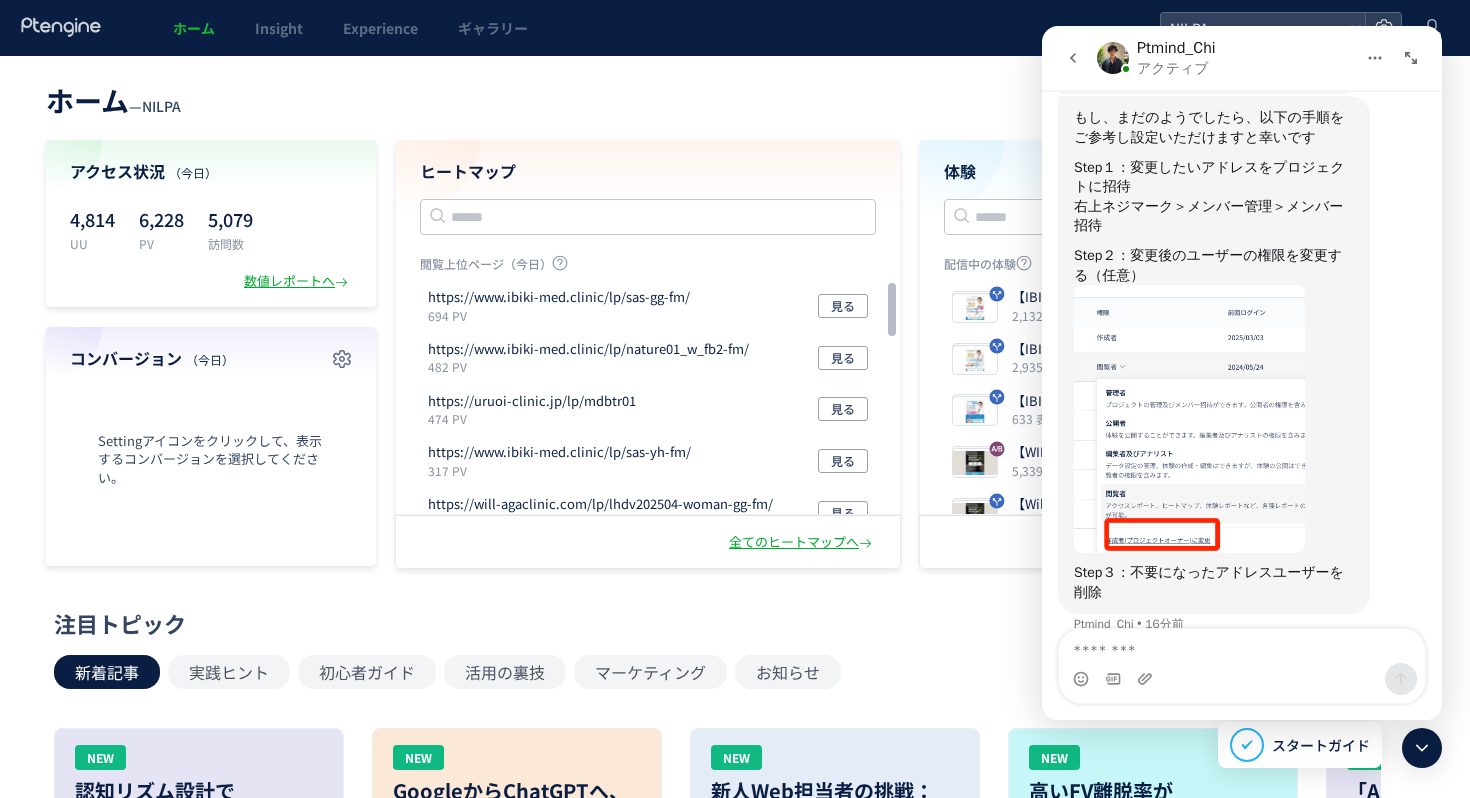 scroll, scrollTop: 399, scrollLeft: 0, axis: vertical 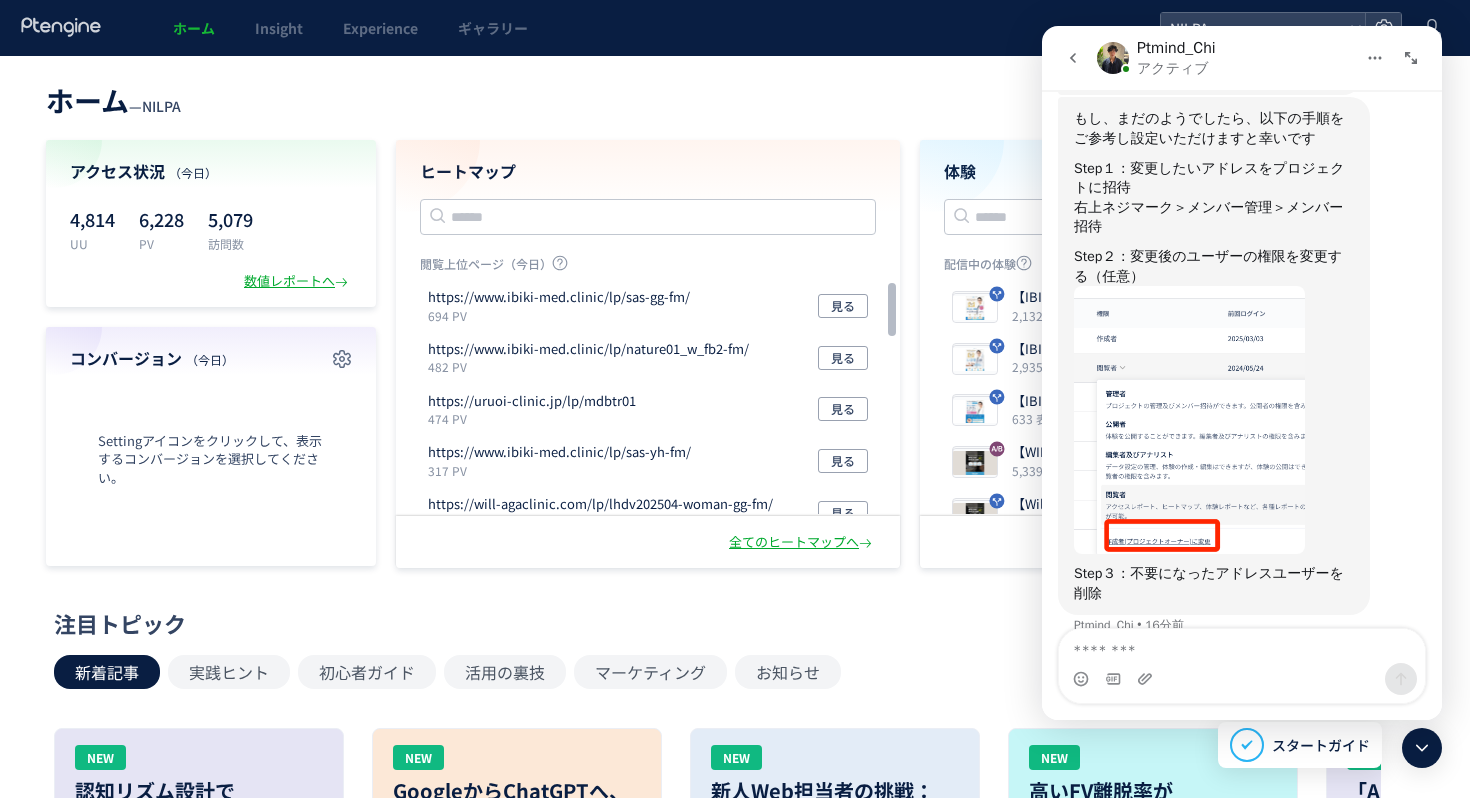 type on "*" 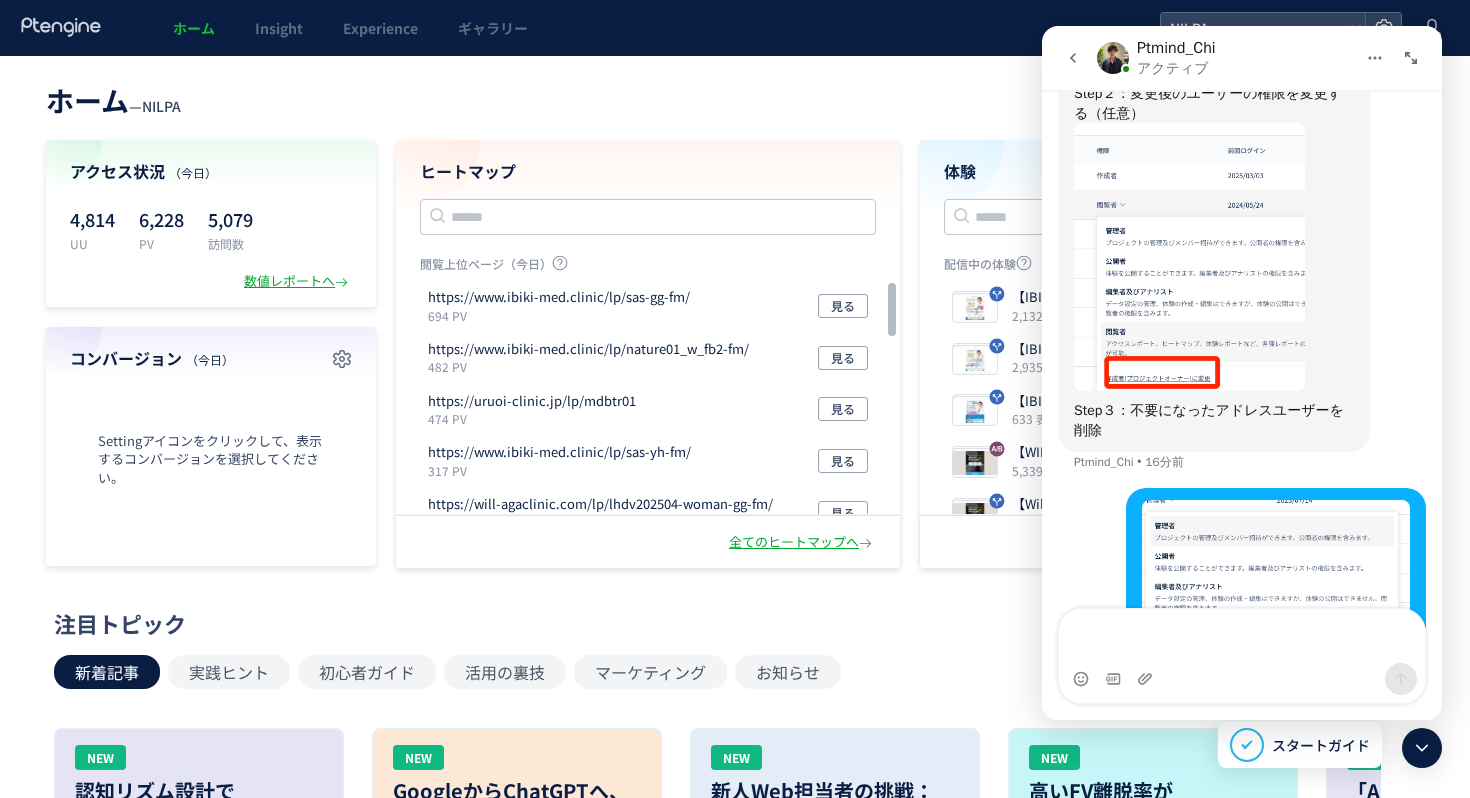scroll, scrollTop: 558, scrollLeft: 0, axis: vertical 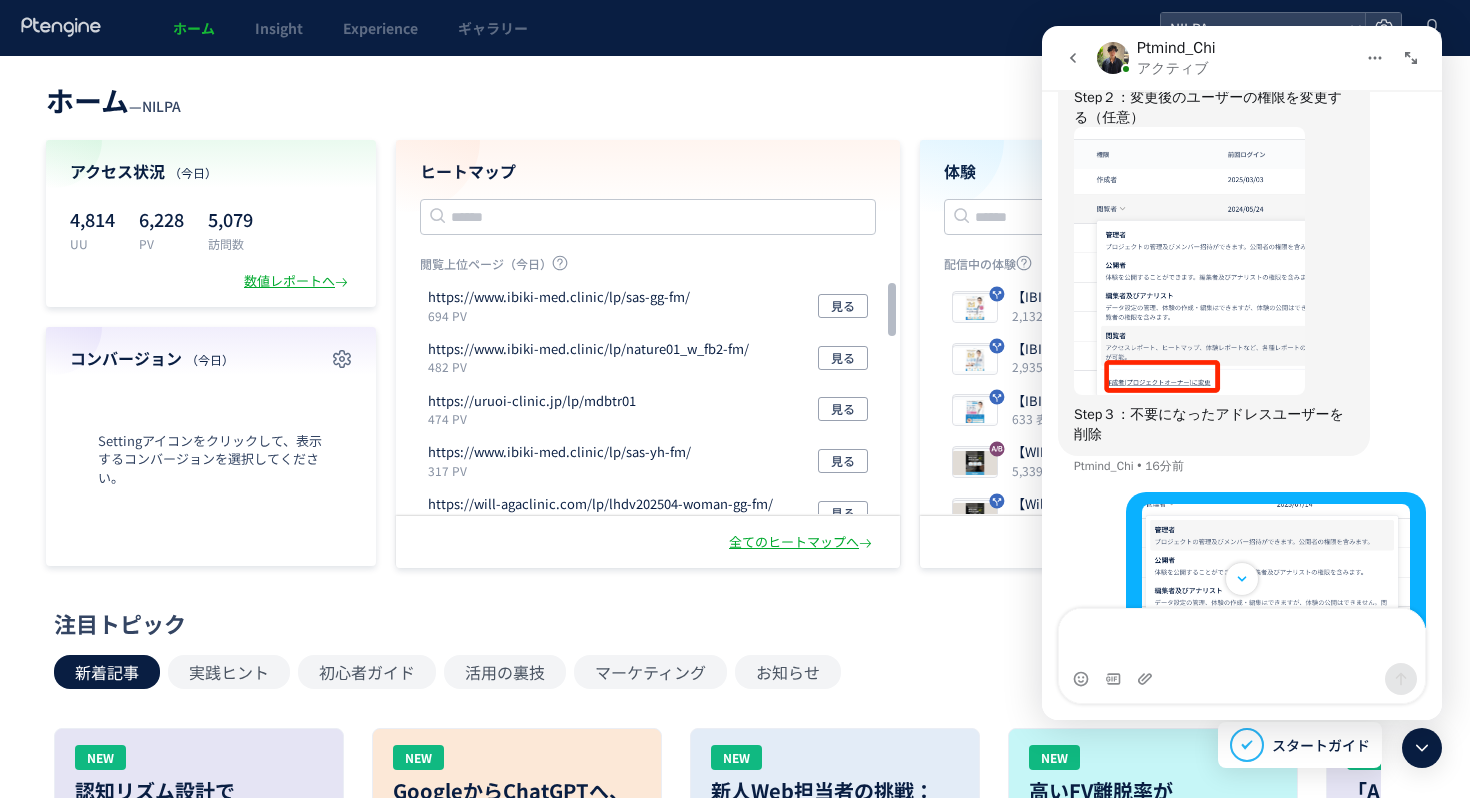 click on "もし、まだのようでしたら、以下の手順をご参考し設定いただけますと幸いです Step１：変更したいアドレスをプロジェクトに招待 右上ネジマーク＞メンバー管理＞メンバー招待 Step２：変更後のユーザーの権限を変更する（任意） Step３：不要になったアドレスユーザーを削除 Ptmind_Chi • 16分前" at bounding box center [1242, 215] 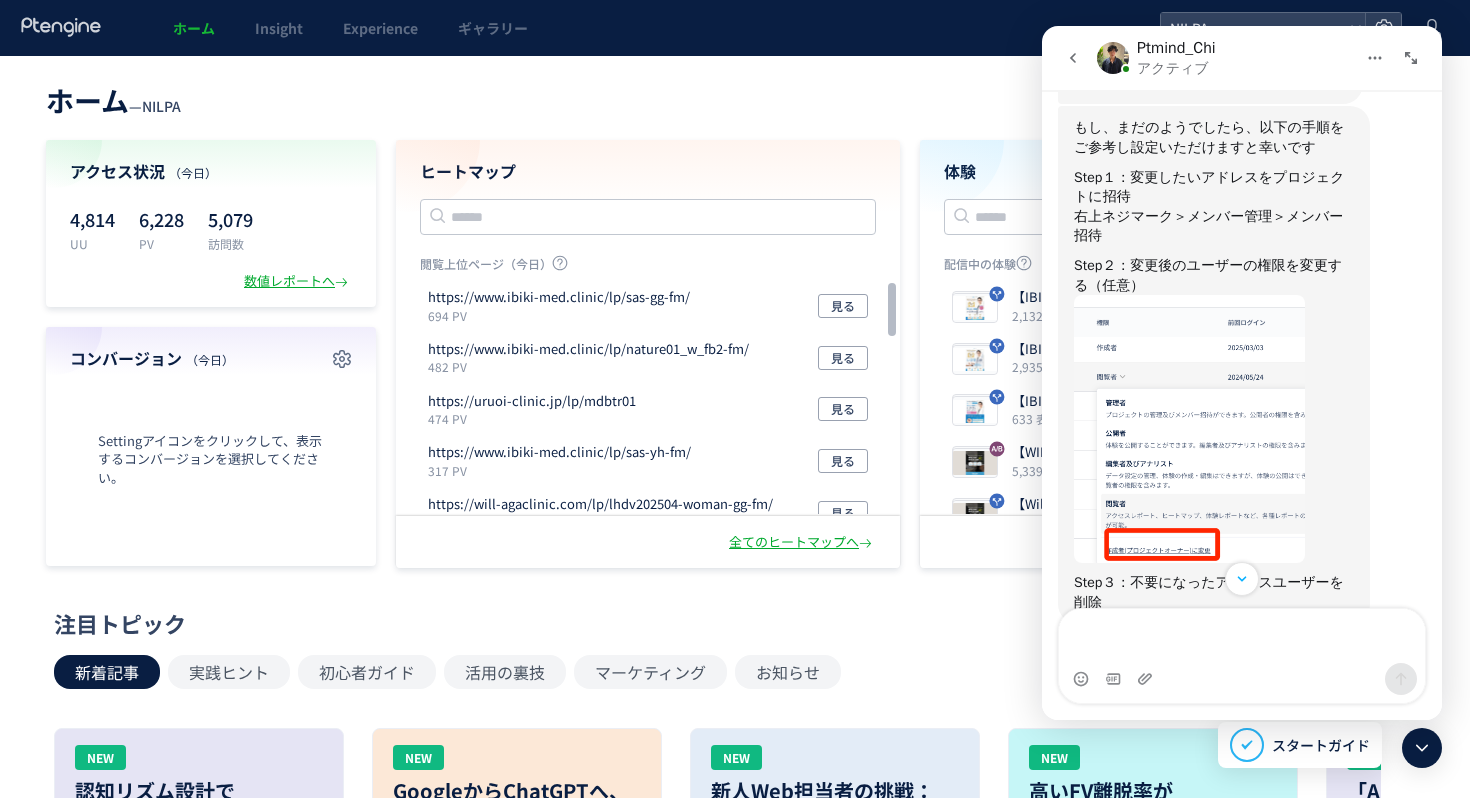 scroll, scrollTop: 389, scrollLeft: 0, axis: vertical 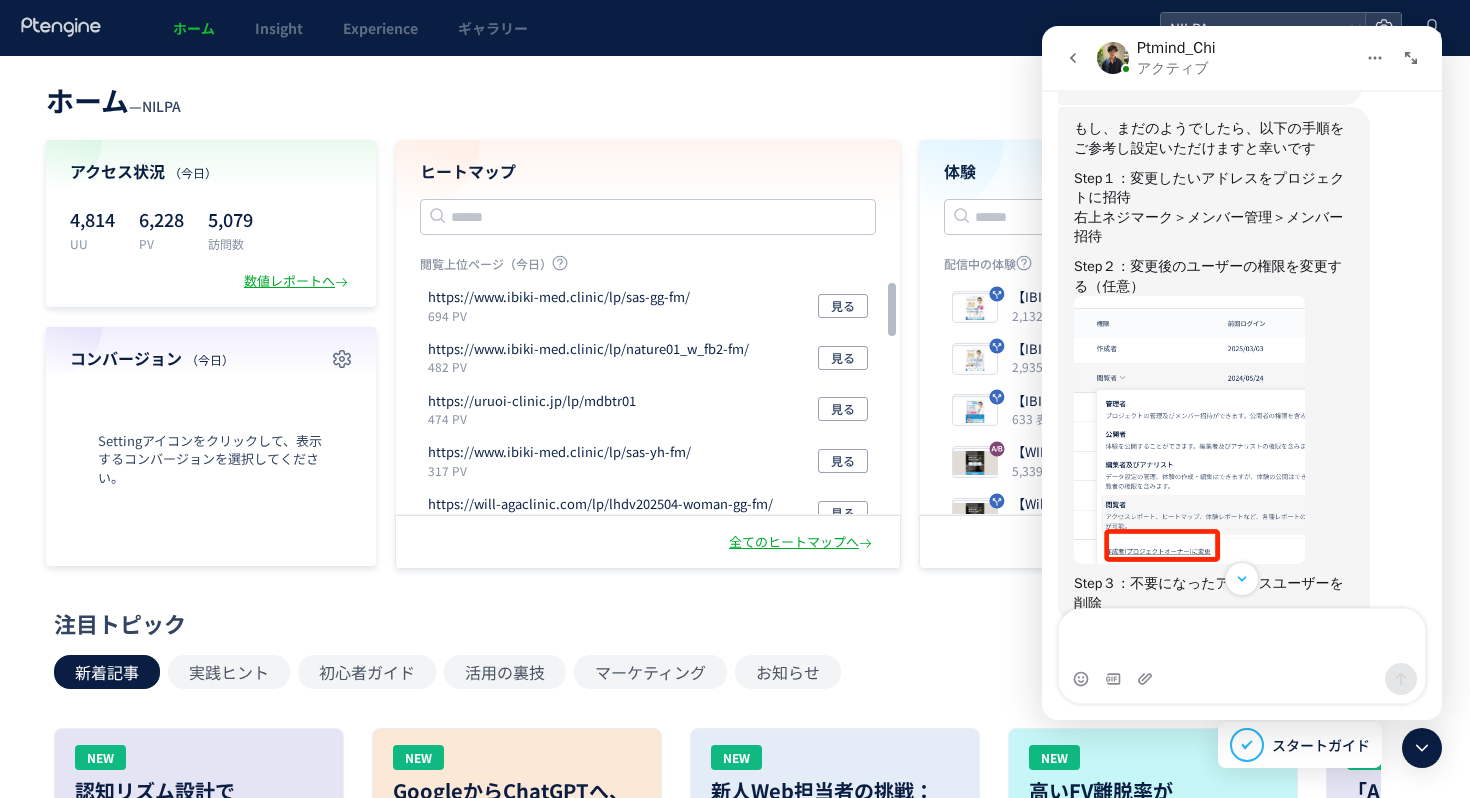 click at bounding box center [1214, 252] 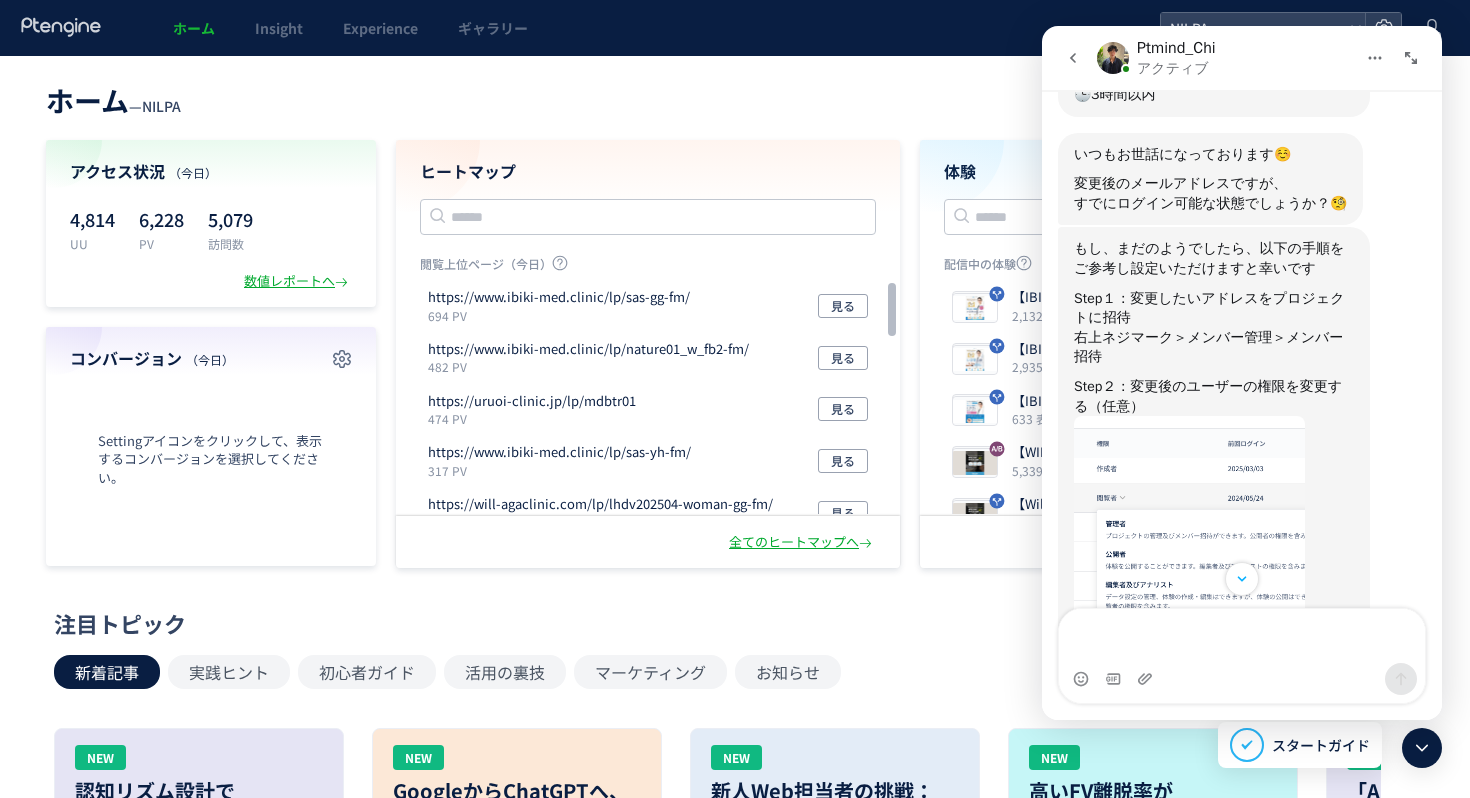 scroll, scrollTop: 268, scrollLeft: 0, axis: vertical 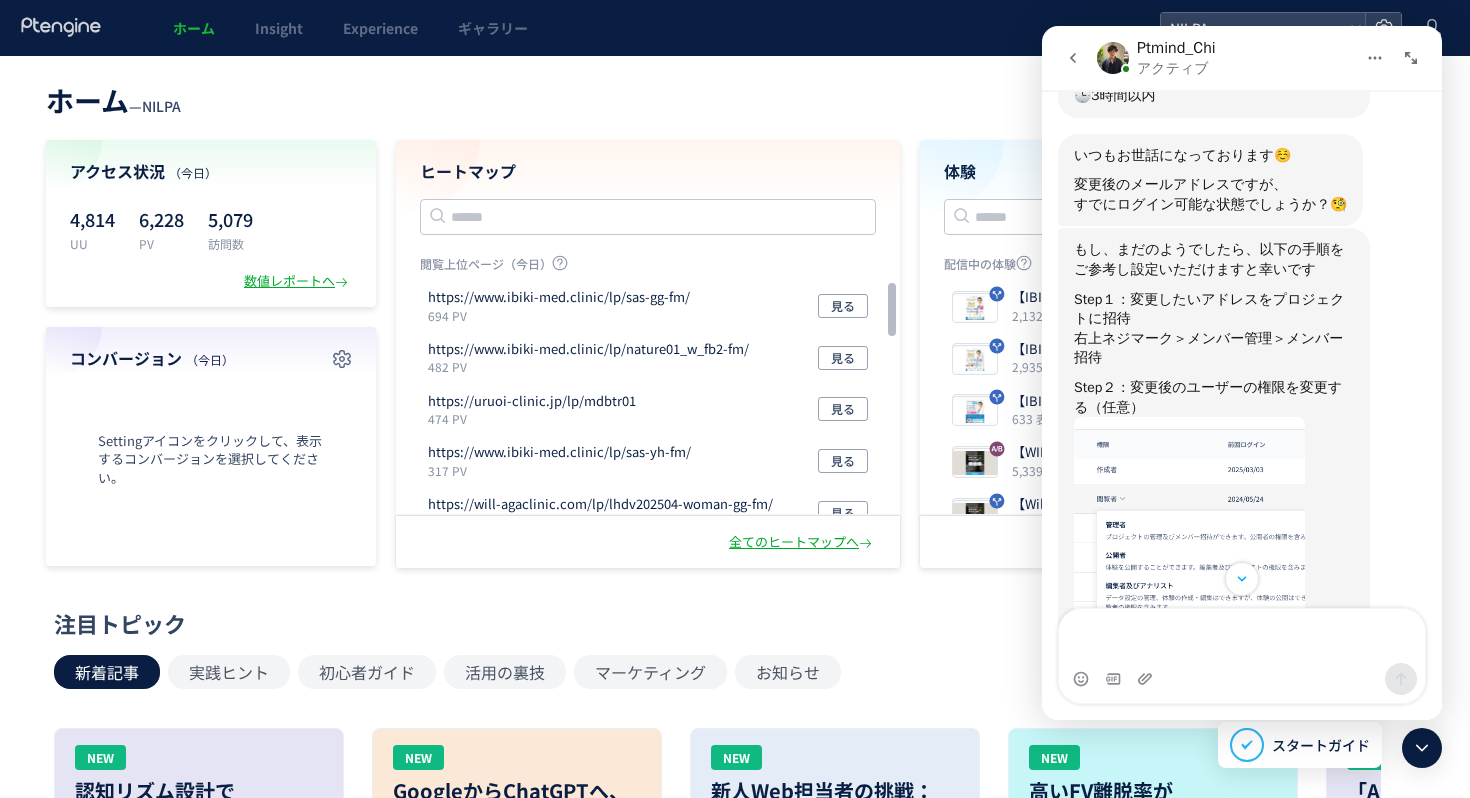 click on "変更後のメールアドレスですが、" at bounding box center [1210, 185] 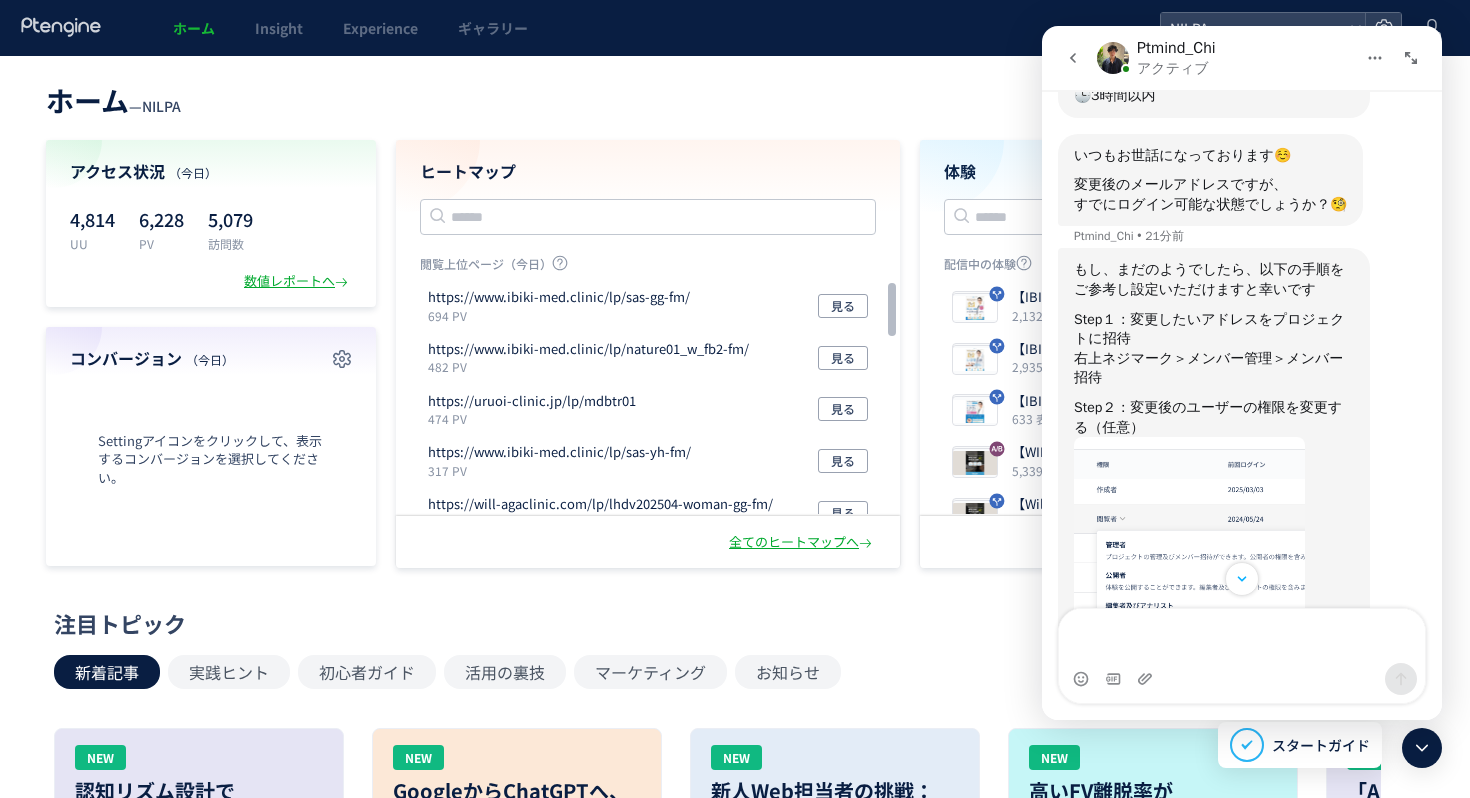 click on "すでにログイン可能な状態でしょうか？🧐" at bounding box center [1210, 205] 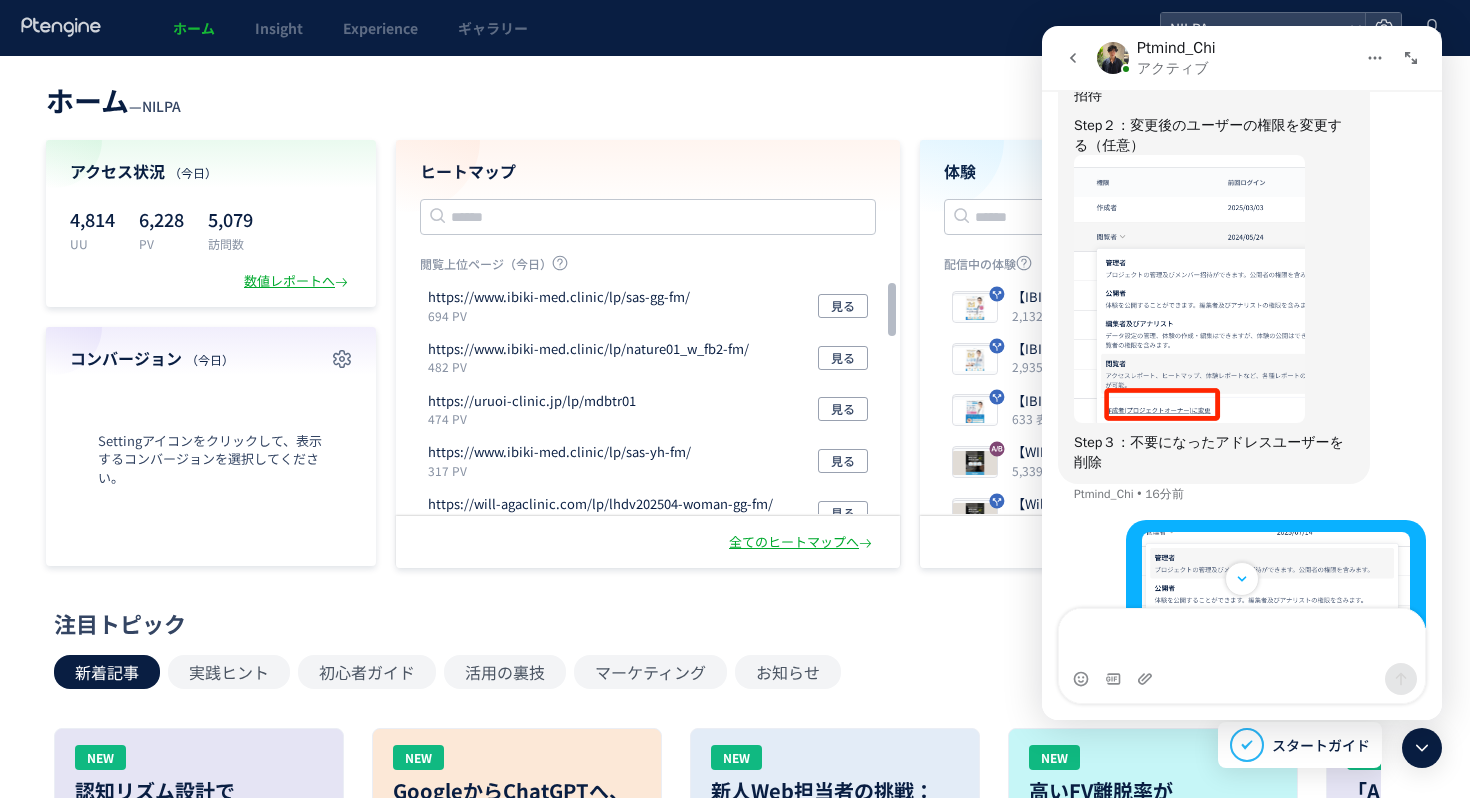 scroll, scrollTop: 638, scrollLeft: 0, axis: vertical 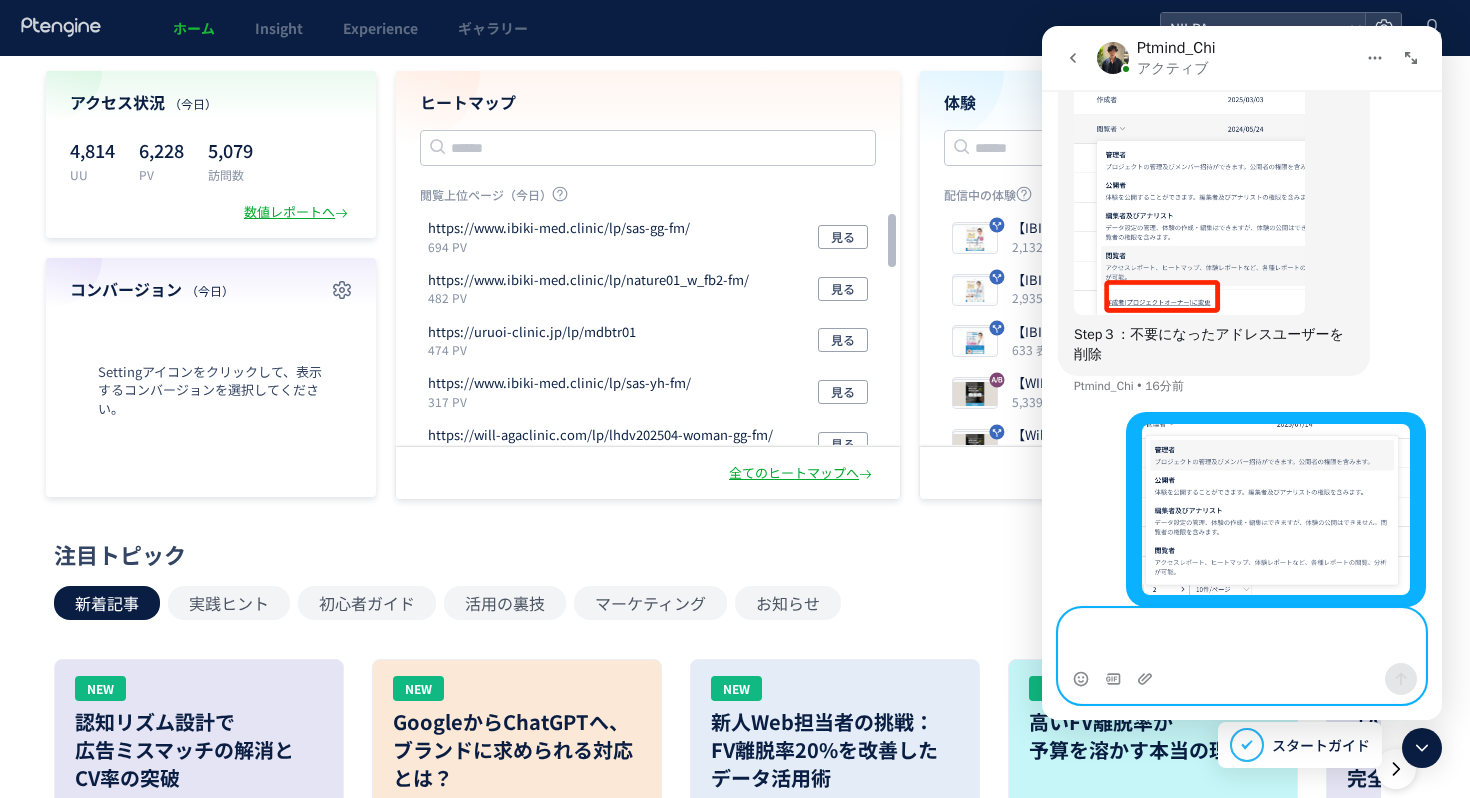 click at bounding box center (1242, 636) 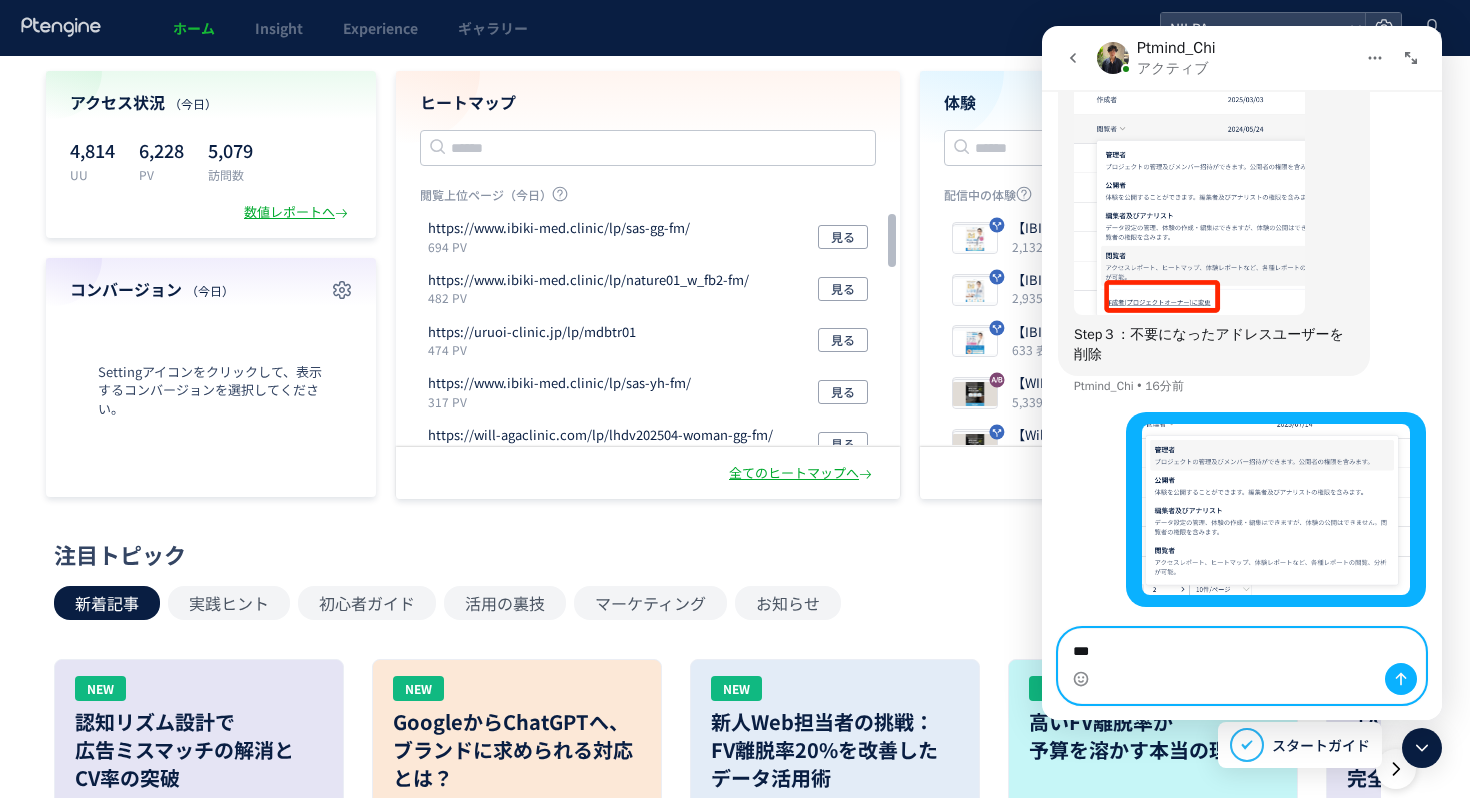 type on "*" 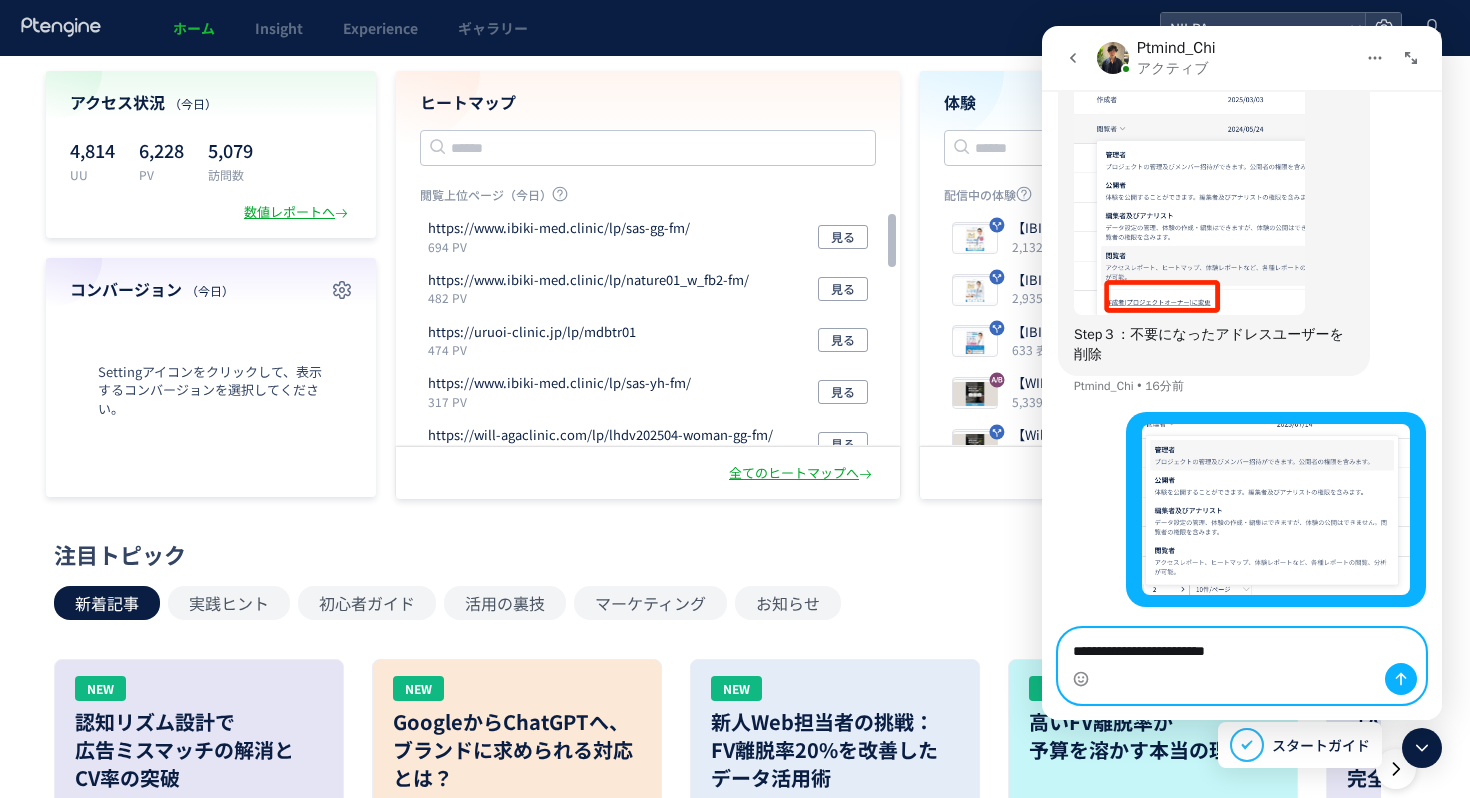 type on "**********" 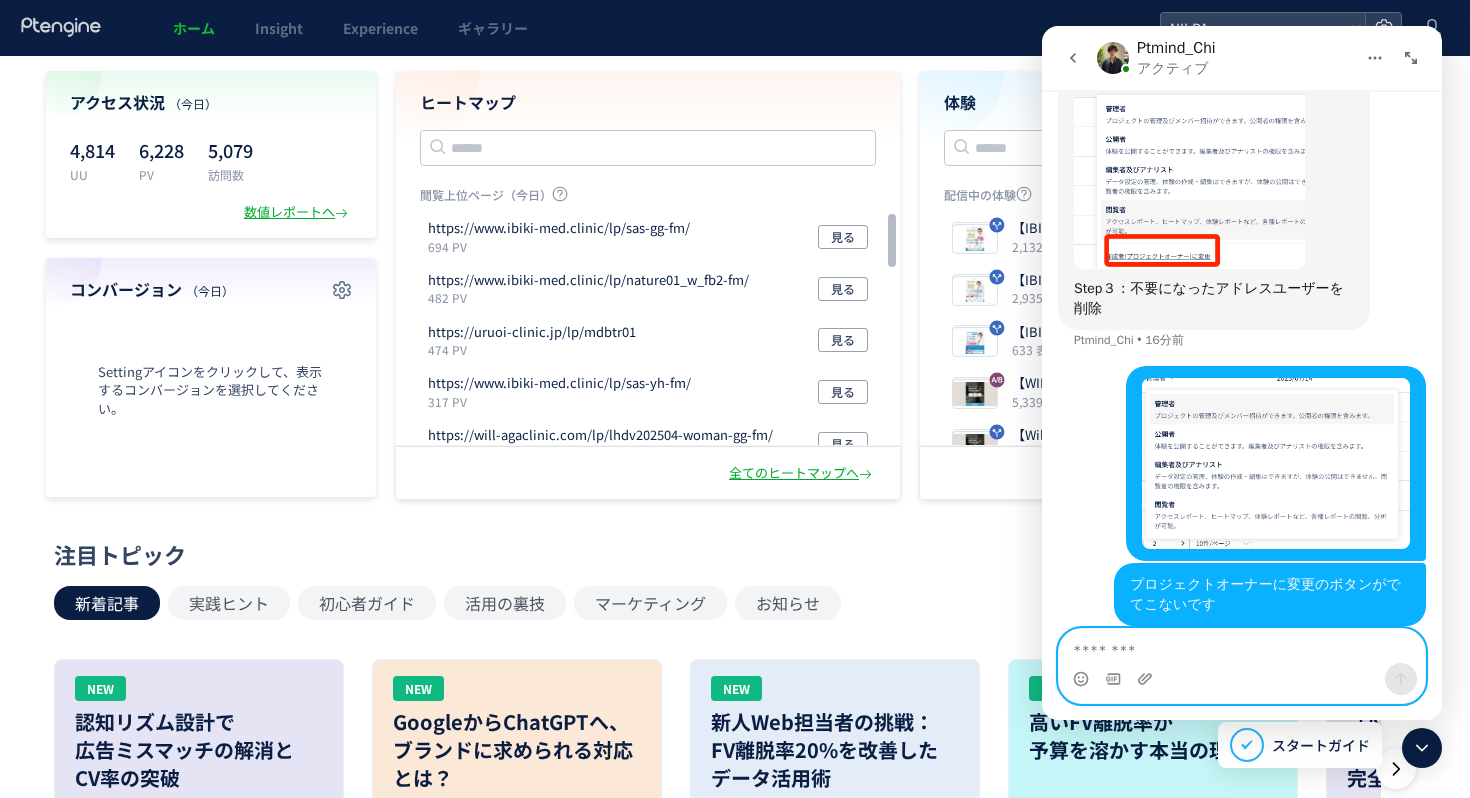 scroll, scrollTop: 703, scrollLeft: 0, axis: vertical 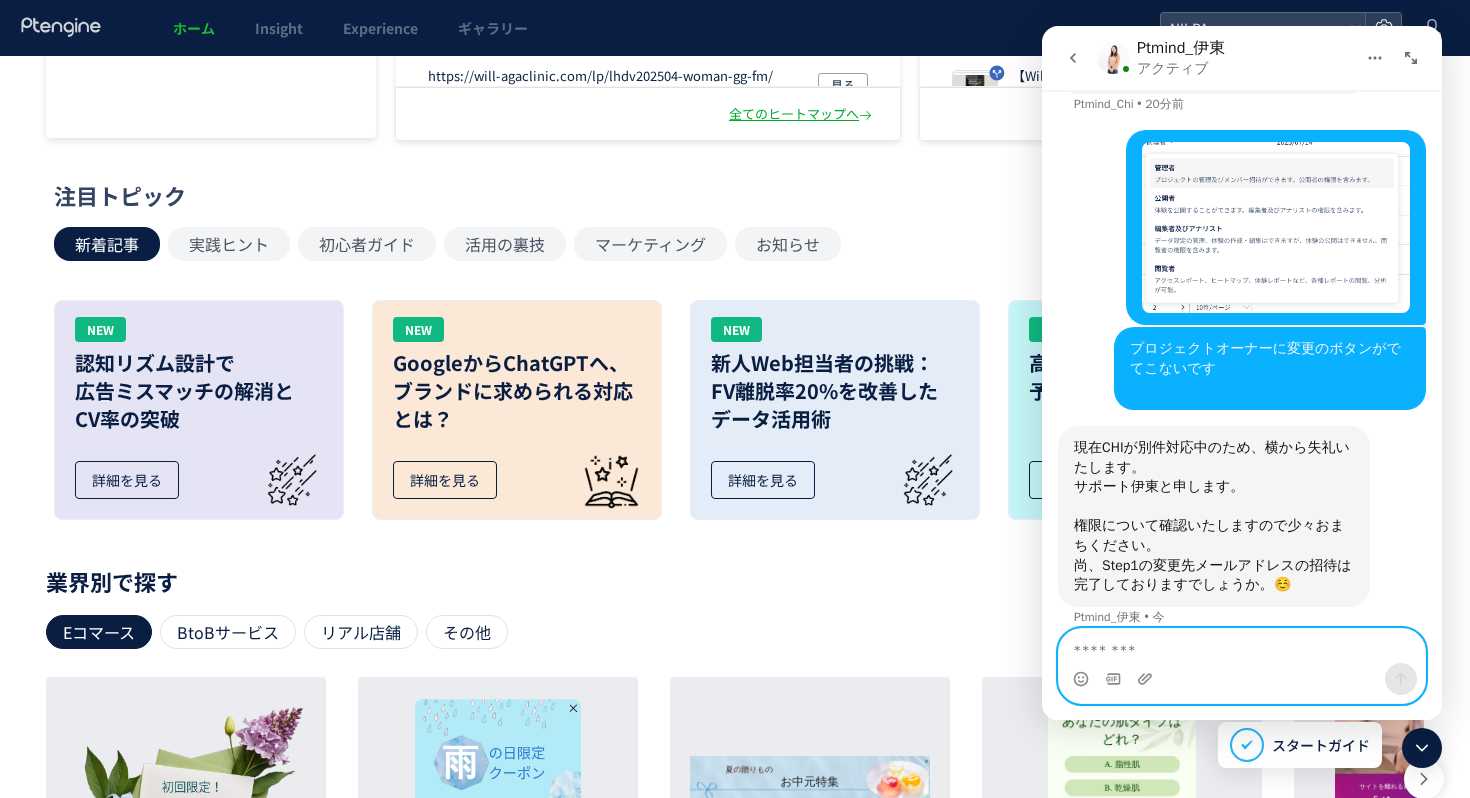 click at bounding box center [1242, 646] 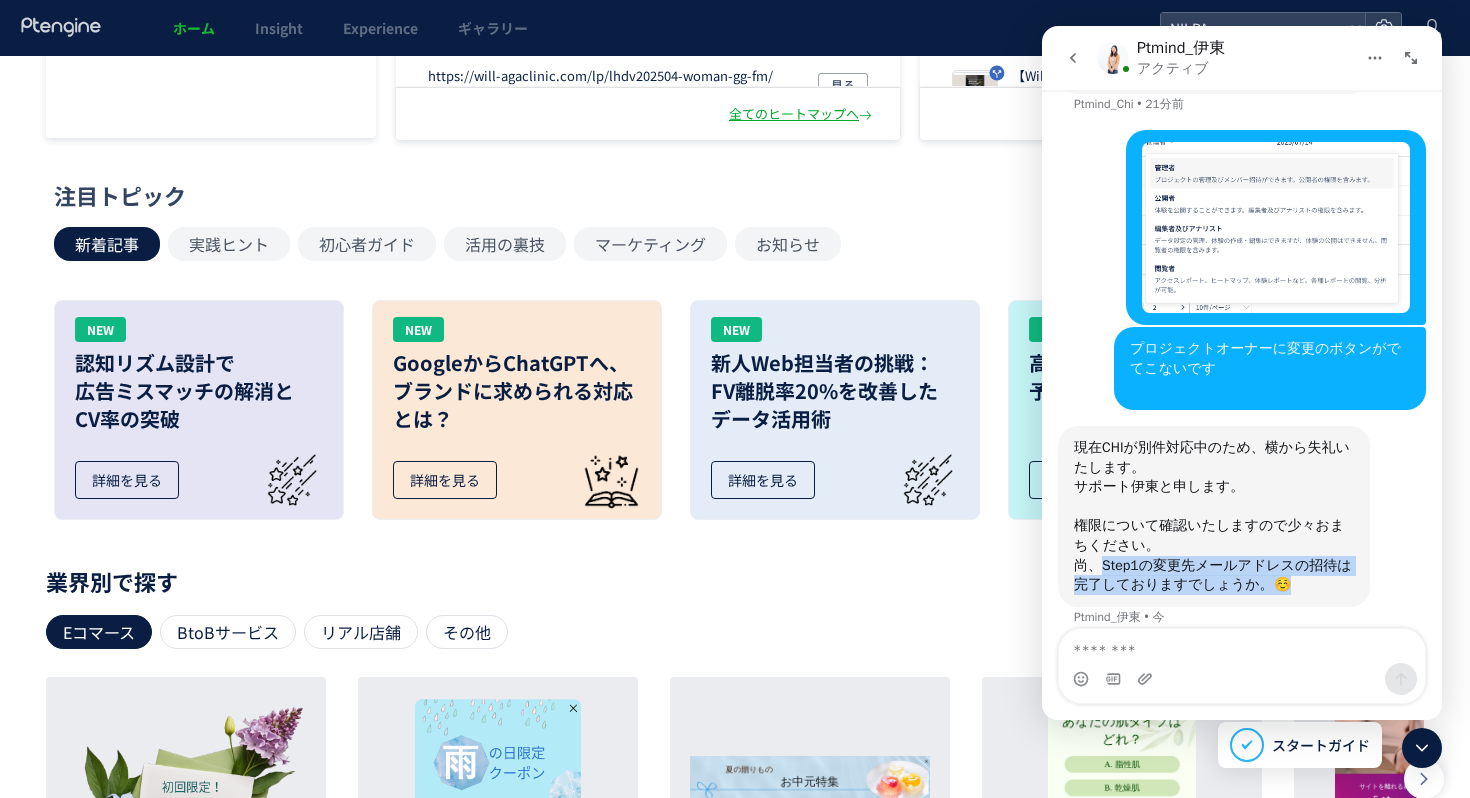 drag, startPoint x: 1099, startPoint y: 544, endPoint x: 1312, endPoint y: 568, distance: 214.34785 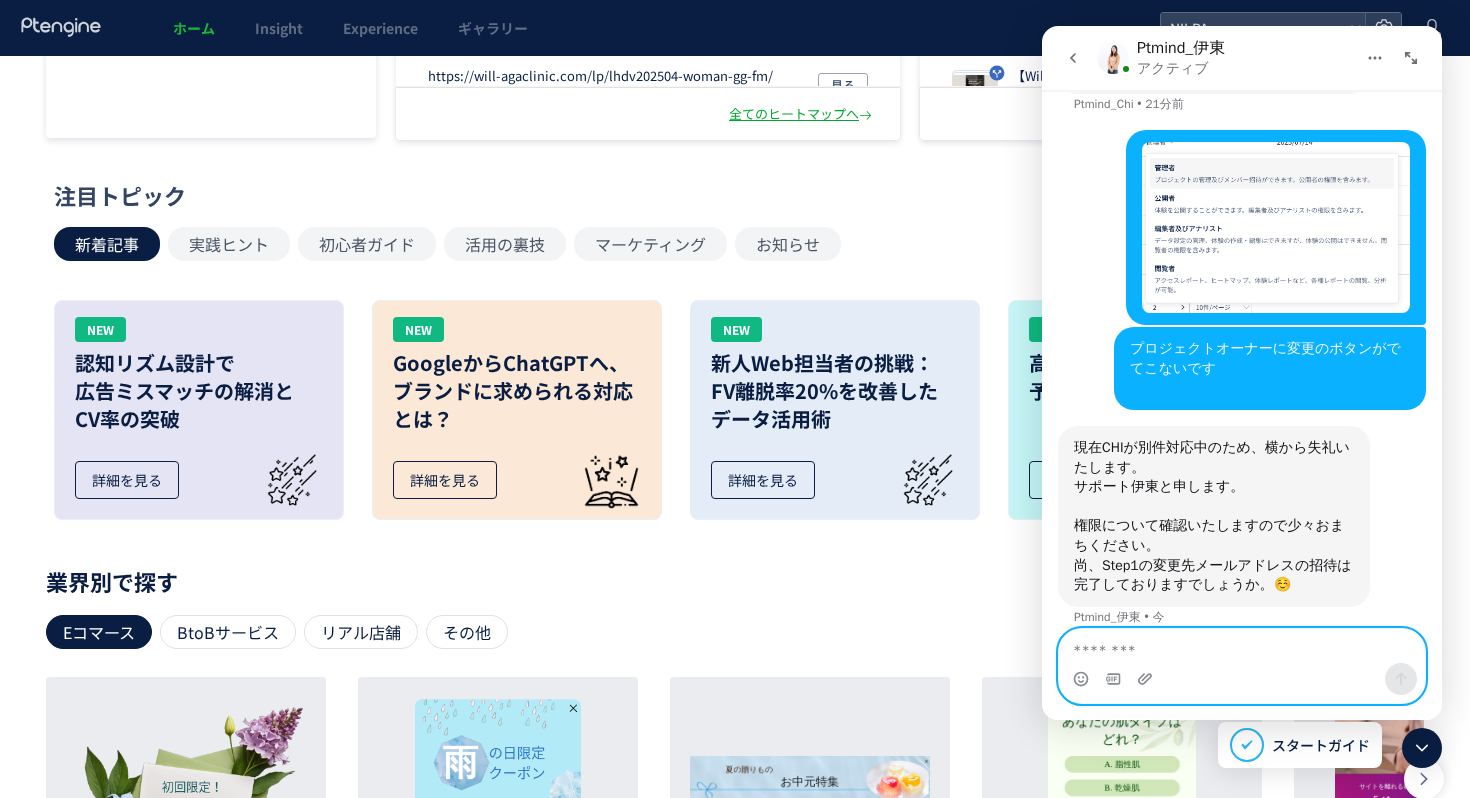 click at bounding box center (1242, 646) 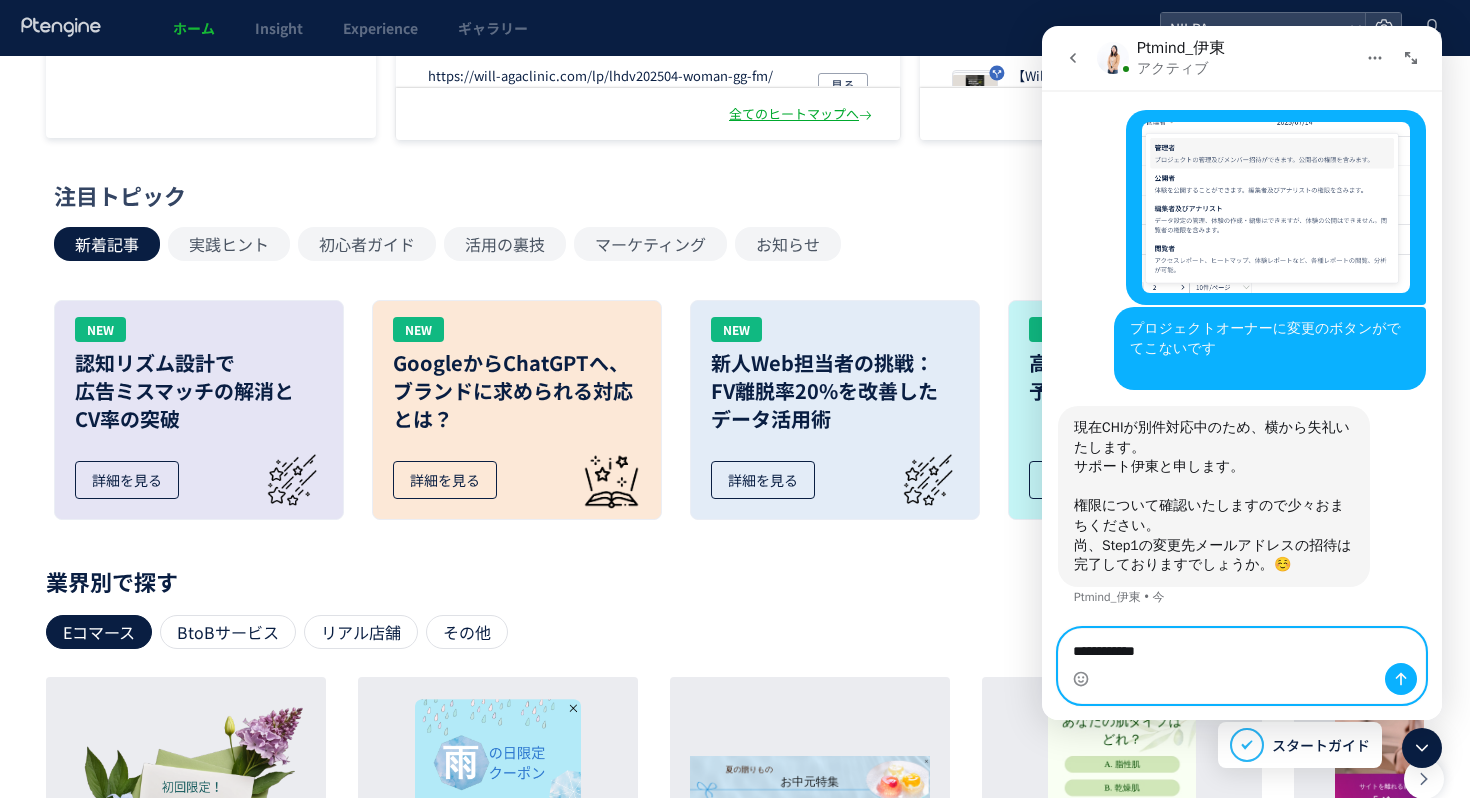paste on "**********" 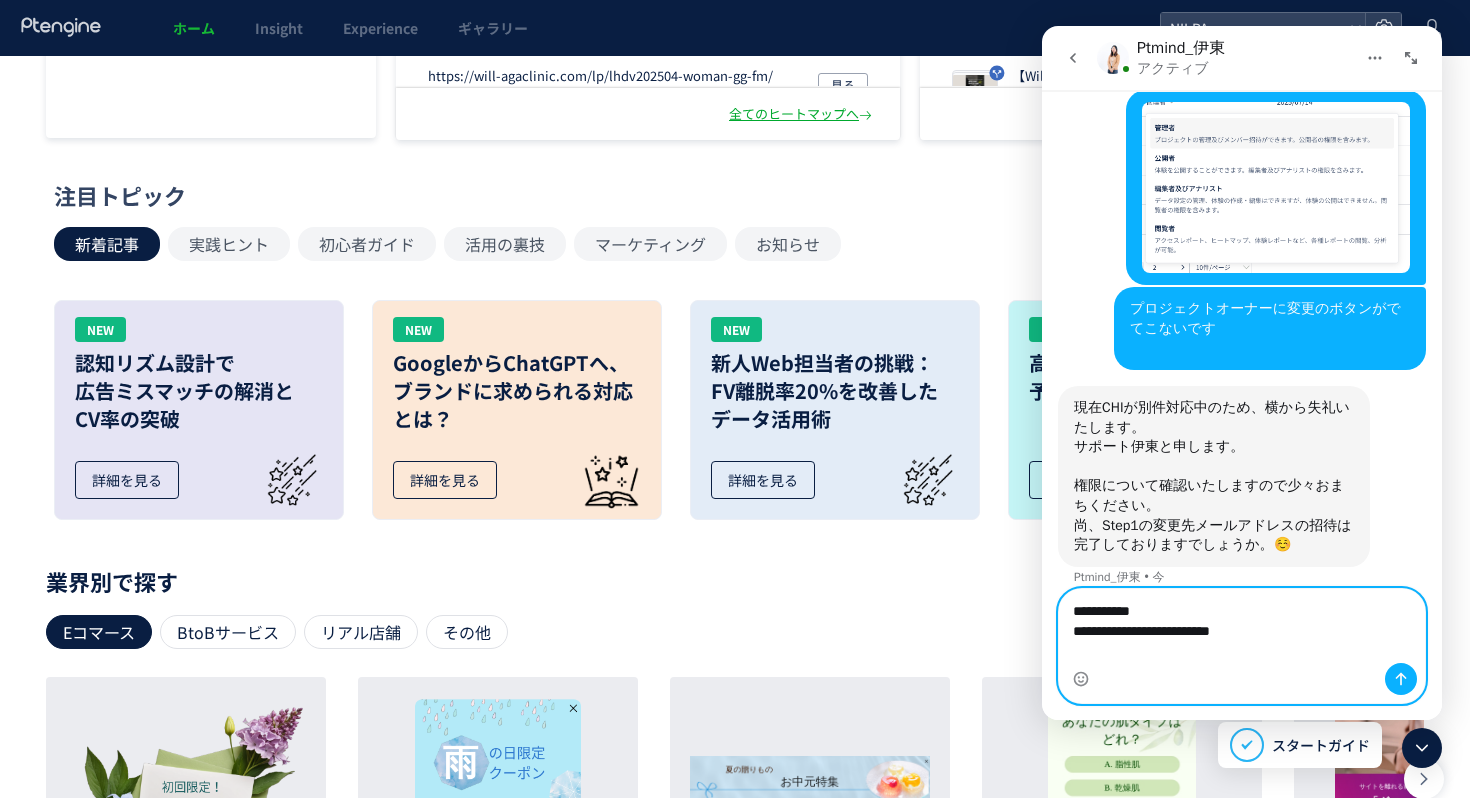 scroll, scrollTop: 940, scrollLeft: 0, axis: vertical 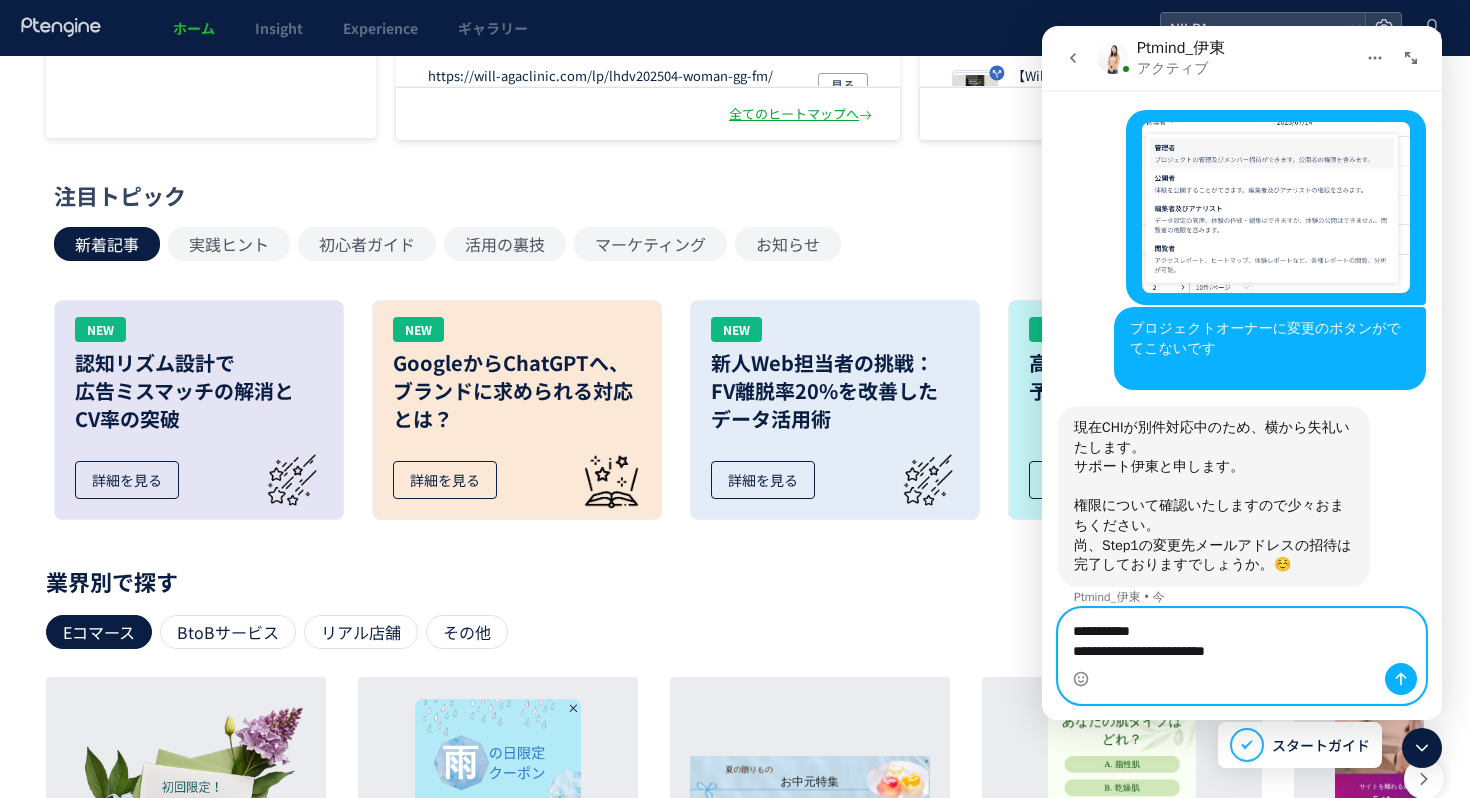 type on "**********" 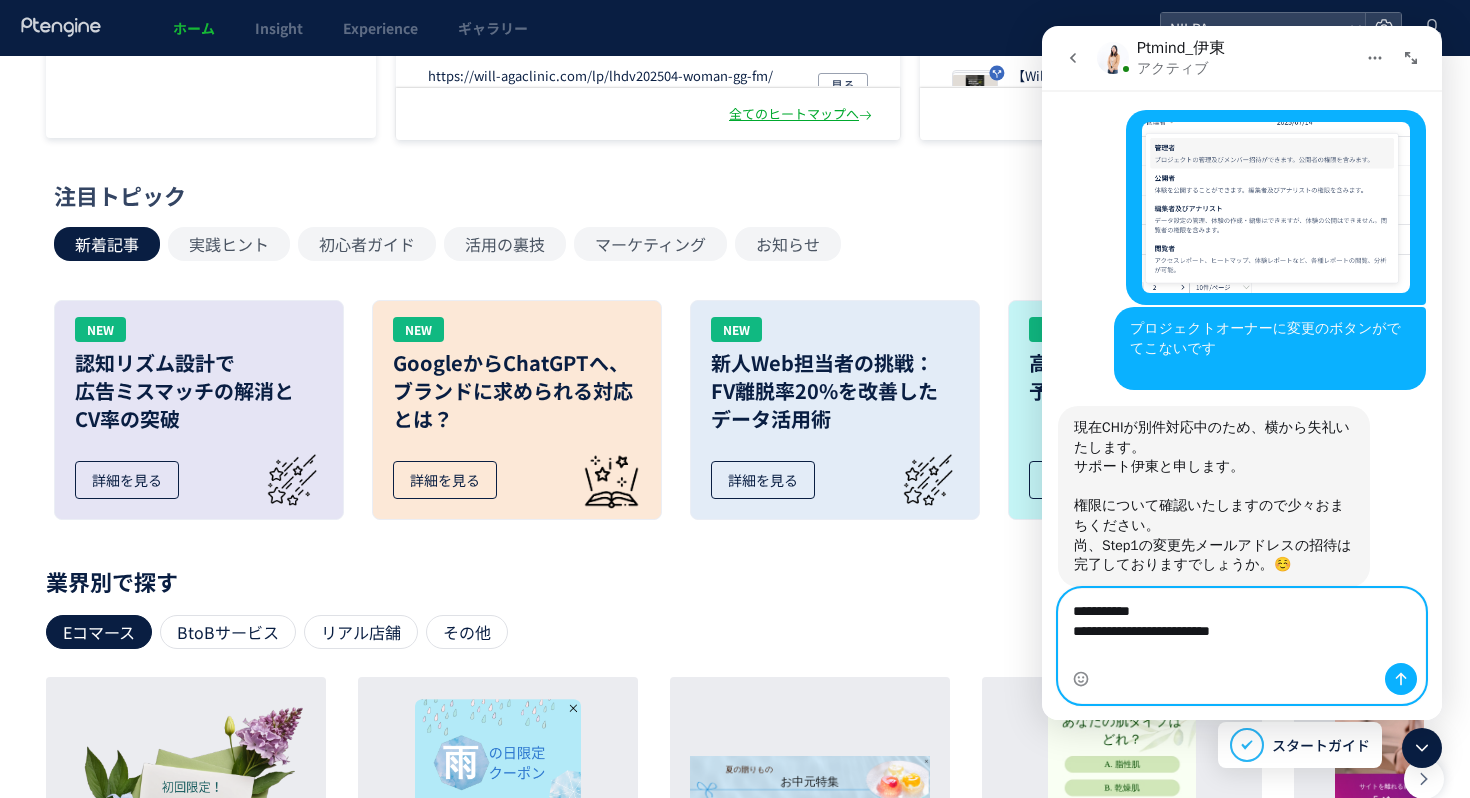 type 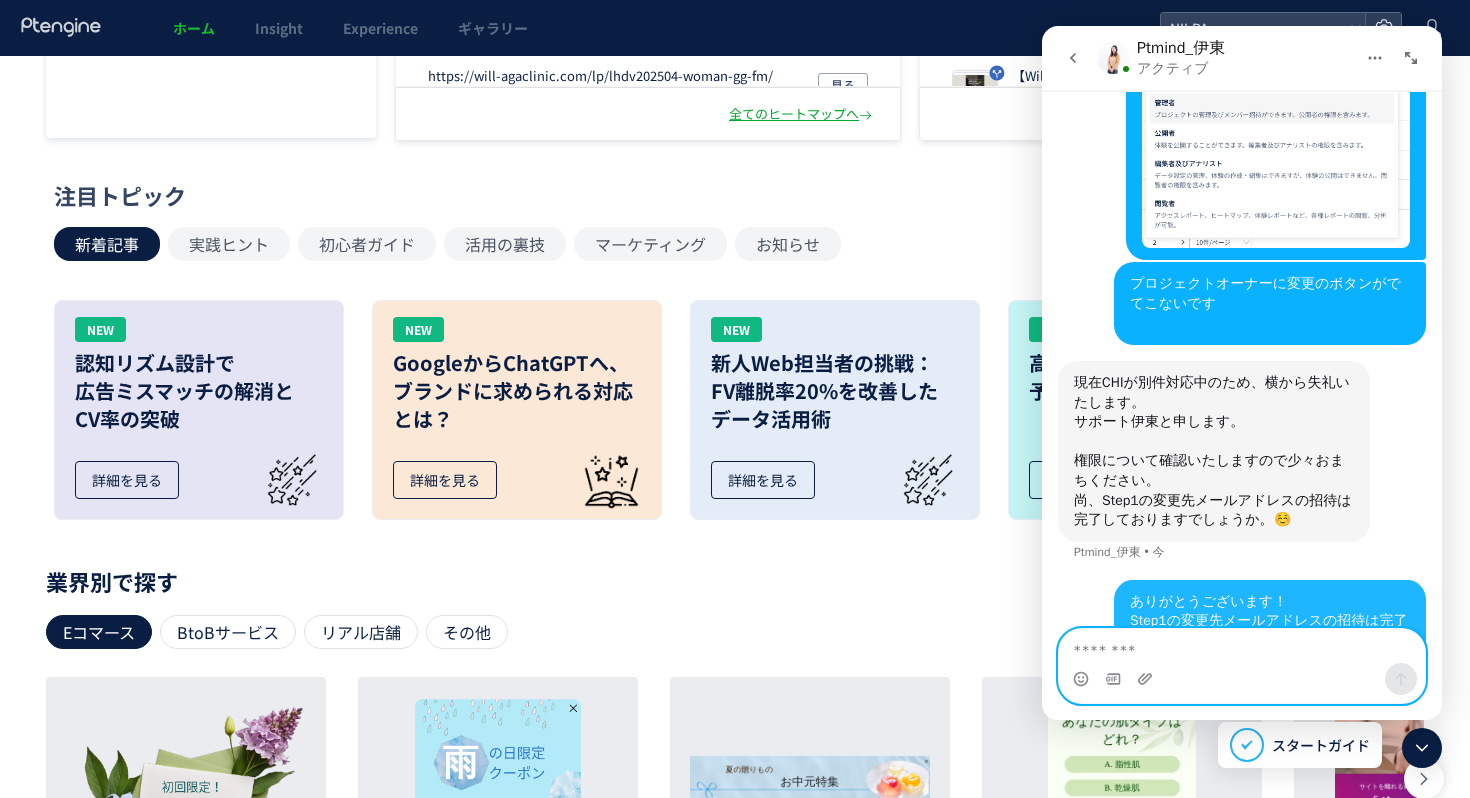 scroll, scrollTop: 1019, scrollLeft: 0, axis: vertical 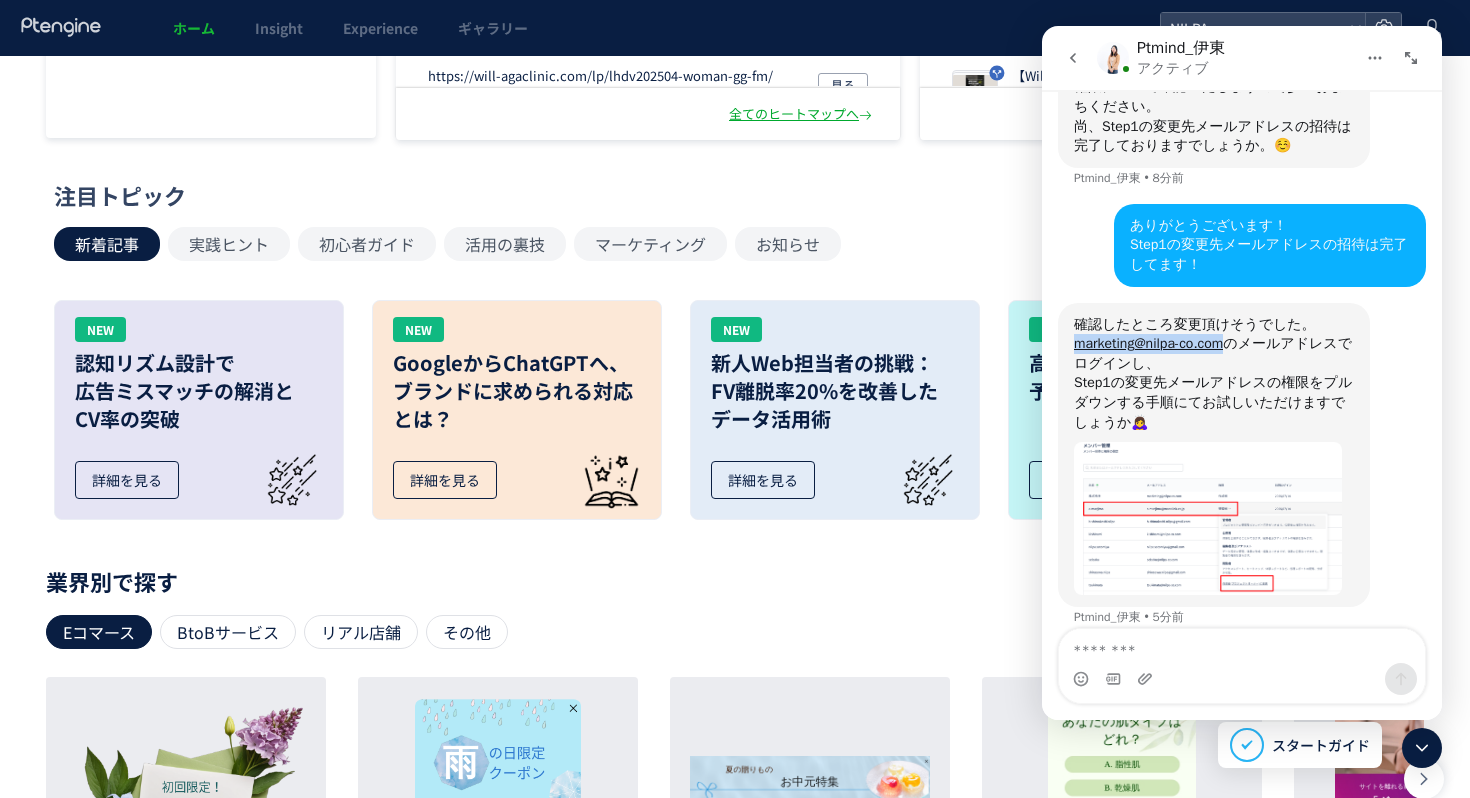 drag, startPoint x: 1070, startPoint y: 331, endPoint x: 1238, endPoint y: 328, distance: 168.02678 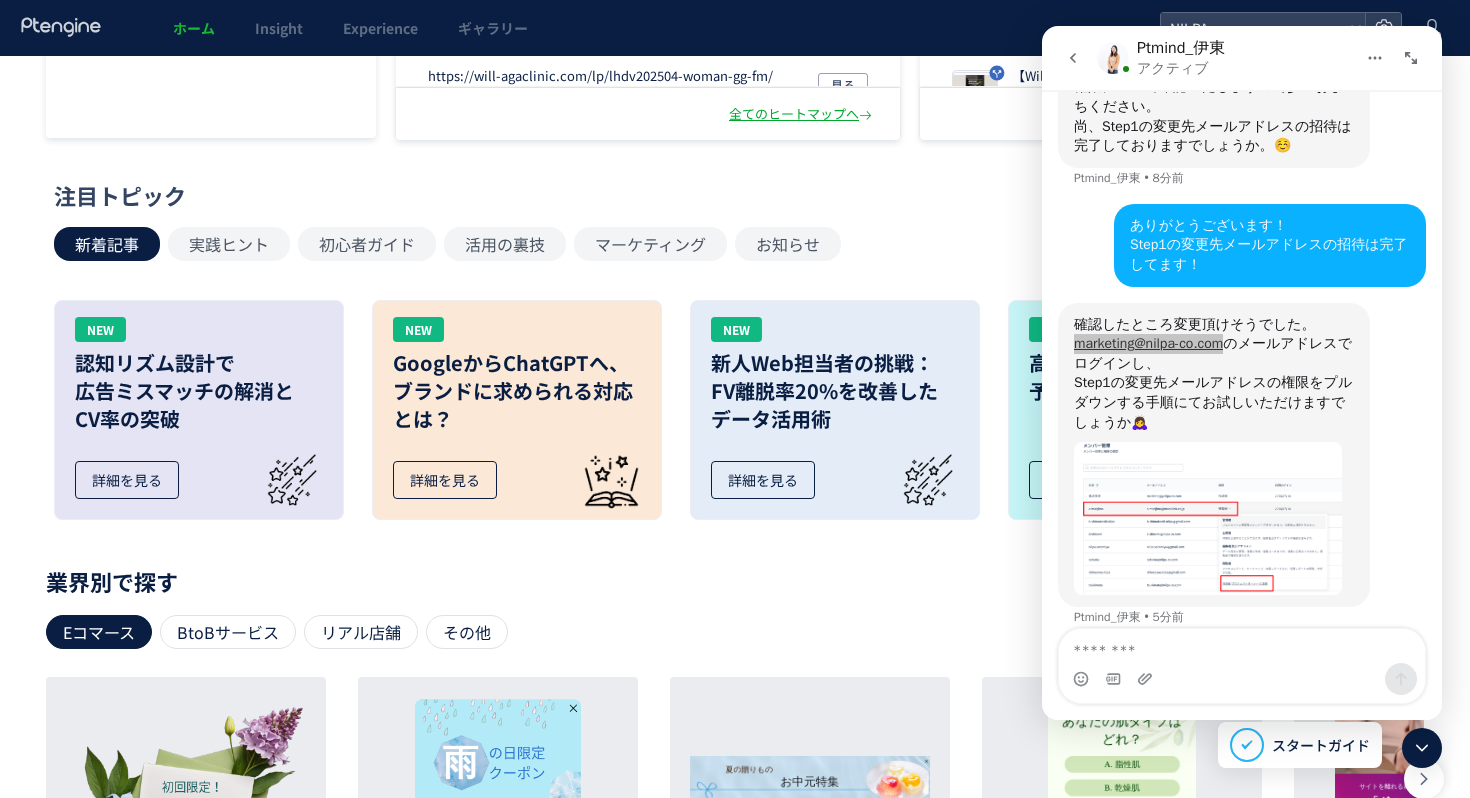 click on "注目トピック" at bounding box center [730, 195] 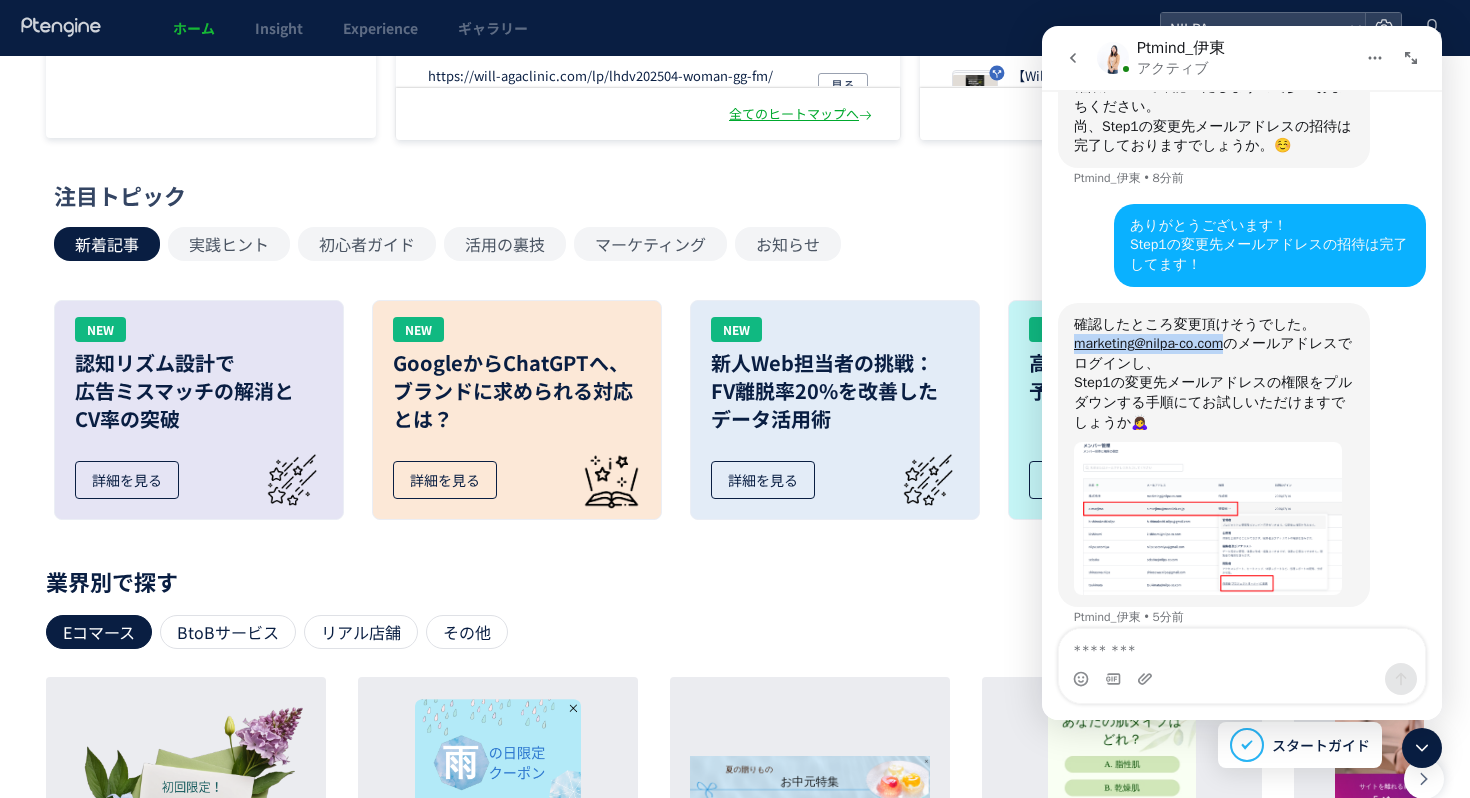 click at bounding box center (1073, 58) 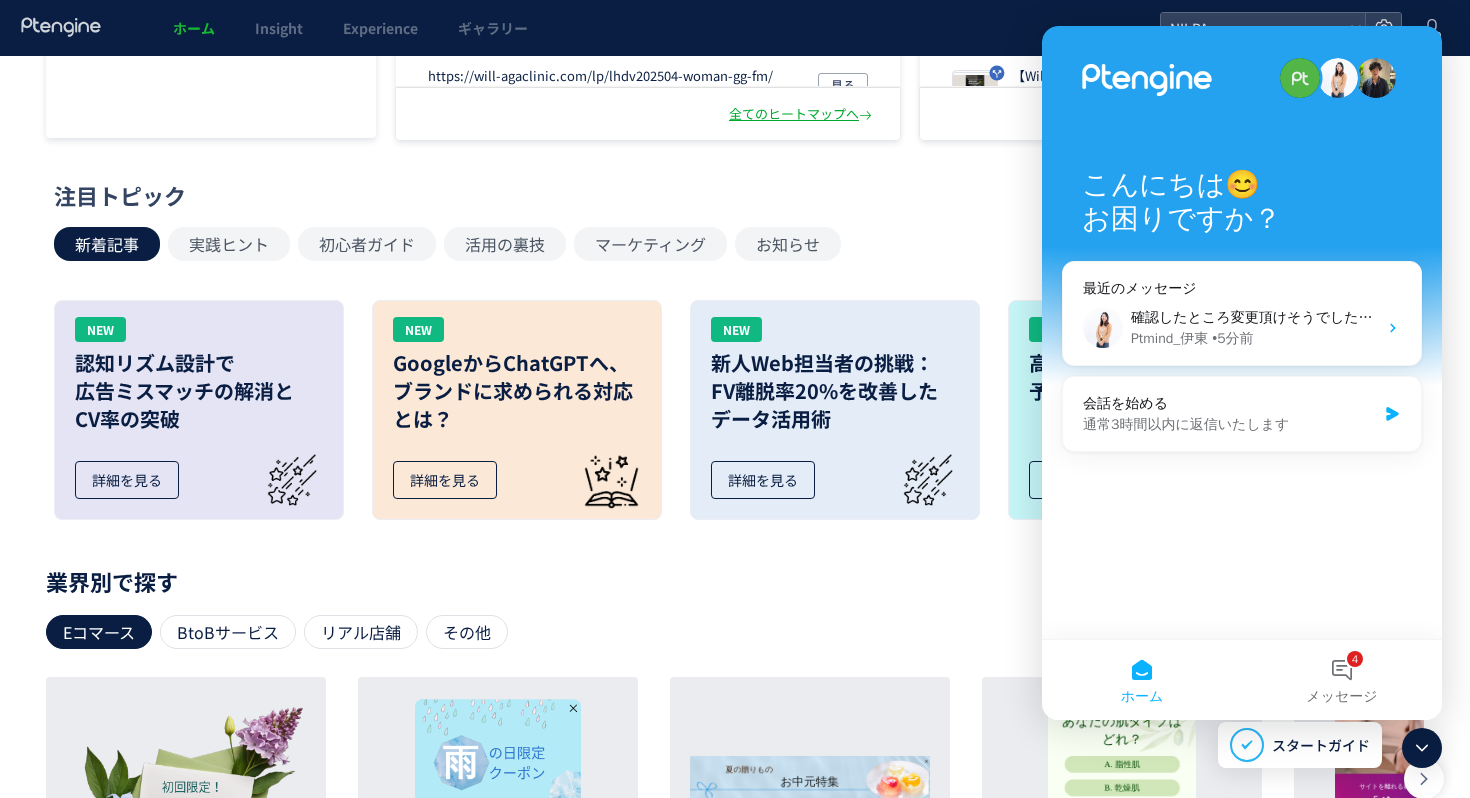 scroll, scrollTop: 0, scrollLeft: 0, axis: both 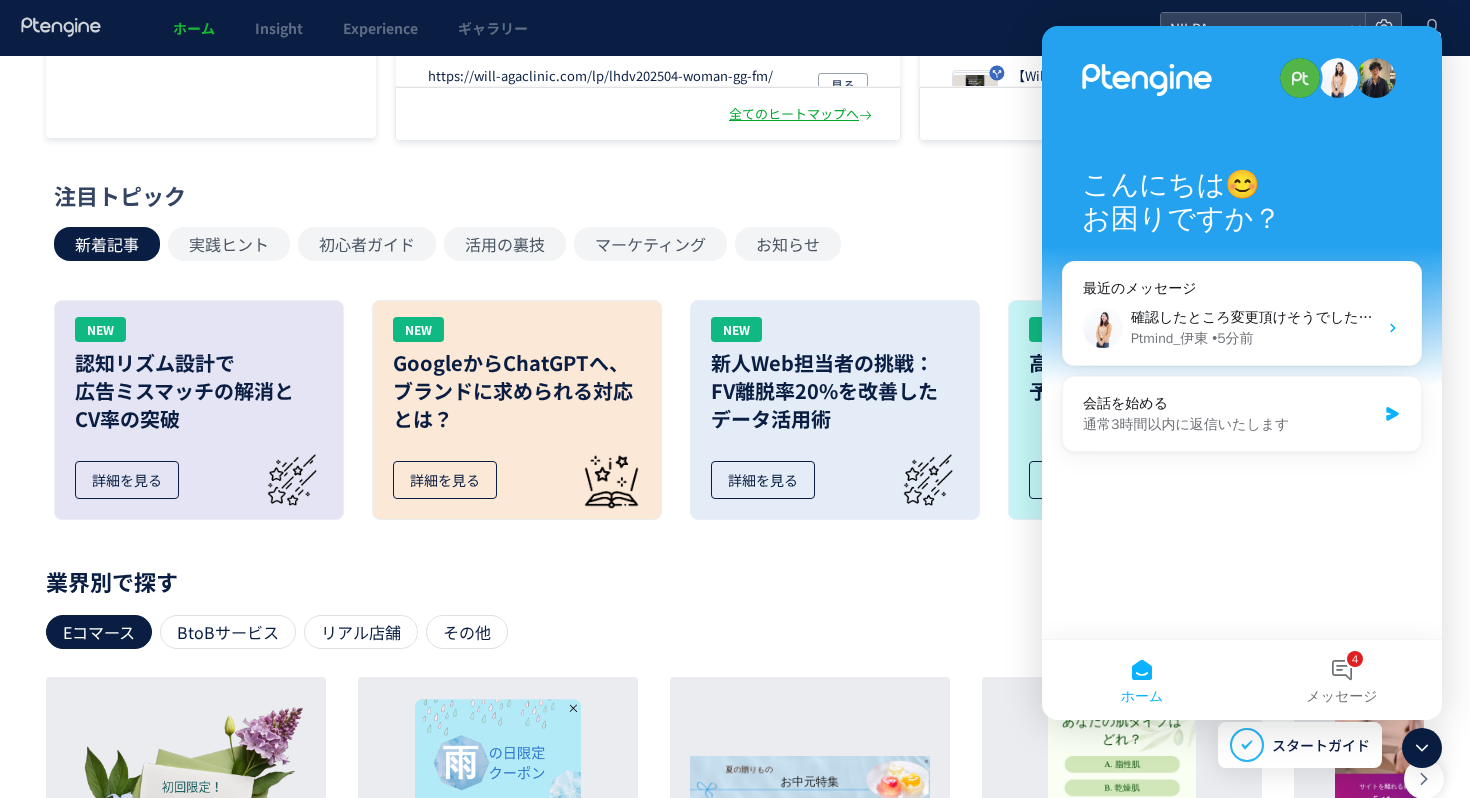 click on "ホーム Insight Experience ギャラリー" at bounding box center (580, 28) 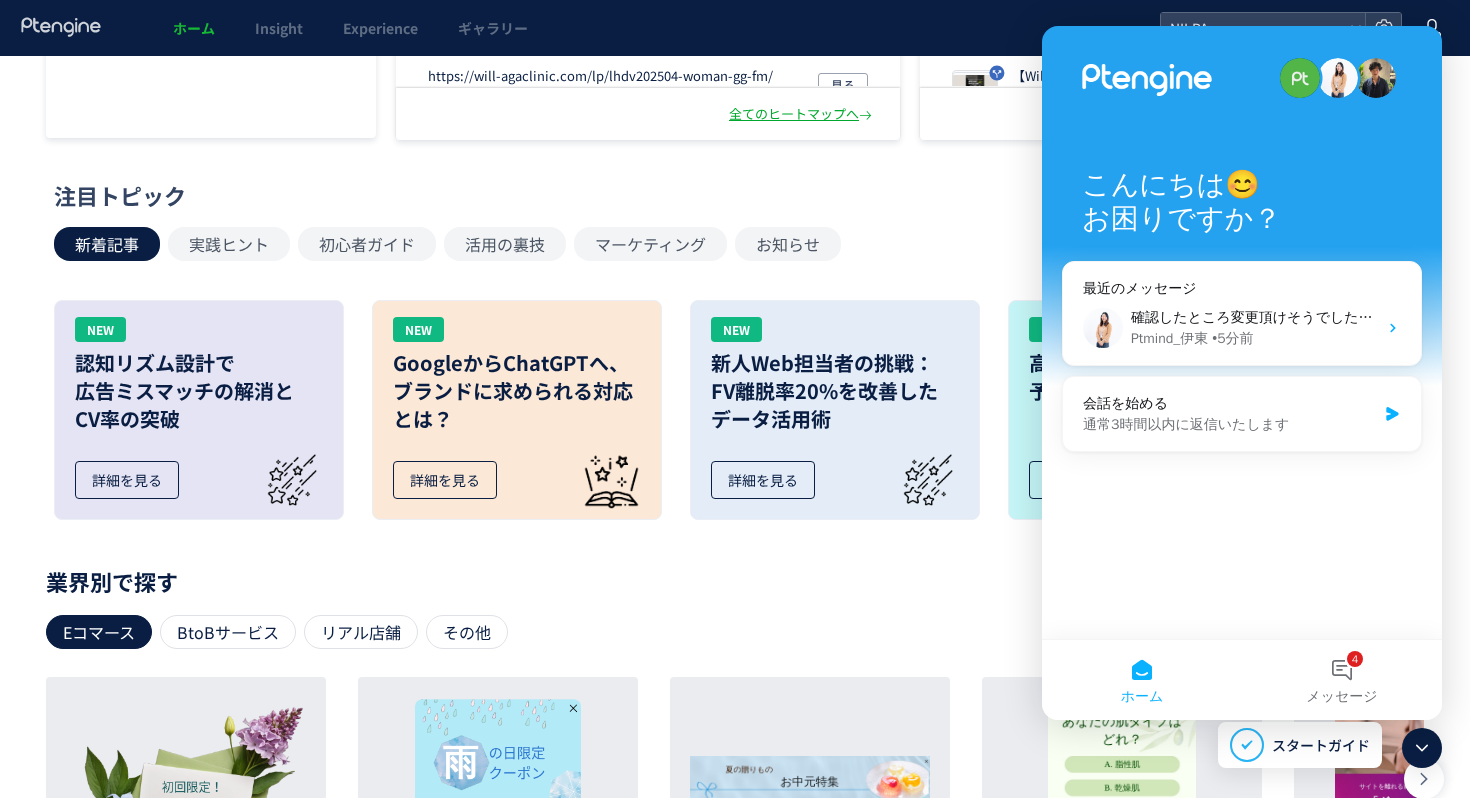click 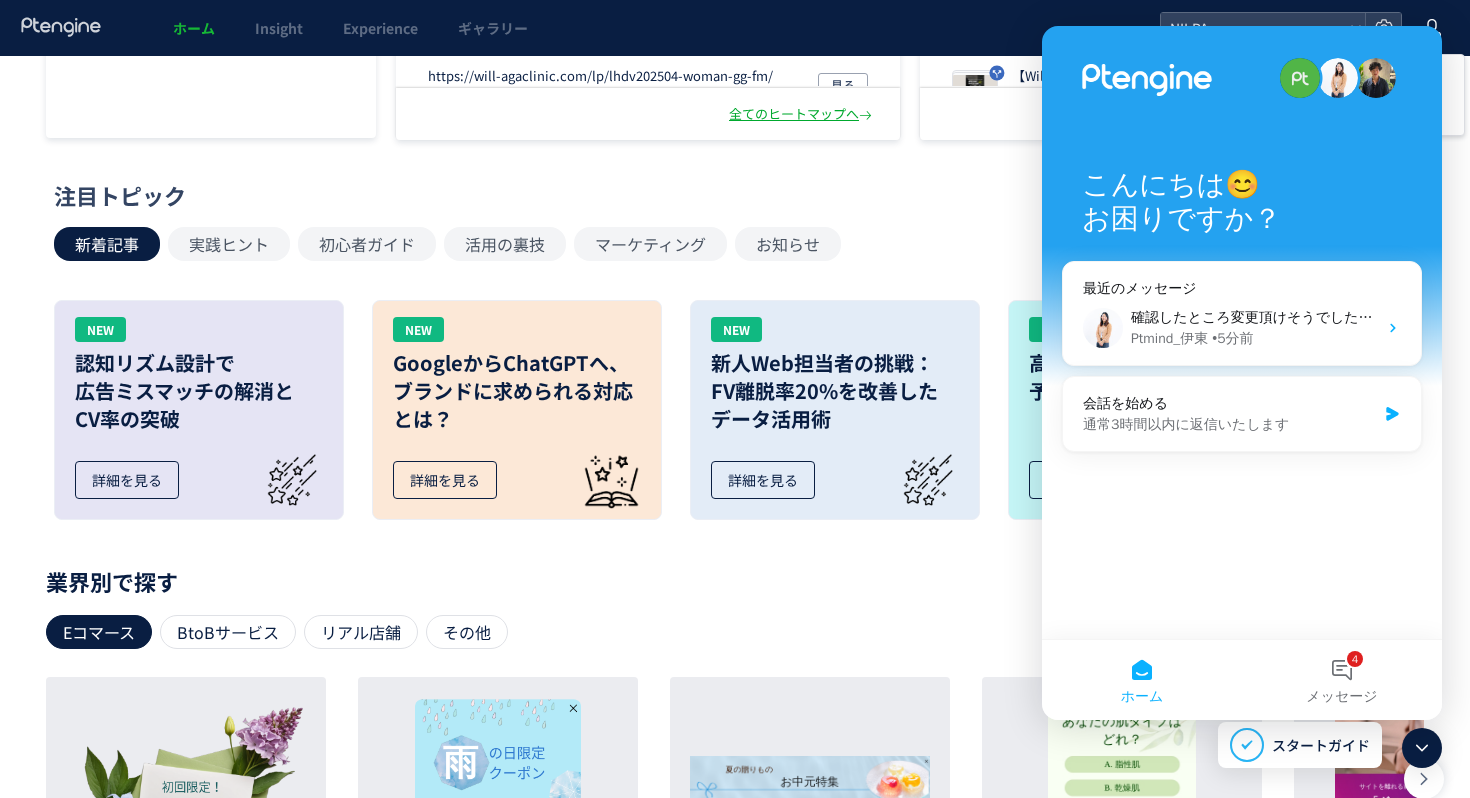 click 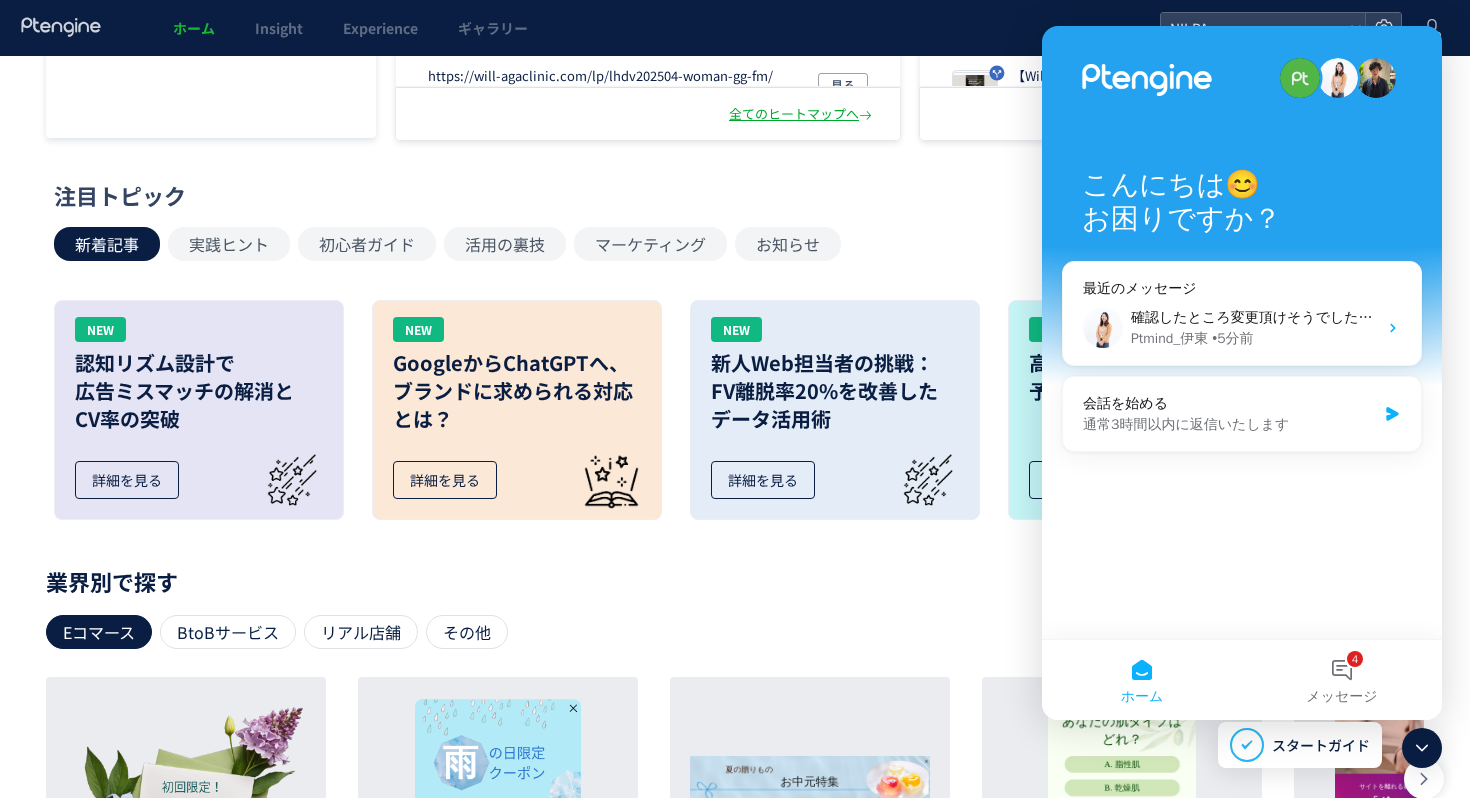 click 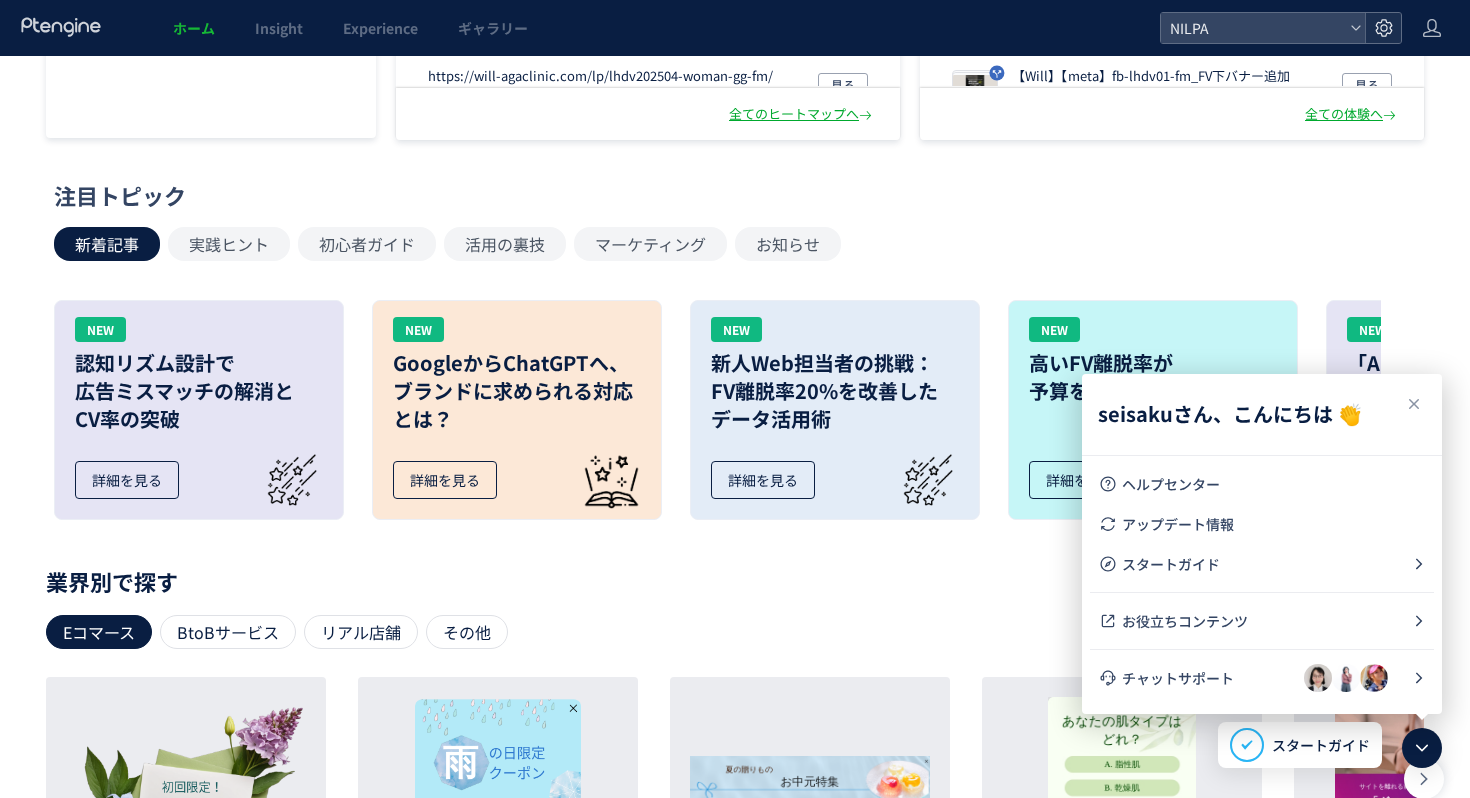 click 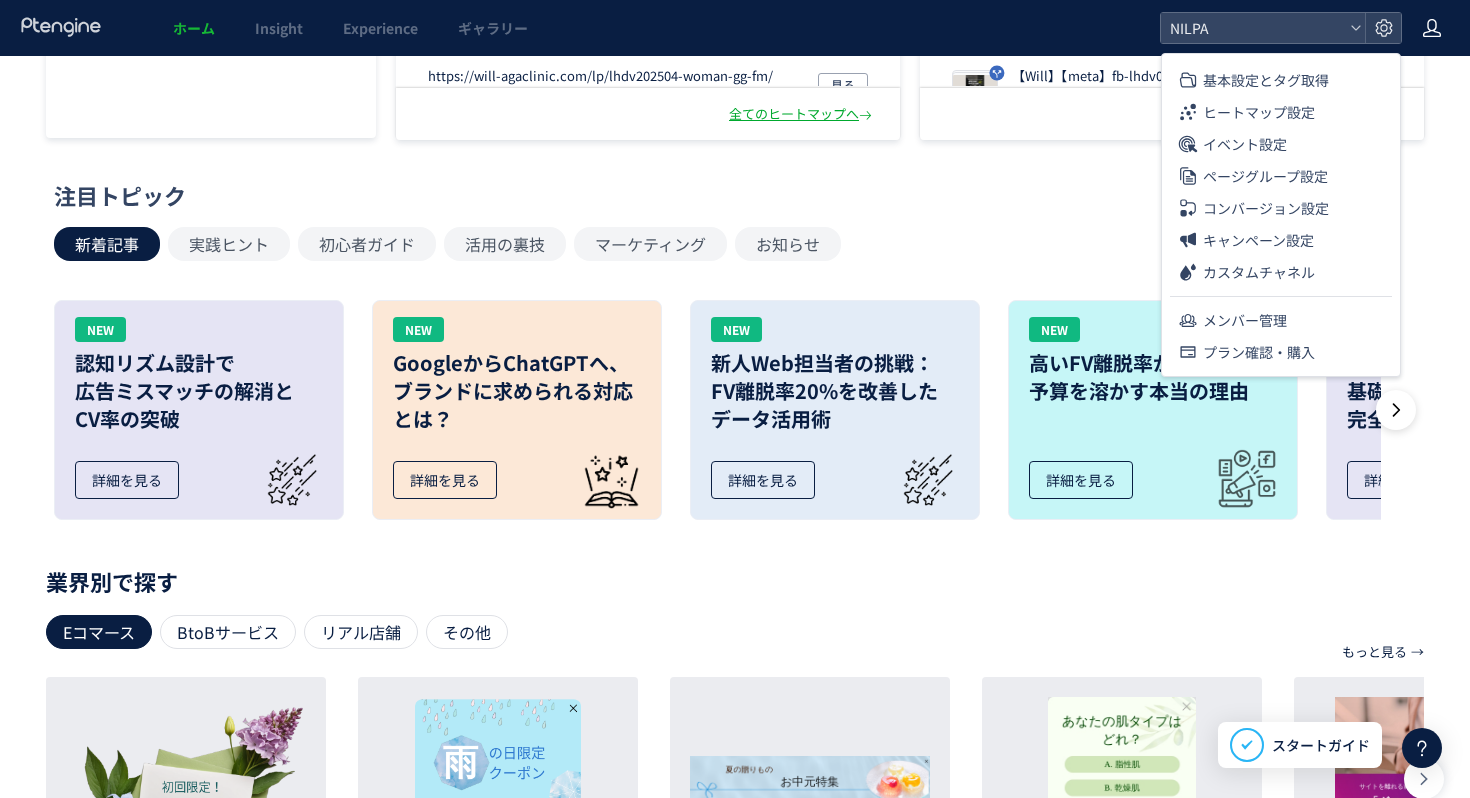click on "ホーム Insight Experience ギャラリー NILPA" 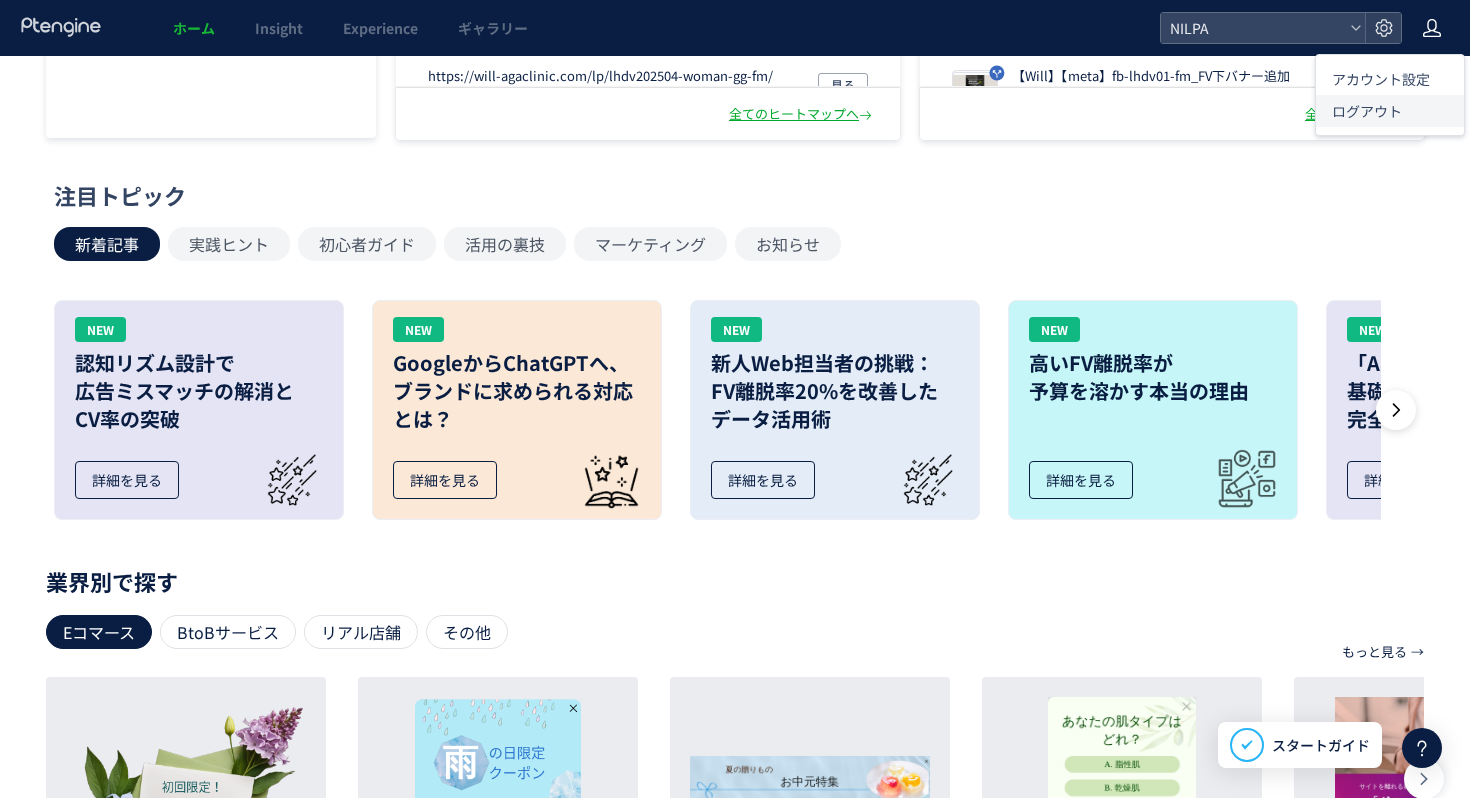 click on "ログアウト" at bounding box center (1367, 111) 